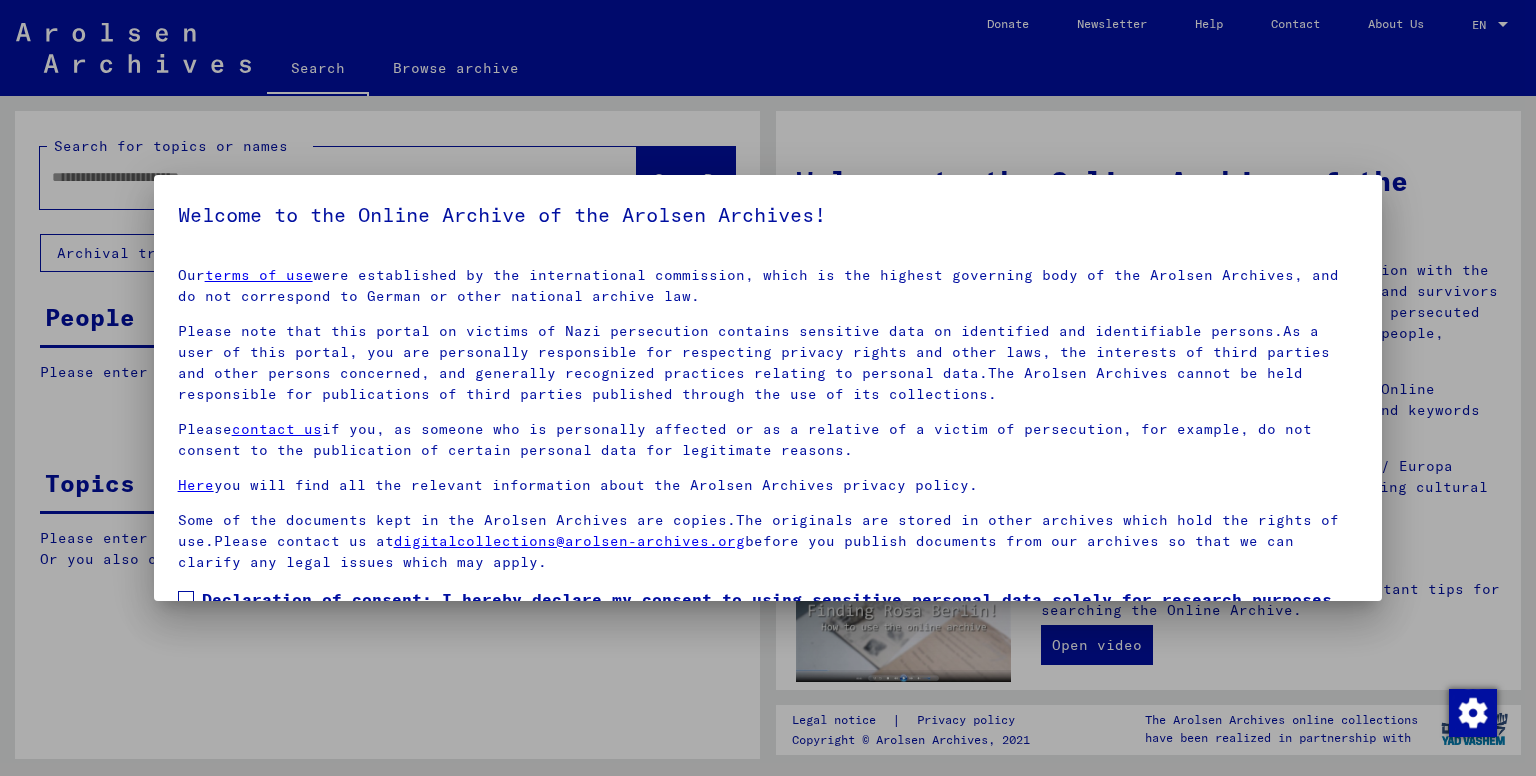 scroll, scrollTop: 0, scrollLeft: 0, axis: both 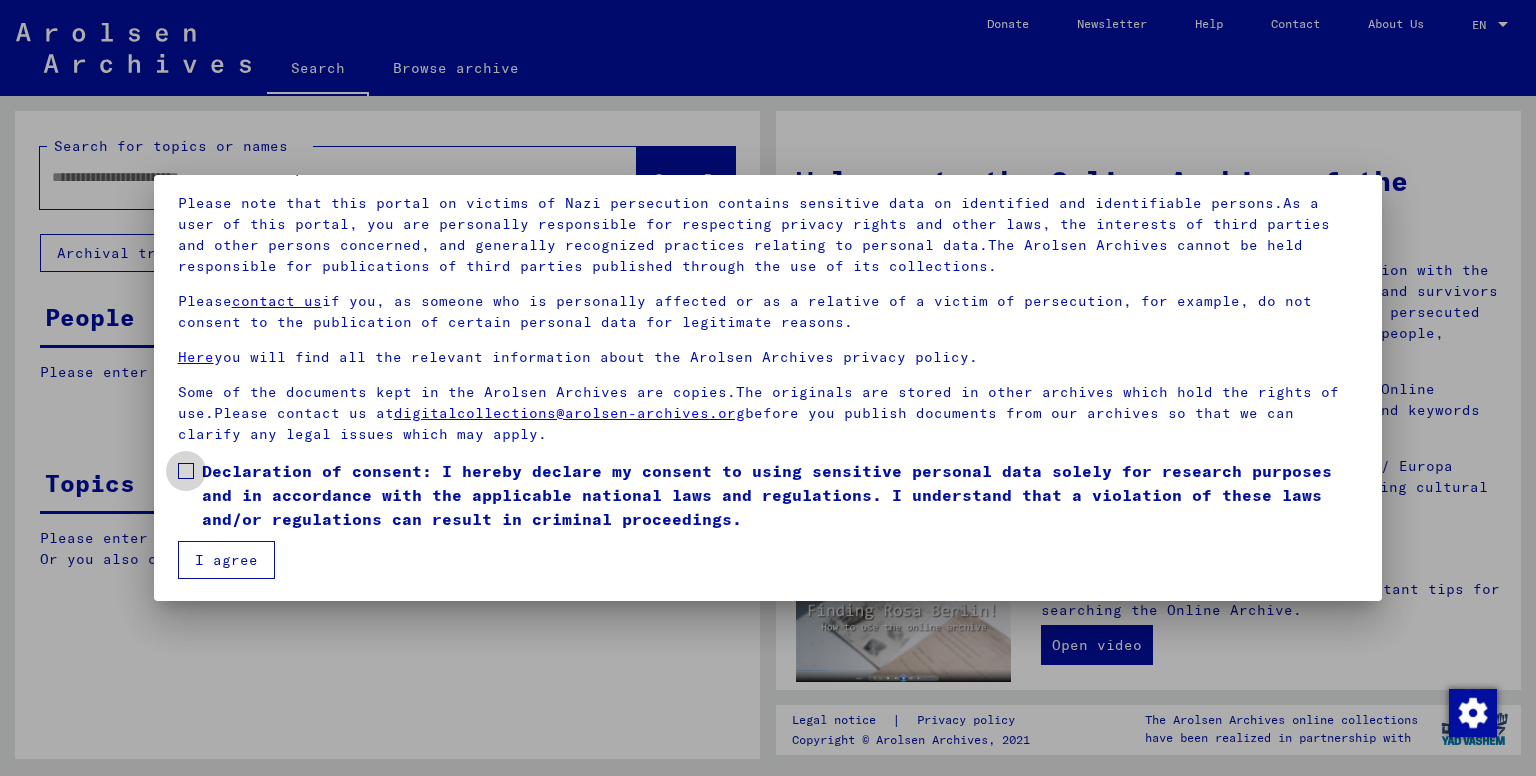 drag, startPoint x: 186, startPoint y: 465, endPoint x: 212, endPoint y: 517, distance: 58.137768 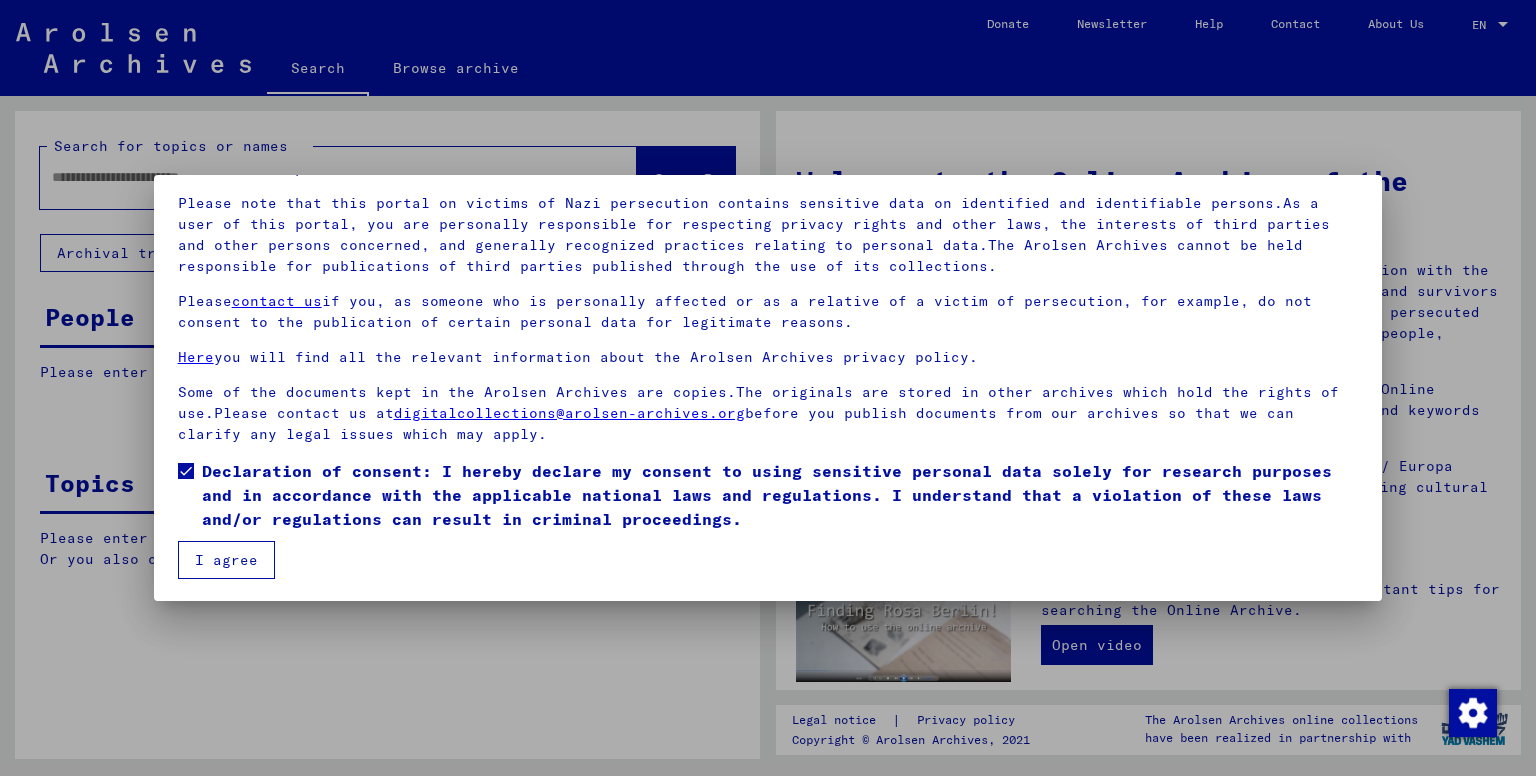 drag, startPoint x: 237, startPoint y: 562, endPoint x: 193, endPoint y: 429, distance: 140.08926 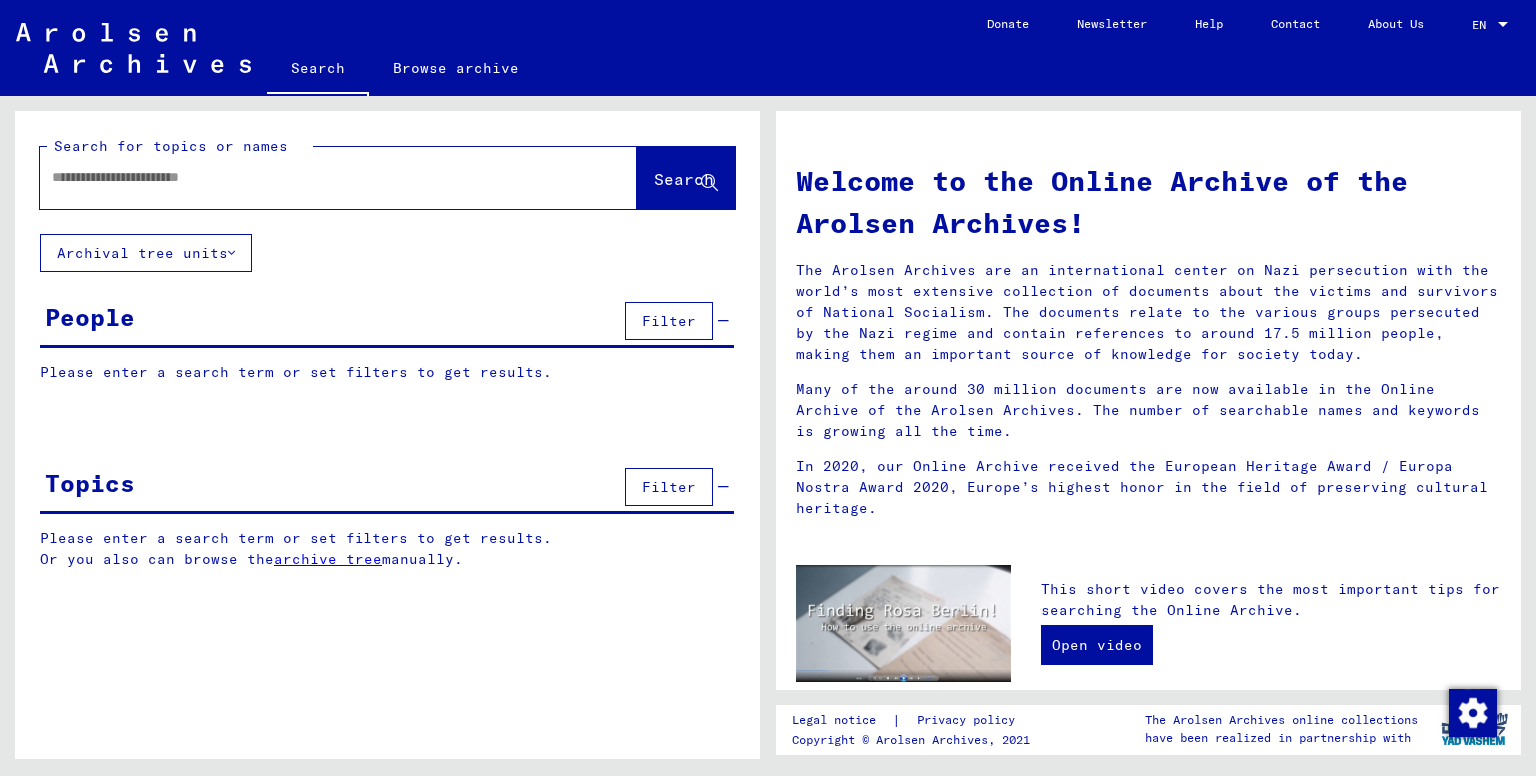click at bounding box center [314, 177] 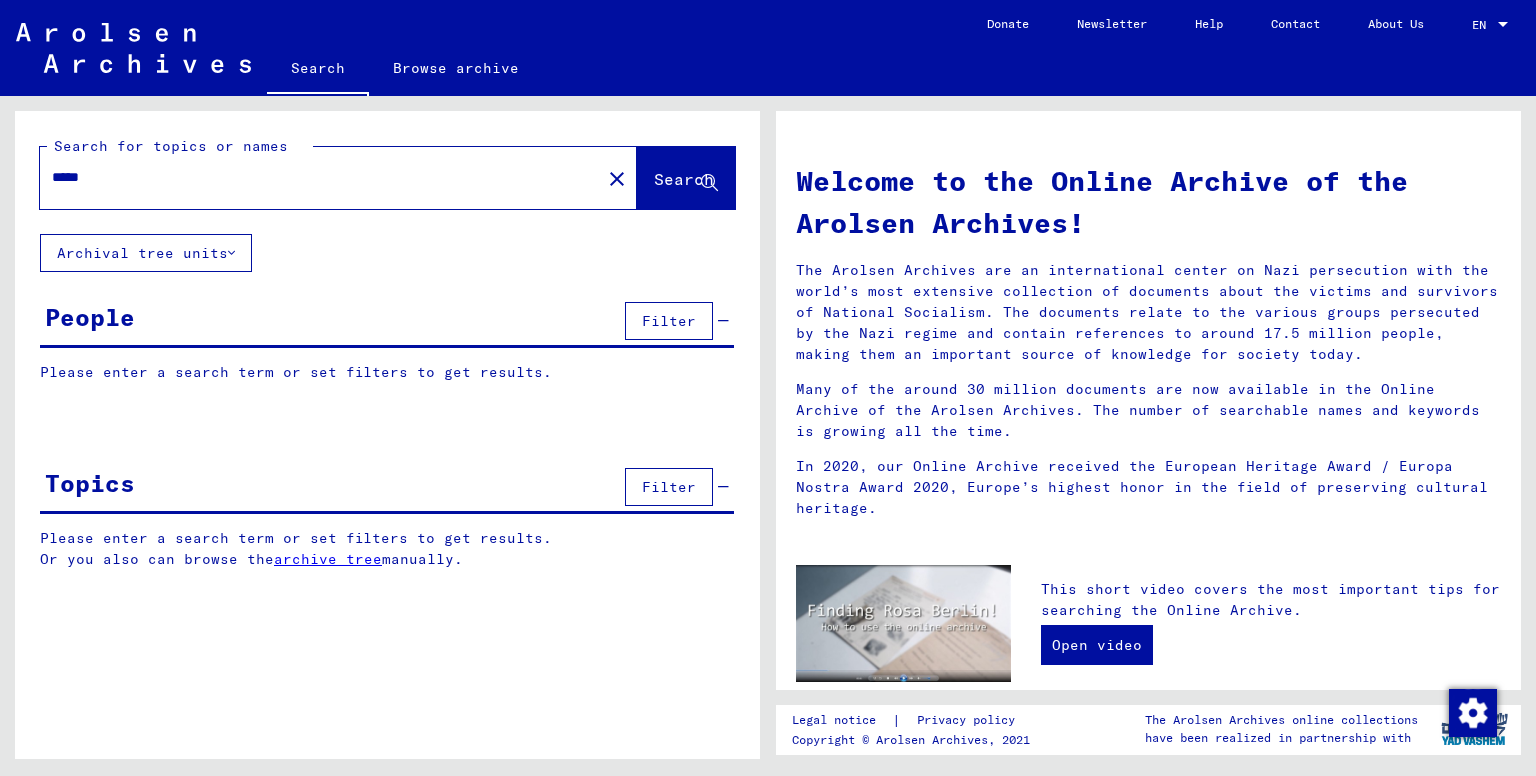 type on "*****" 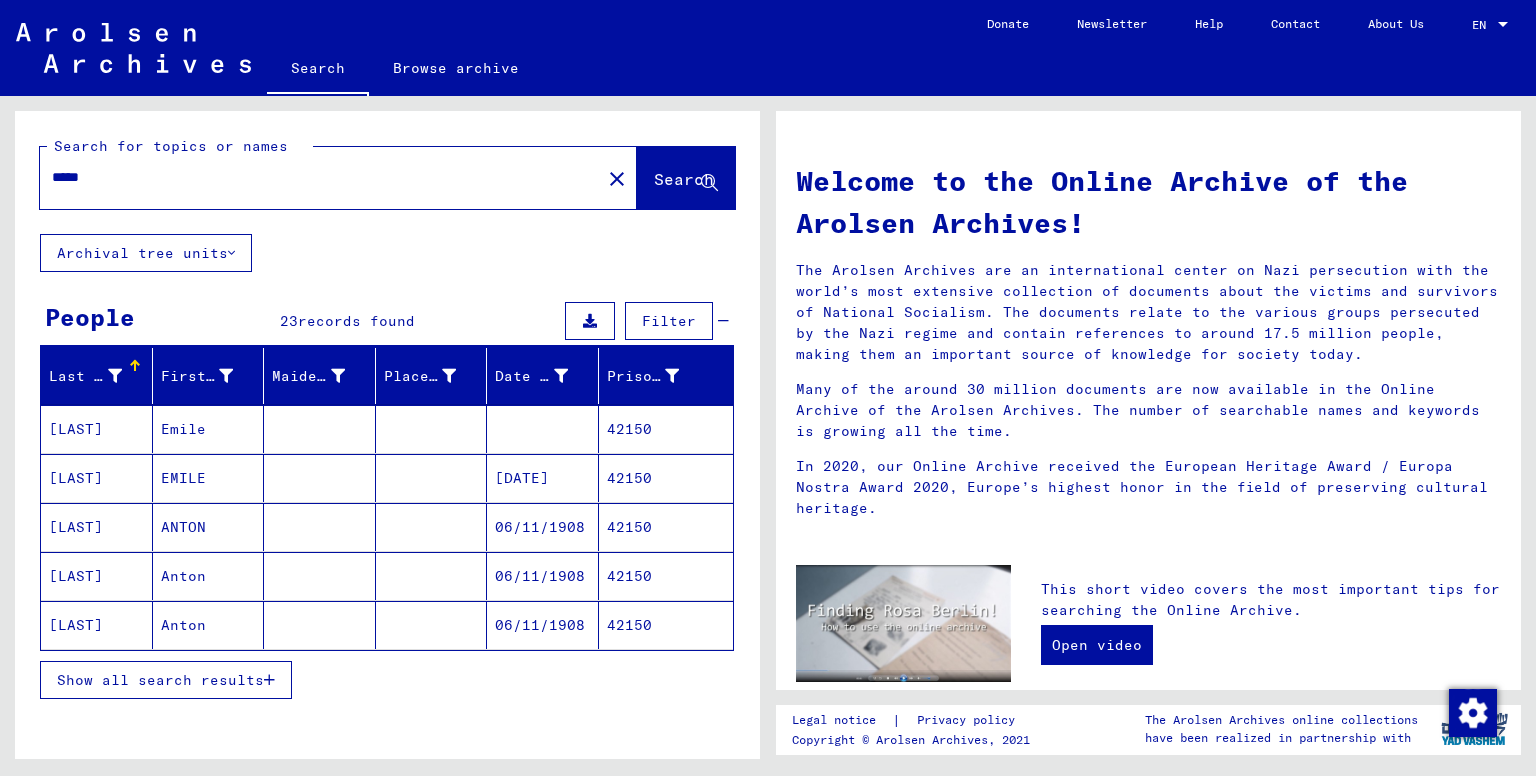 click at bounding box center (269, 680) 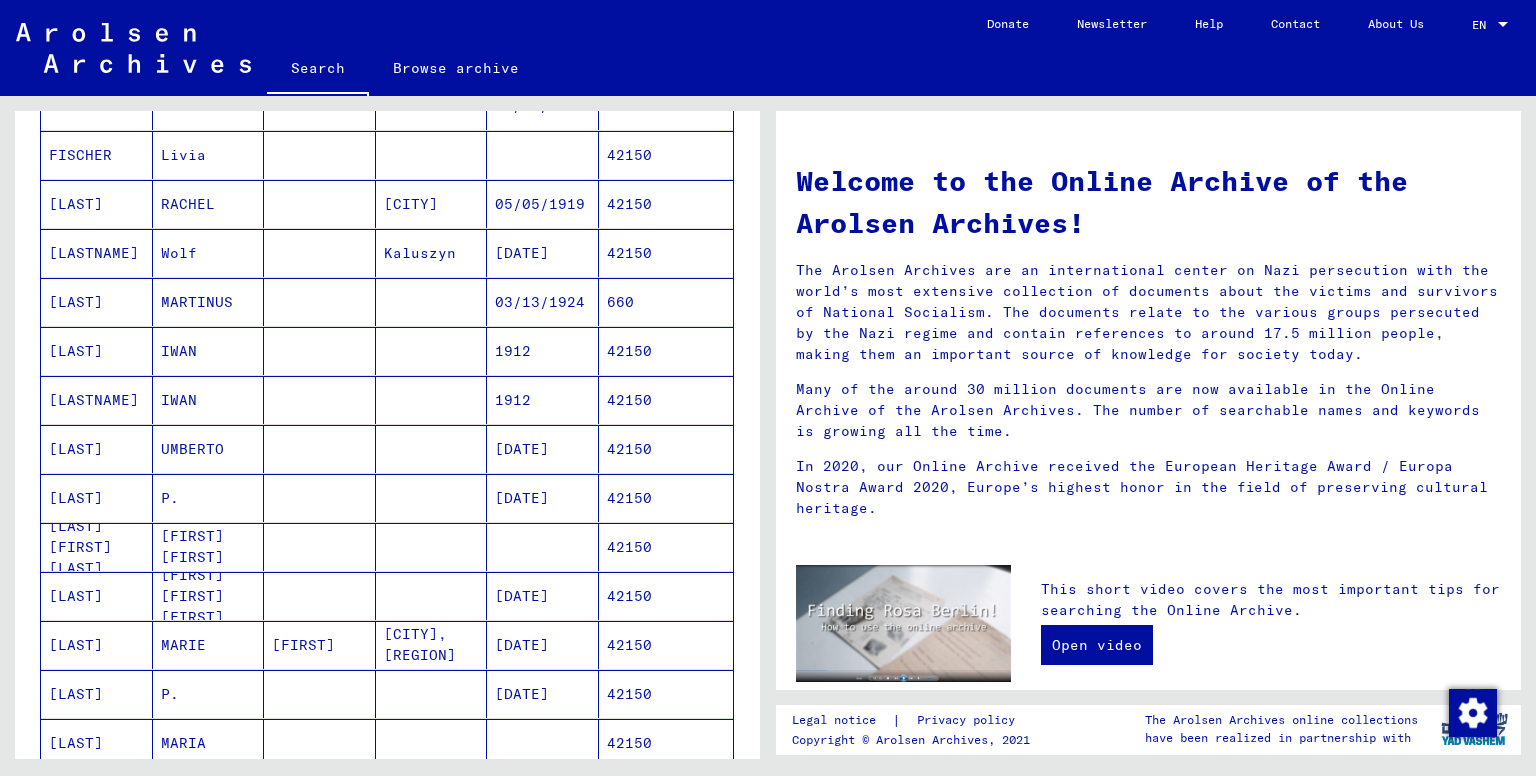 scroll, scrollTop: 1000, scrollLeft: 0, axis: vertical 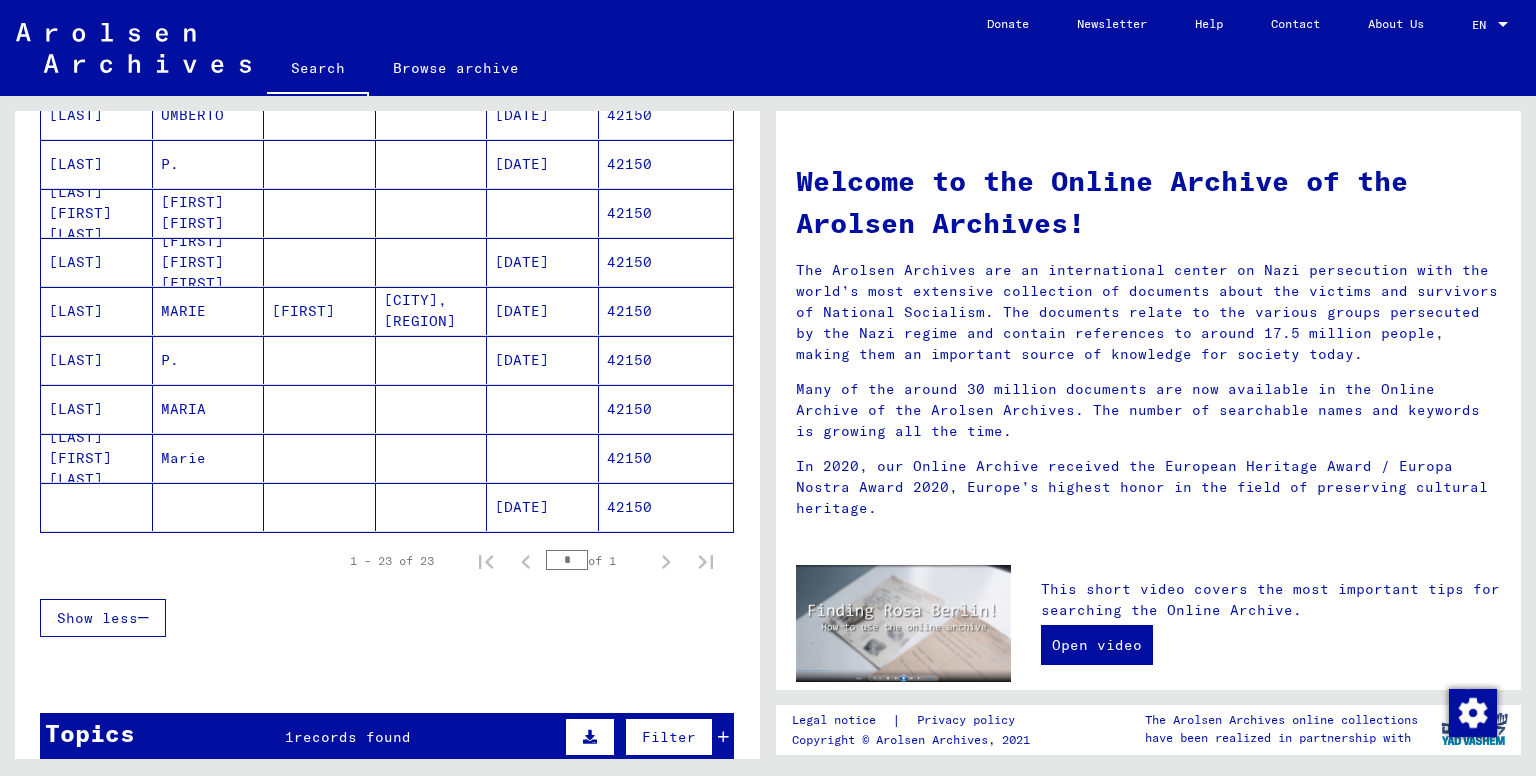 click on "[LAST] [LAST] [FIRST] [LAST] [LAST]" at bounding box center [97, 262] 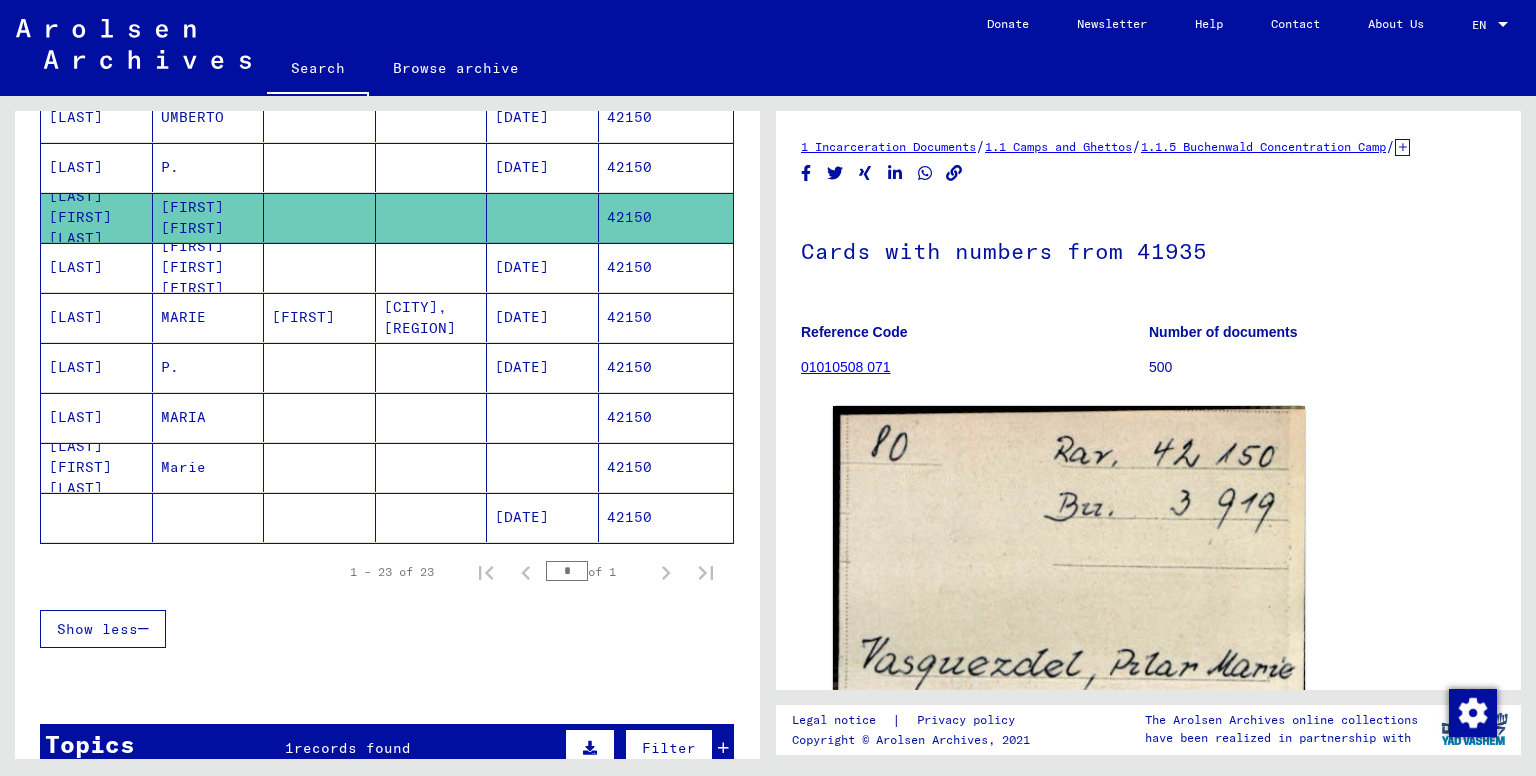 scroll, scrollTop: 333, scrollLeft: 0, axis: vertical 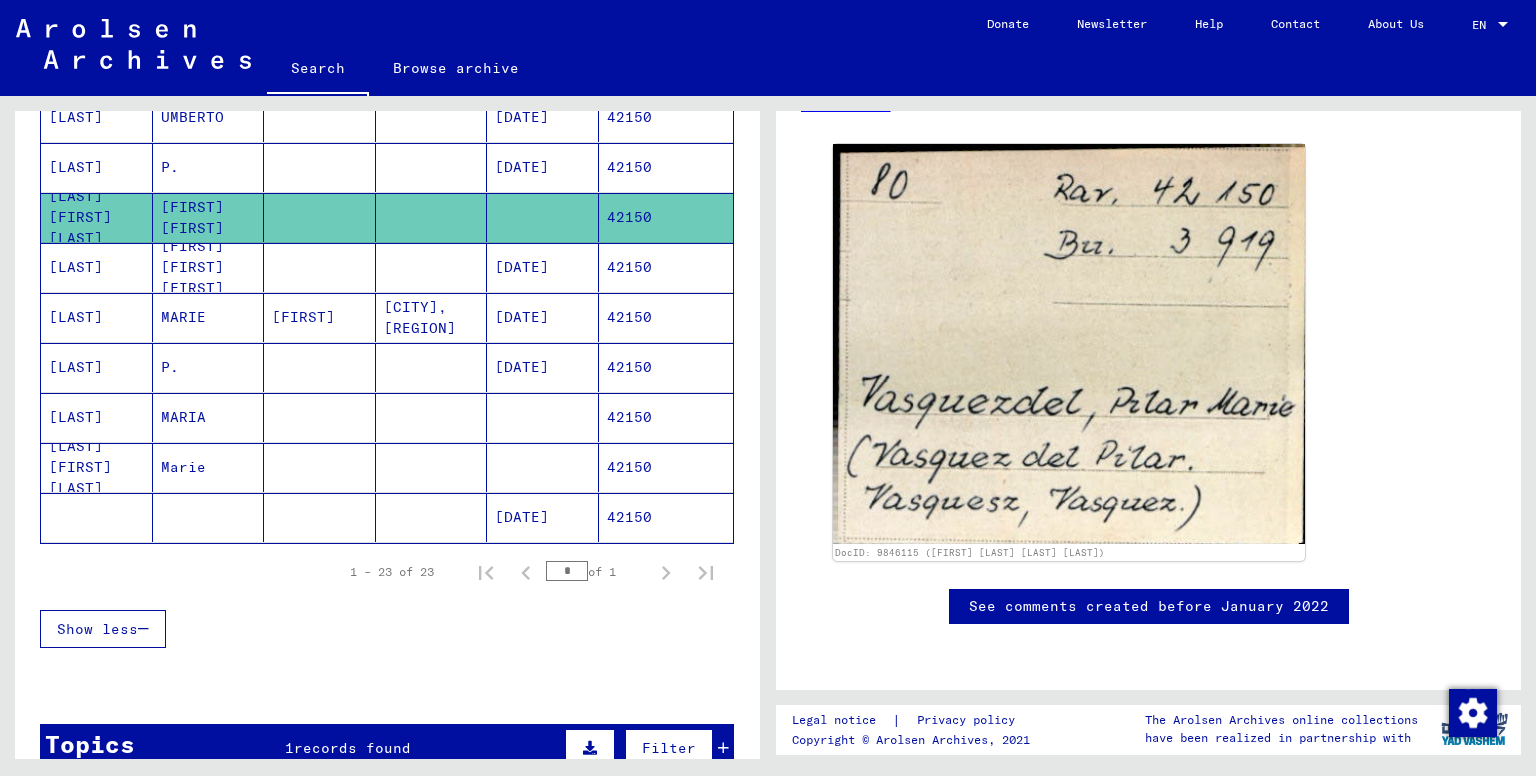 click on "[FIRST] [FIRST] [FIRST]" at bounding box center (209, 317) 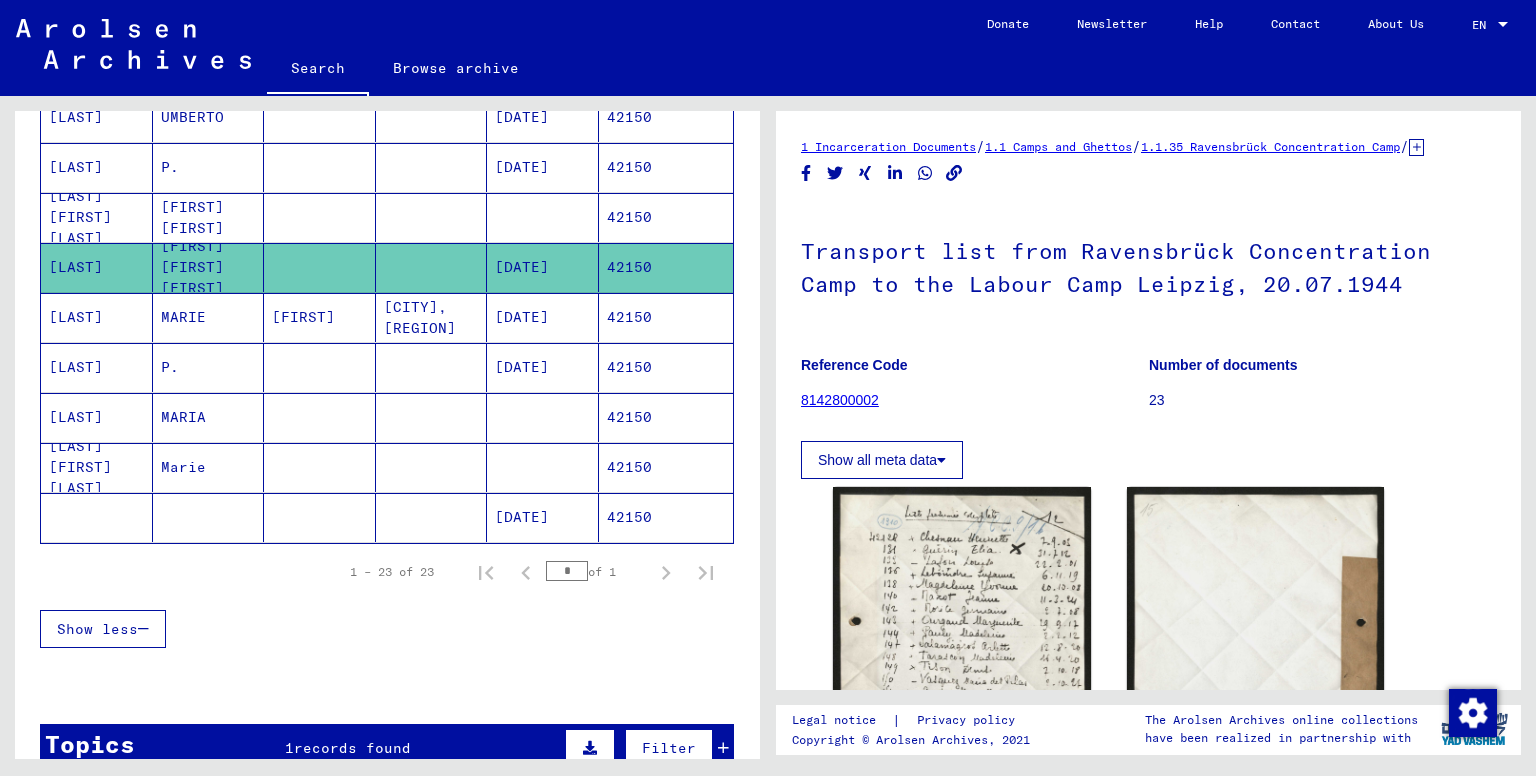 scroll, scrollTop: 333, scrollLeft: 0, axis: vertical 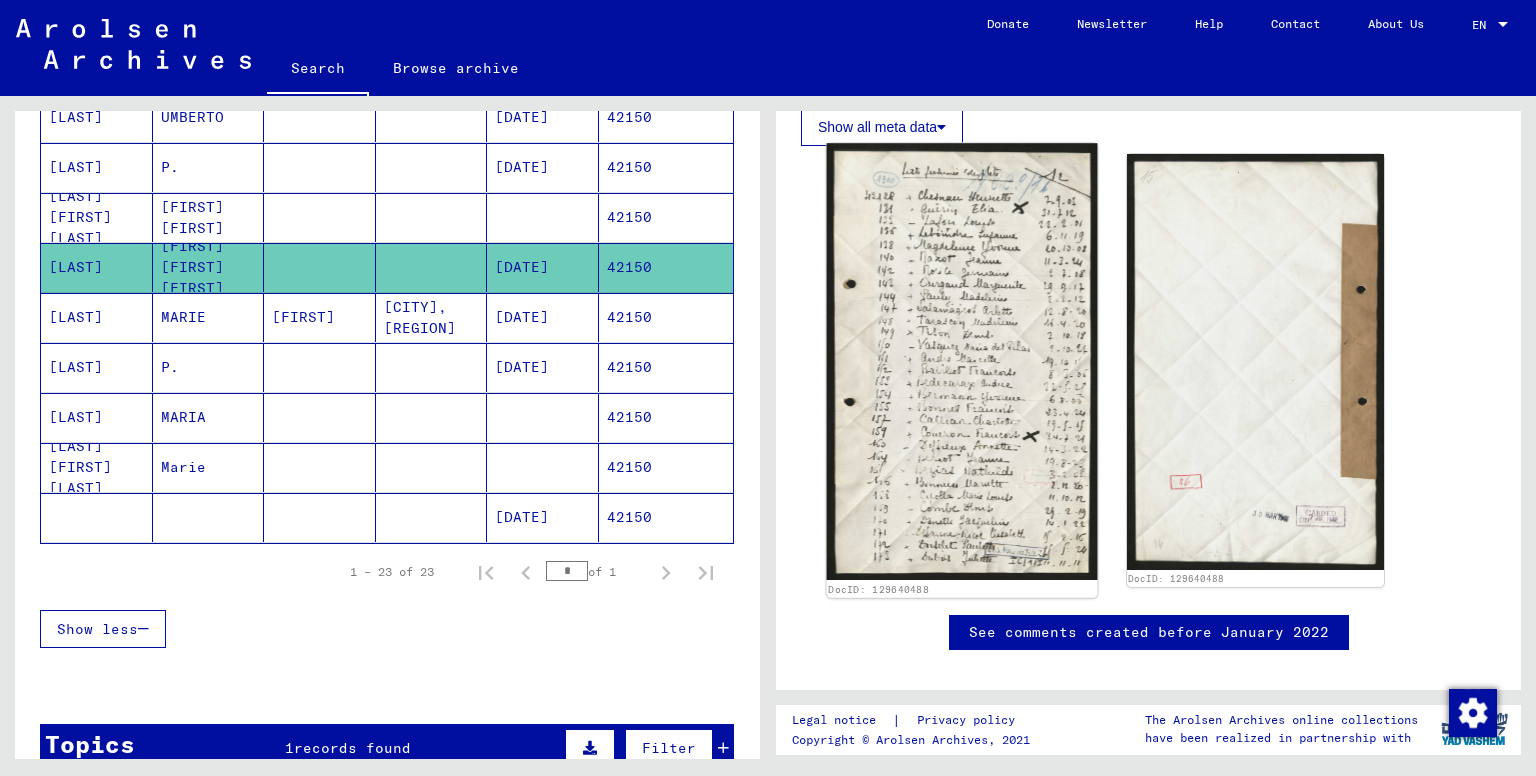 click 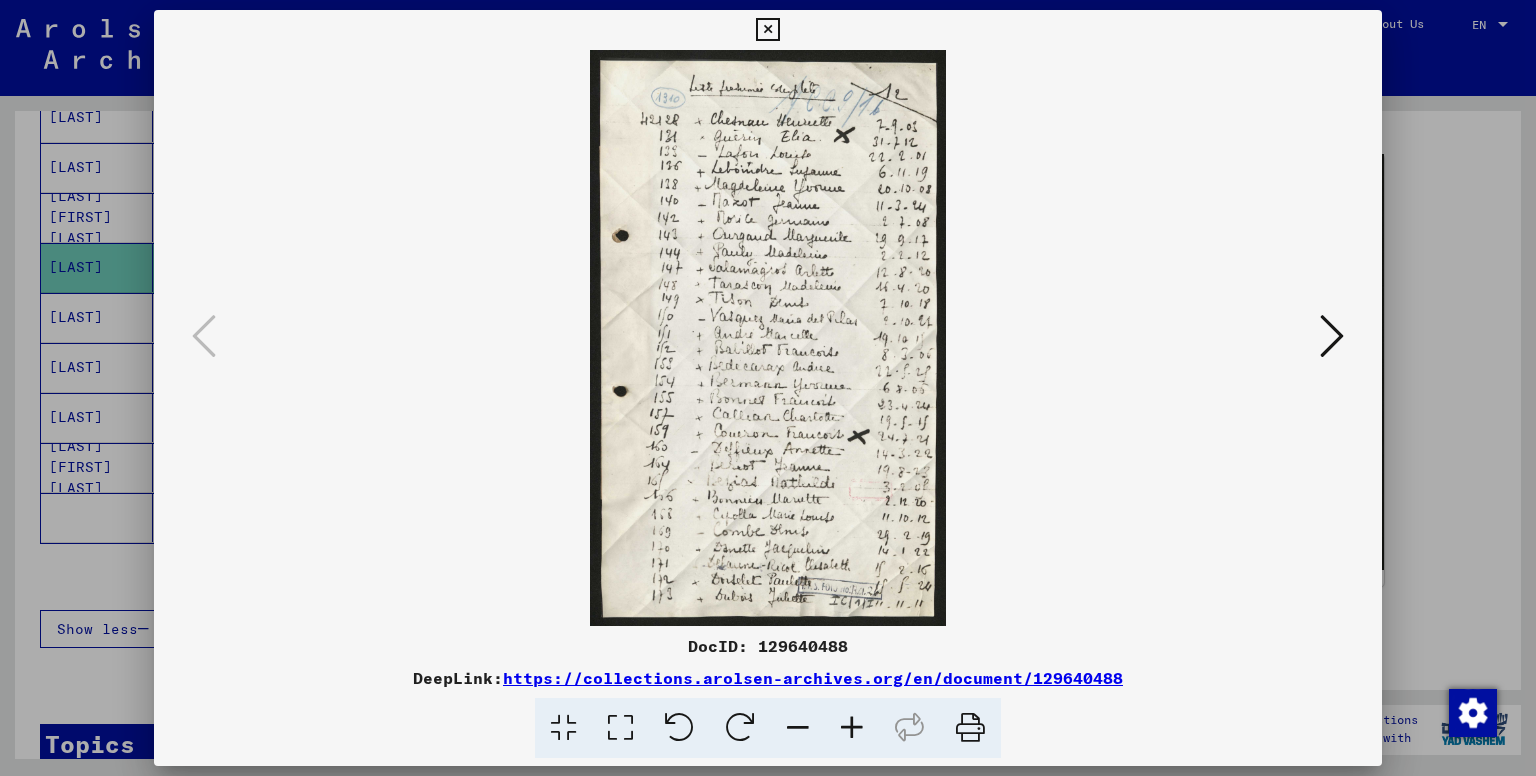 click at bounding box center [852, 728] 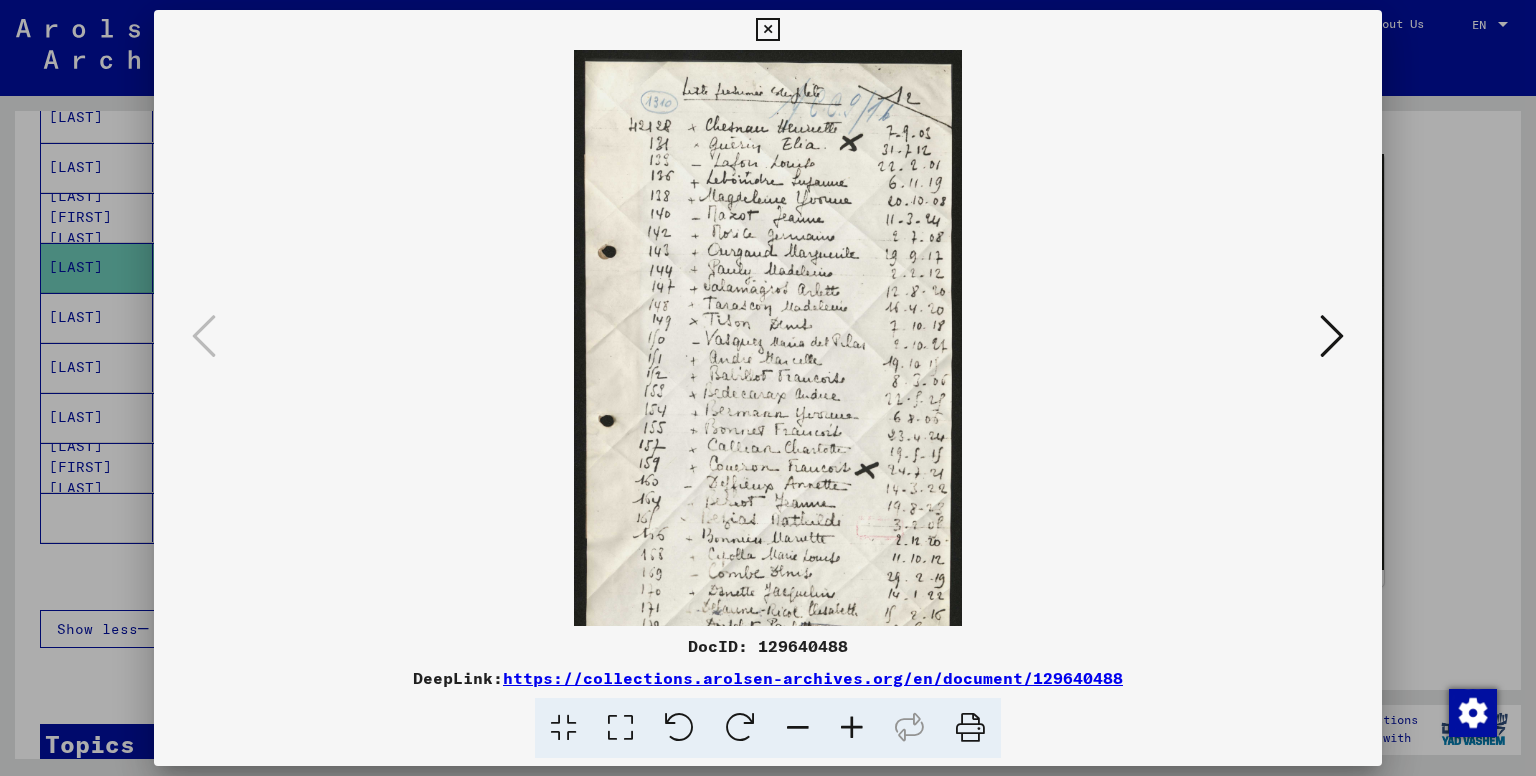 click at bounding box center (852, 728) 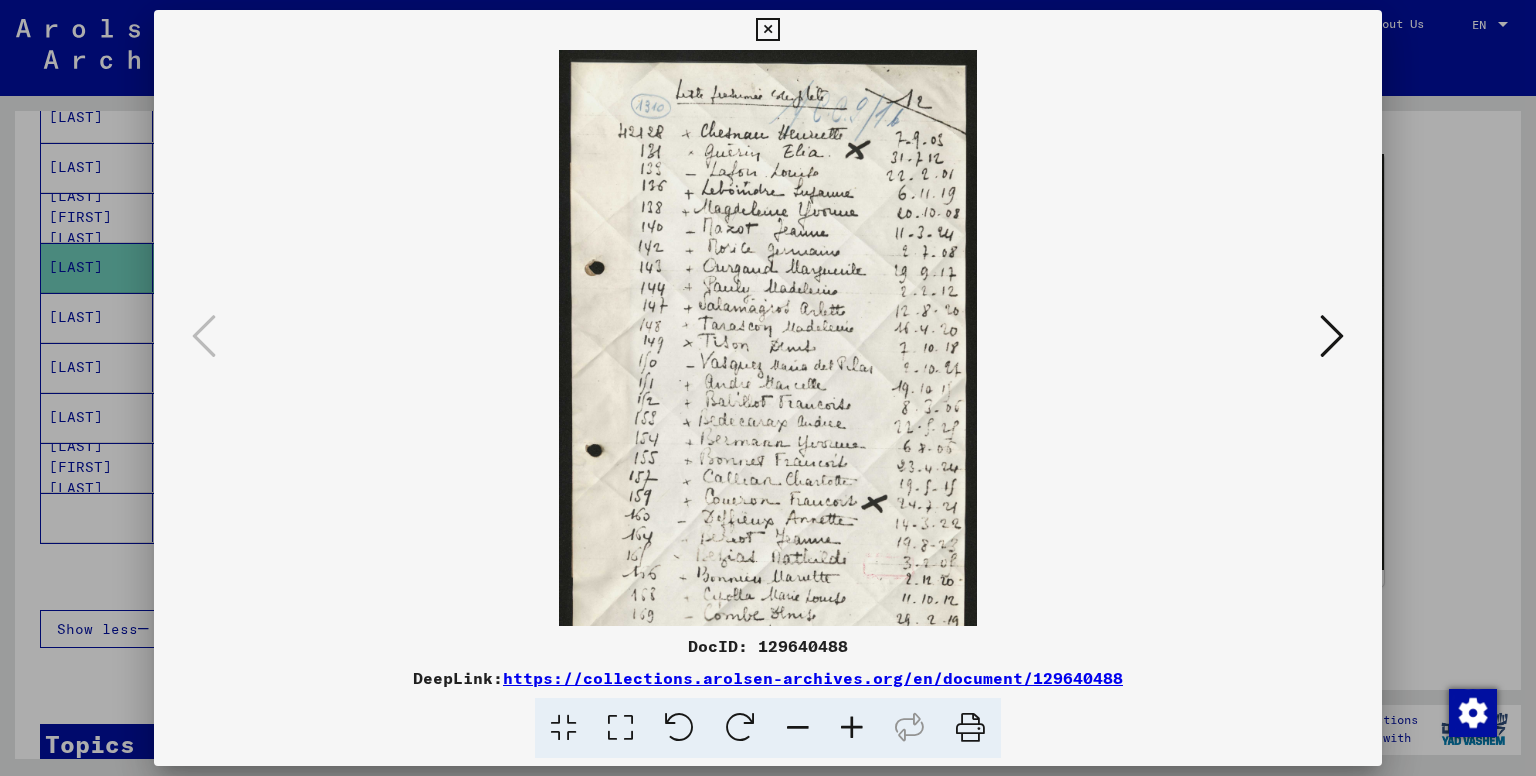 click at bounding box center [852, 728] 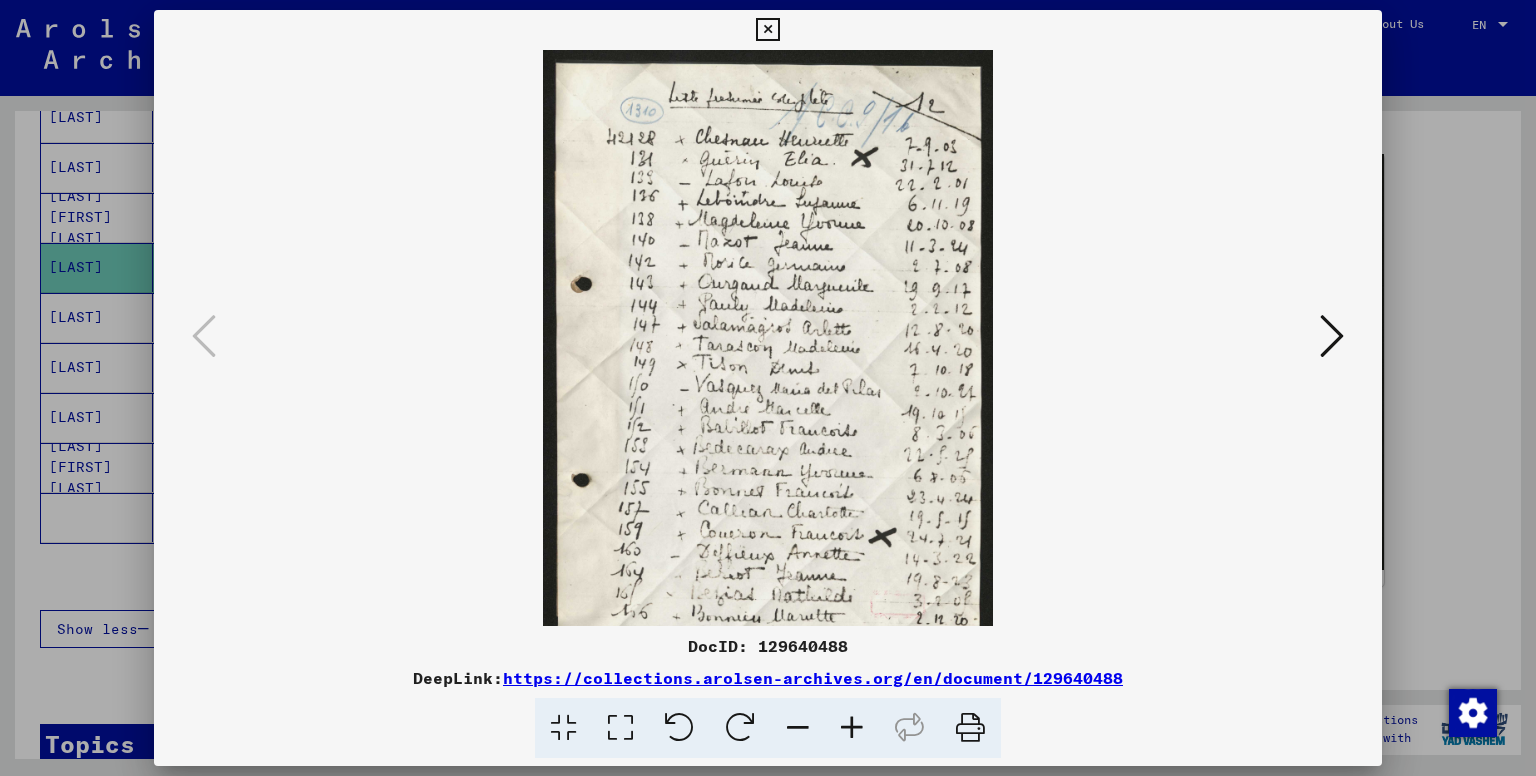 click at bounding box center (852, 728) 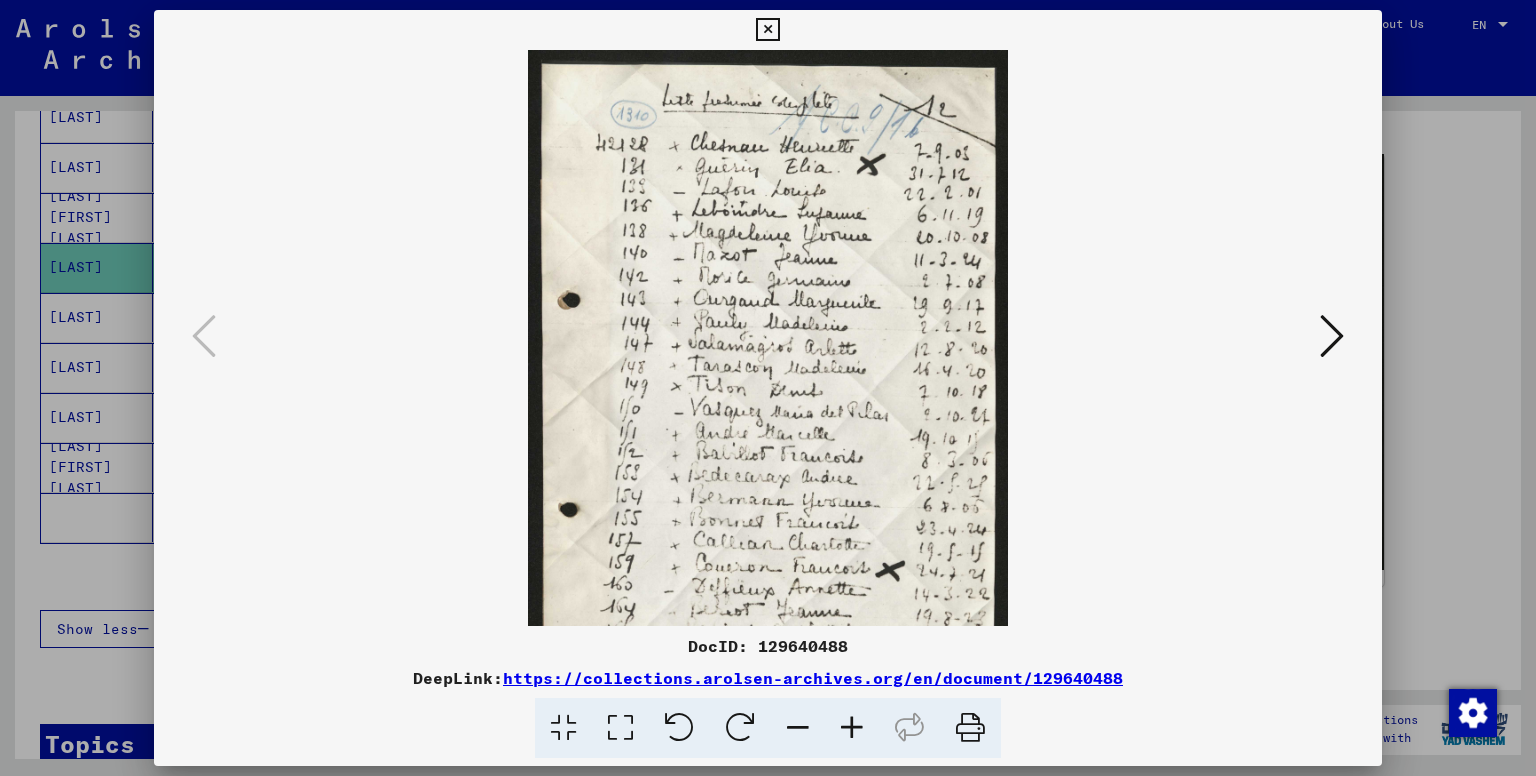 click at bounding box center [852, 728] 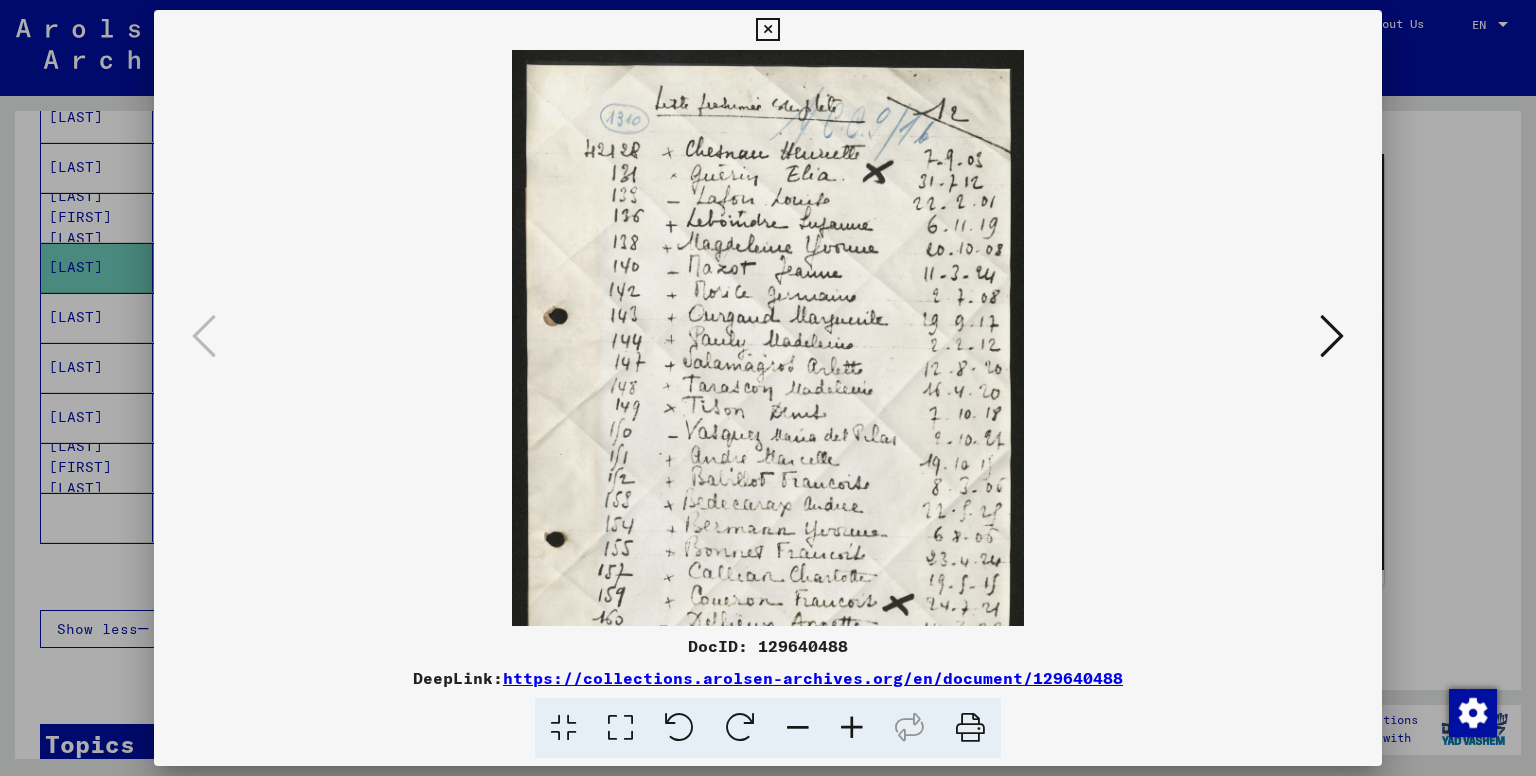 click at bounding box center [852, 728] 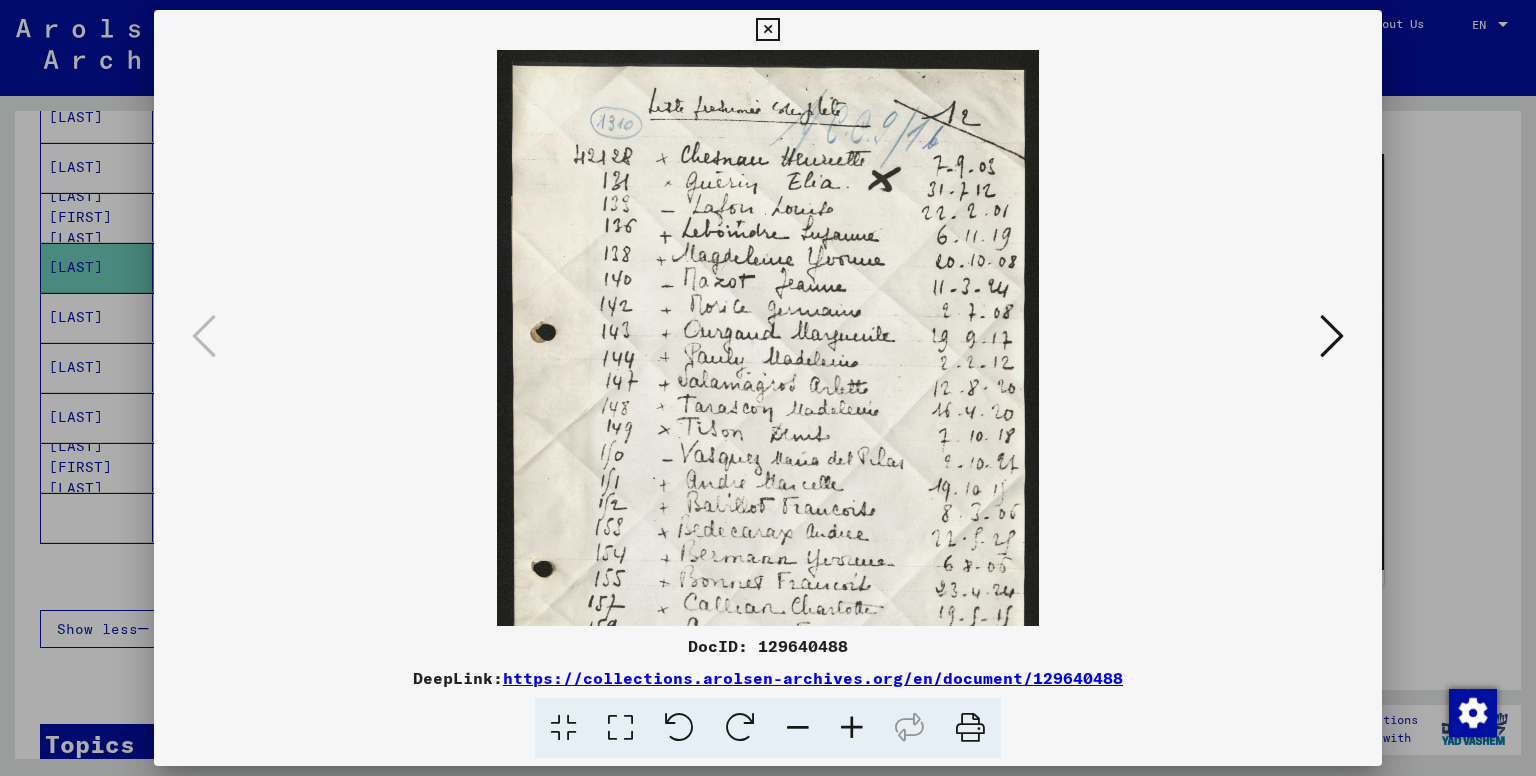 click at bounding box center (852, 728) 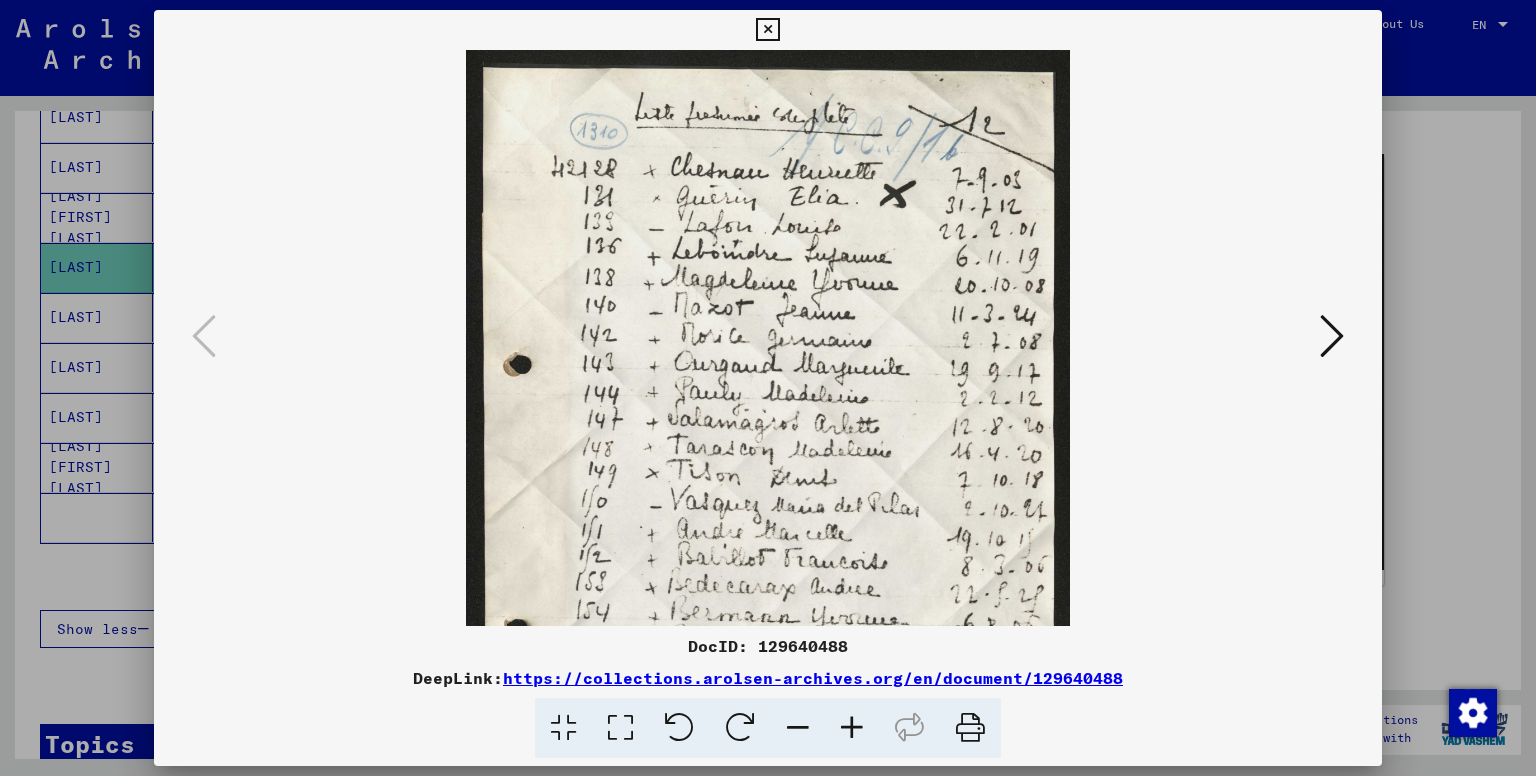 click at bounding box center [852, 728] 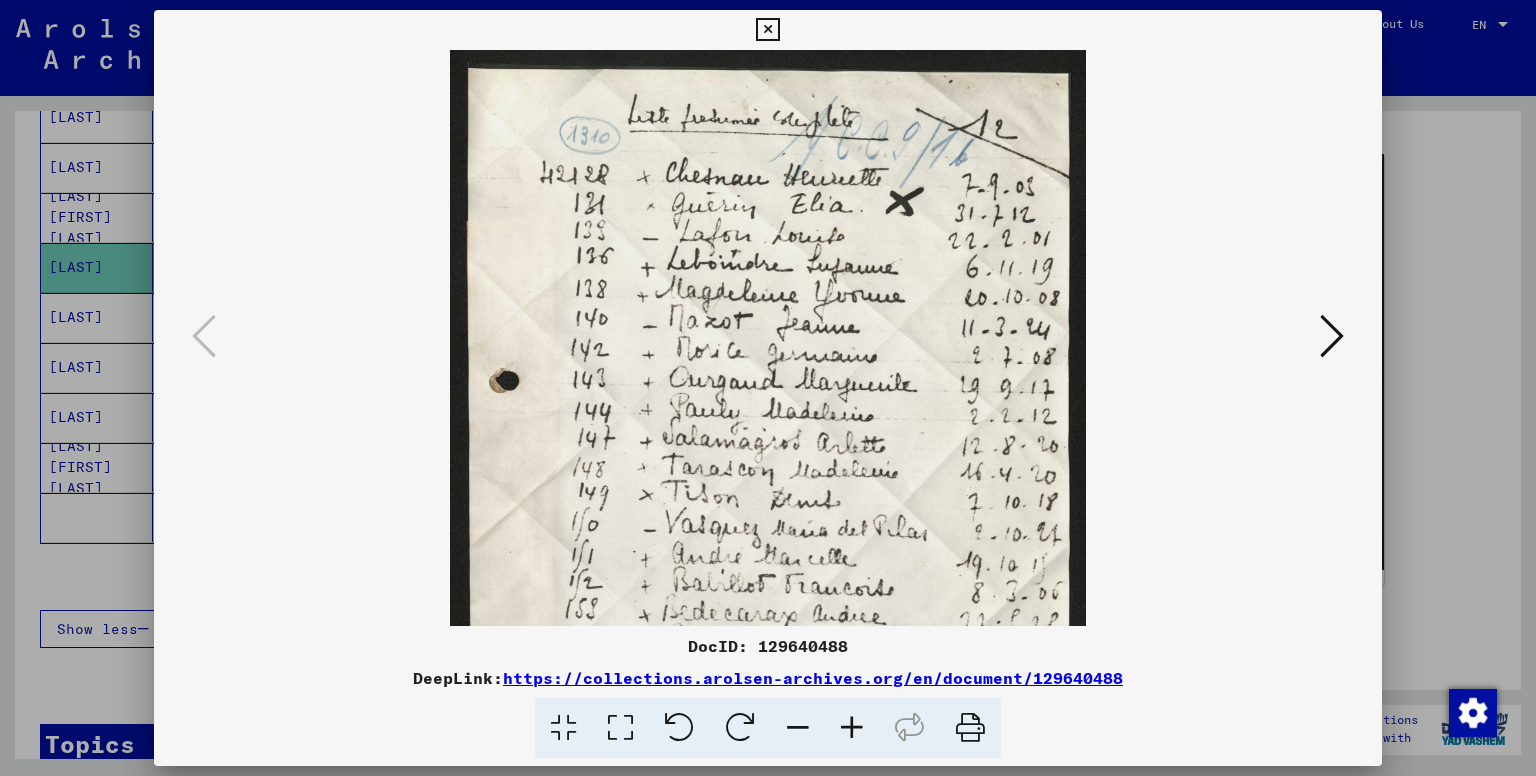 click at bounding box center (852, 728) 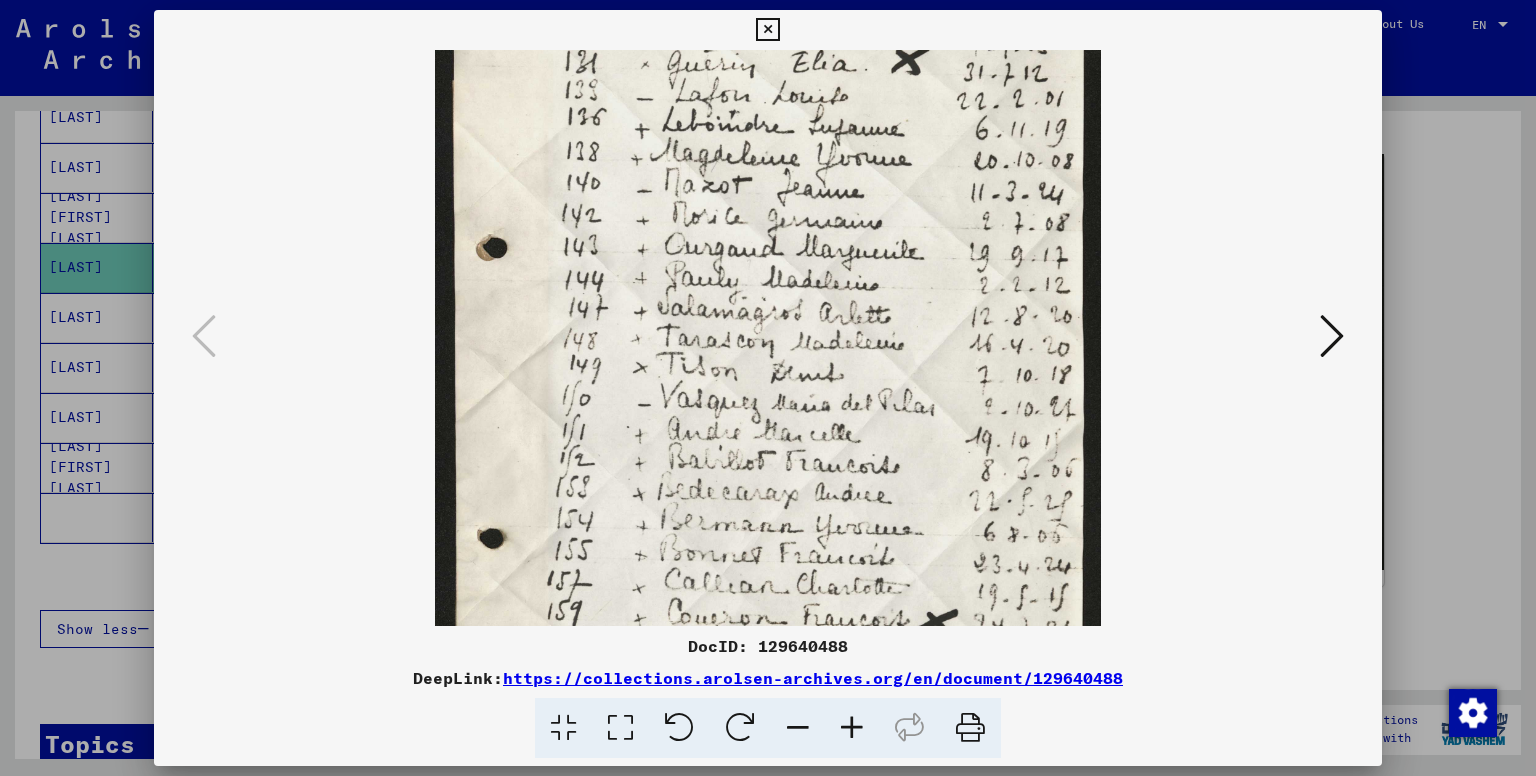 scroll, scrollTop: 151, scrollLeft: 0, axis: vertical 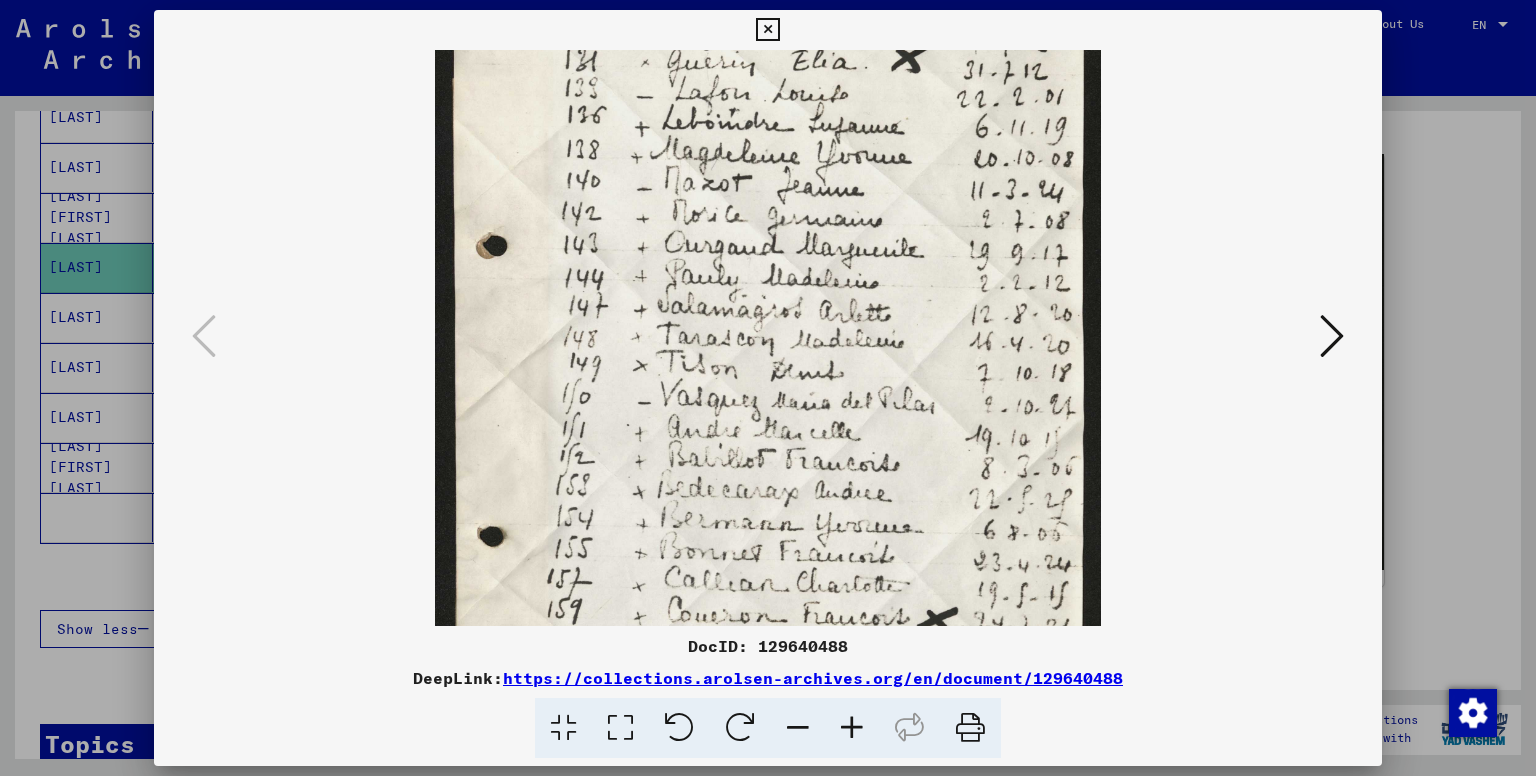 drag, startPoint x: 747, startPoint y: 293, endPoint x: 727, endPoint y: 257, distance: 41.18252 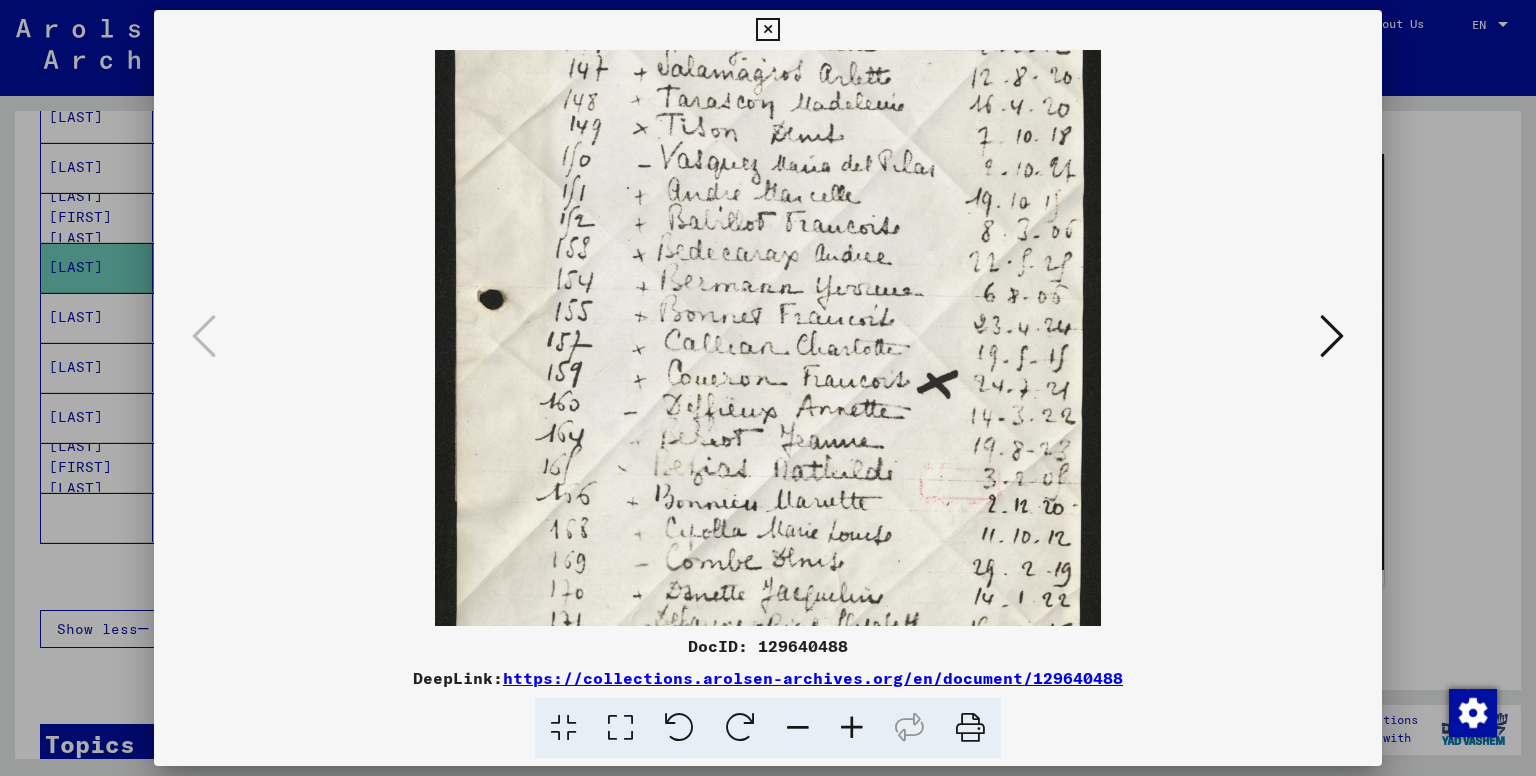 scroll, scrollTop: 392, scrollLeft: 0, axis: vertical 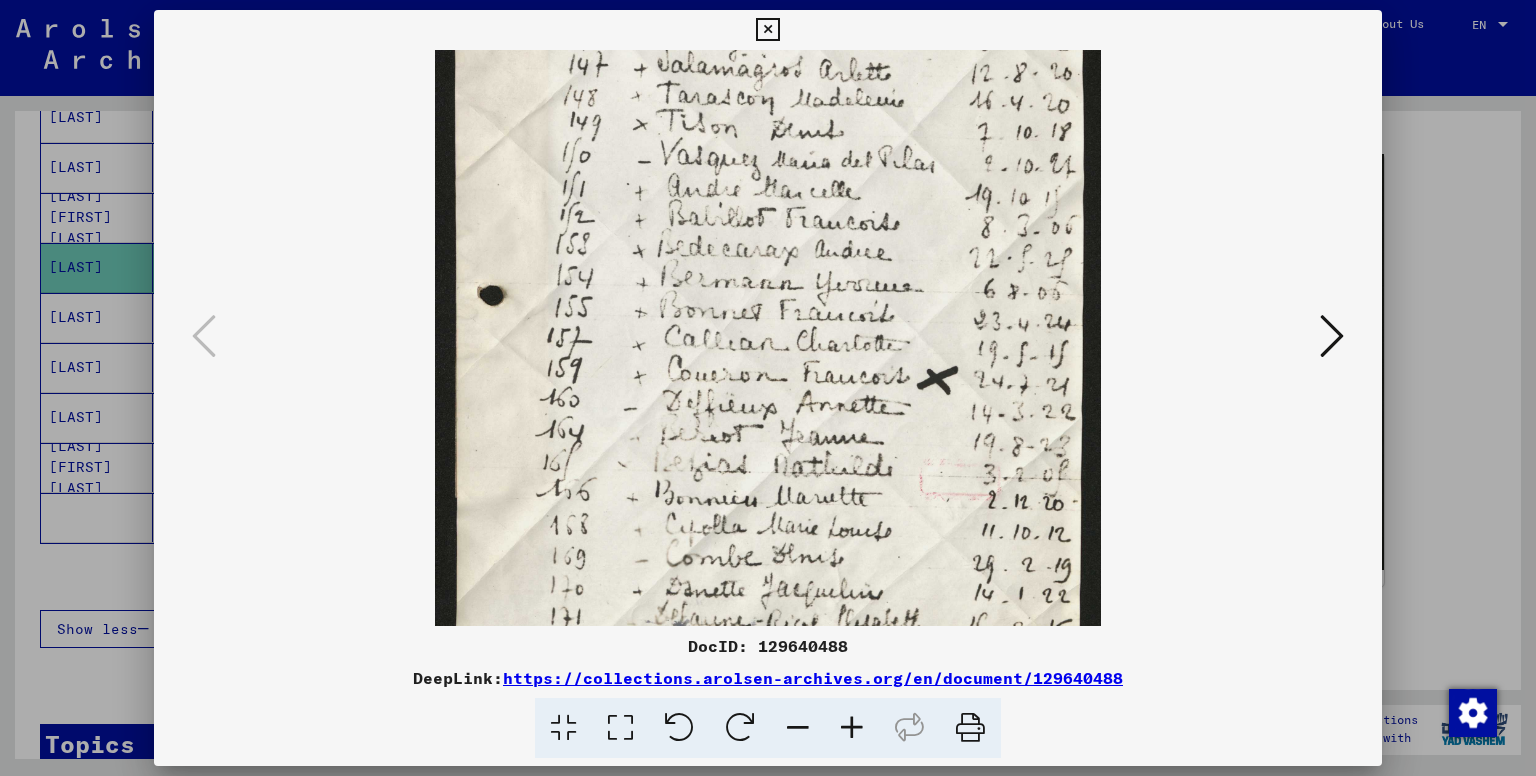 drag, startPoint x: 789, startPoint y: 502, endPoint x: 772, endPoint y: 265, distance: 237.60892 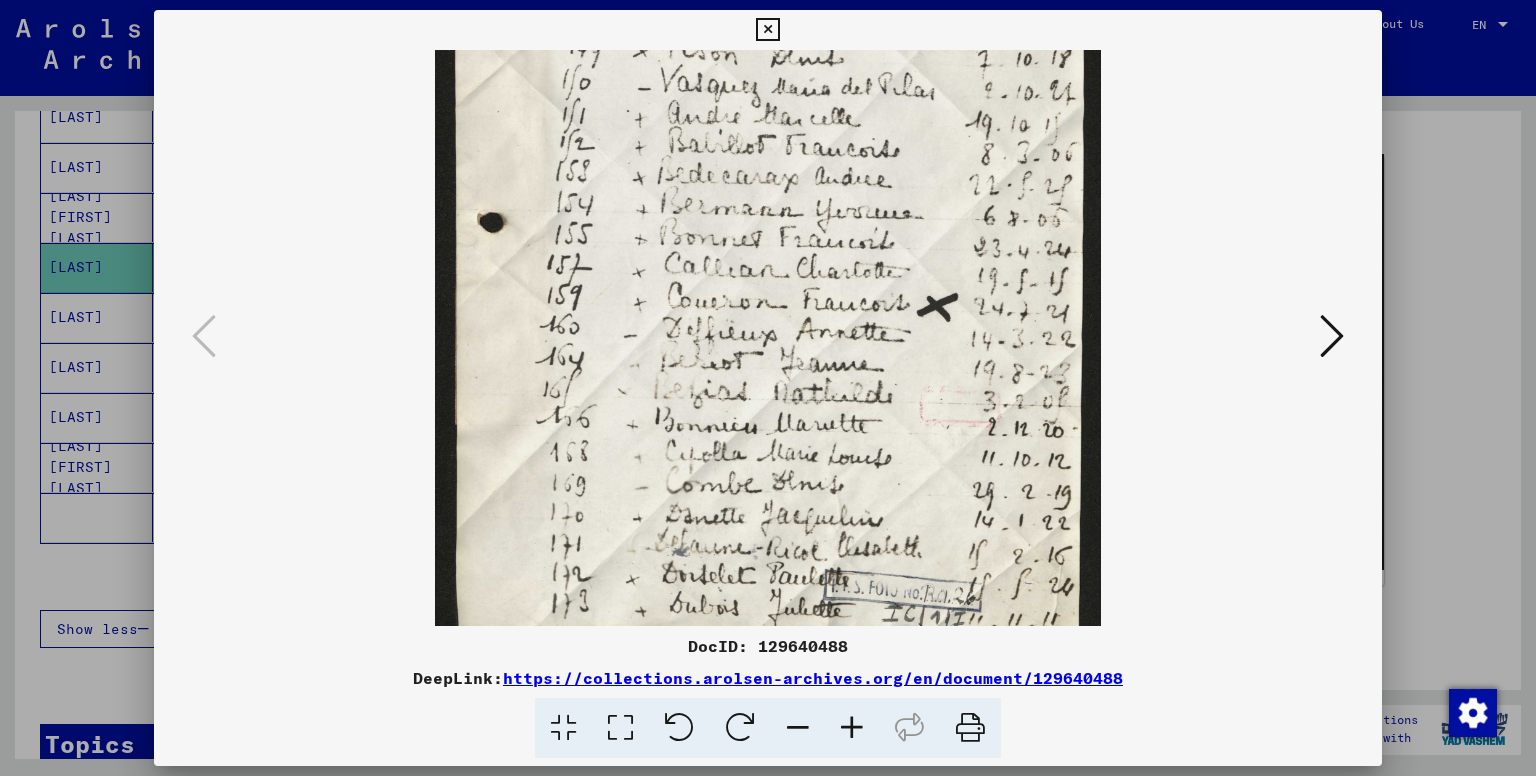 scroll, scrollTop: 474, scrollLeft: 0, axis: vertical 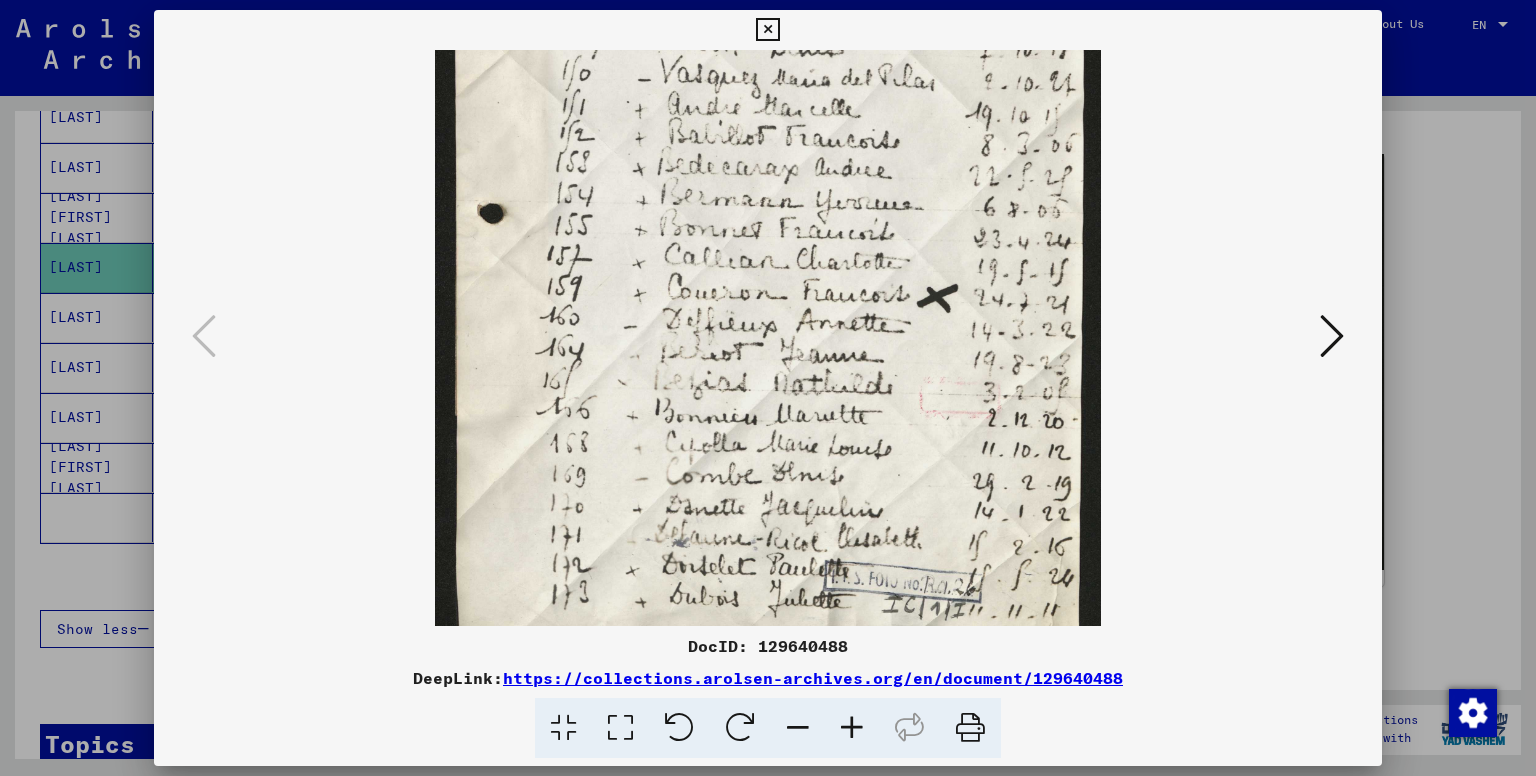 drag, startPoint x: 765, startPoint y: 483, endPoint x: 762, endPoint y: 400, distance: 83.0542 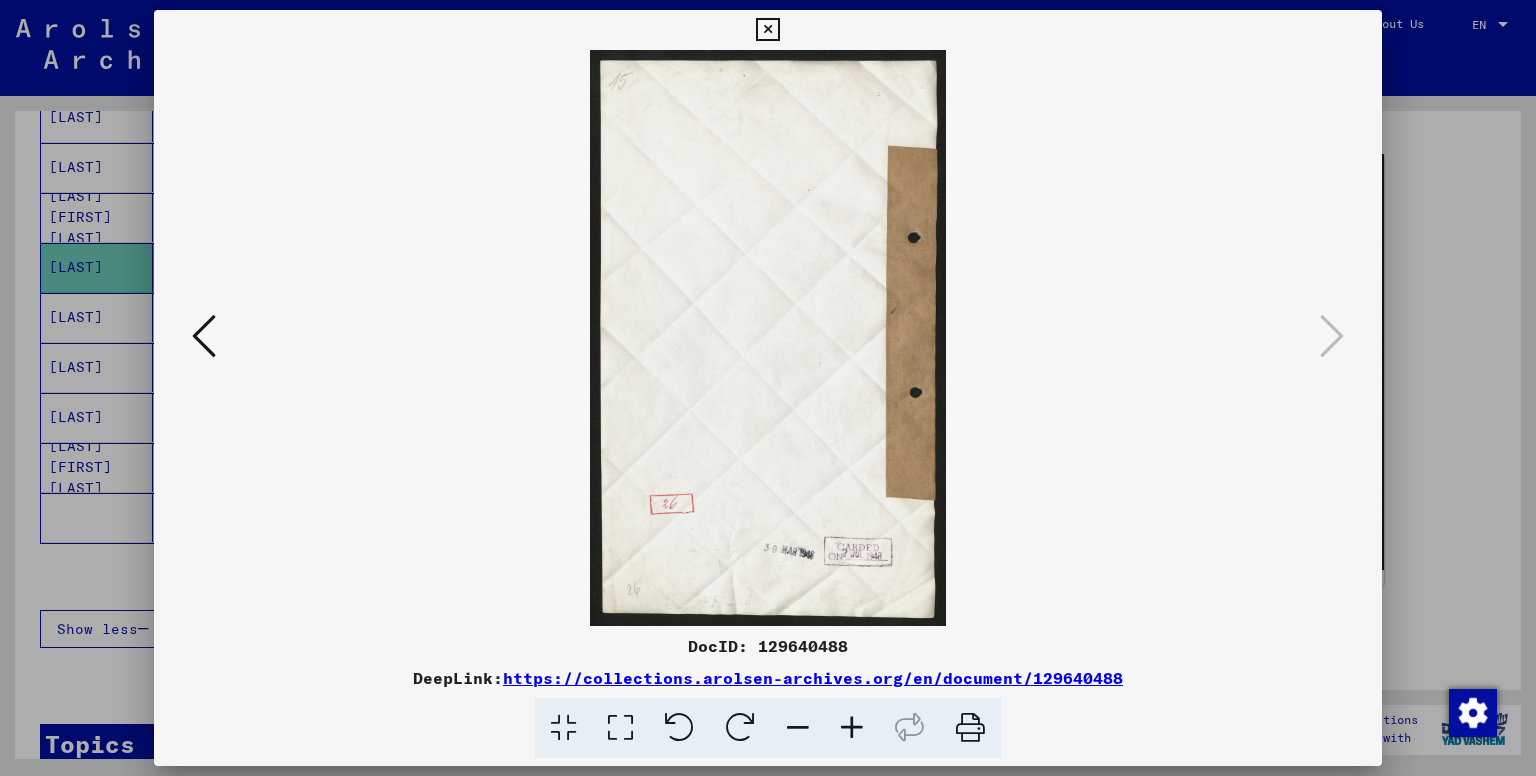 click at bounding box center (767, 30) 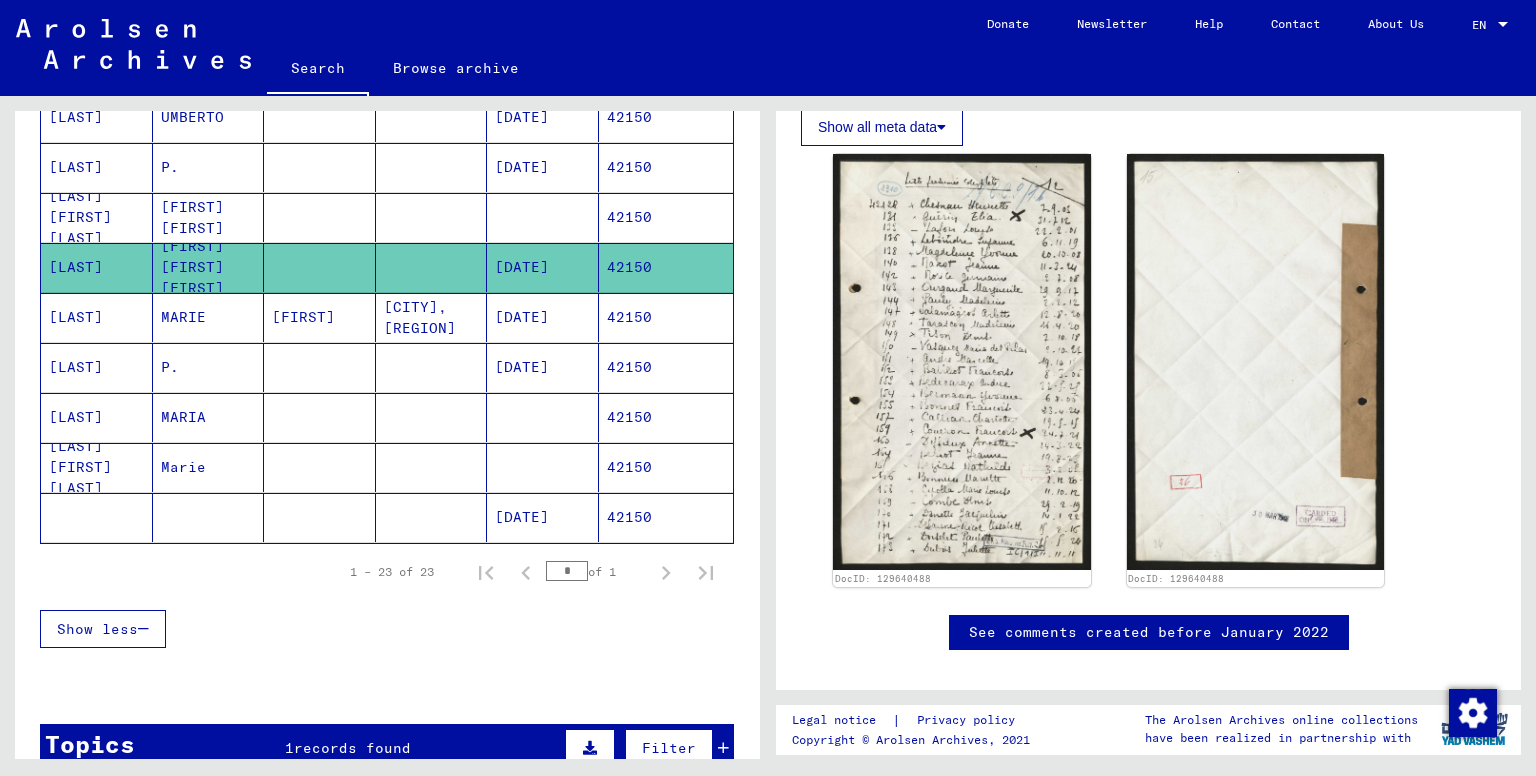 click on "MARIE" at bounding box center (209, 367) 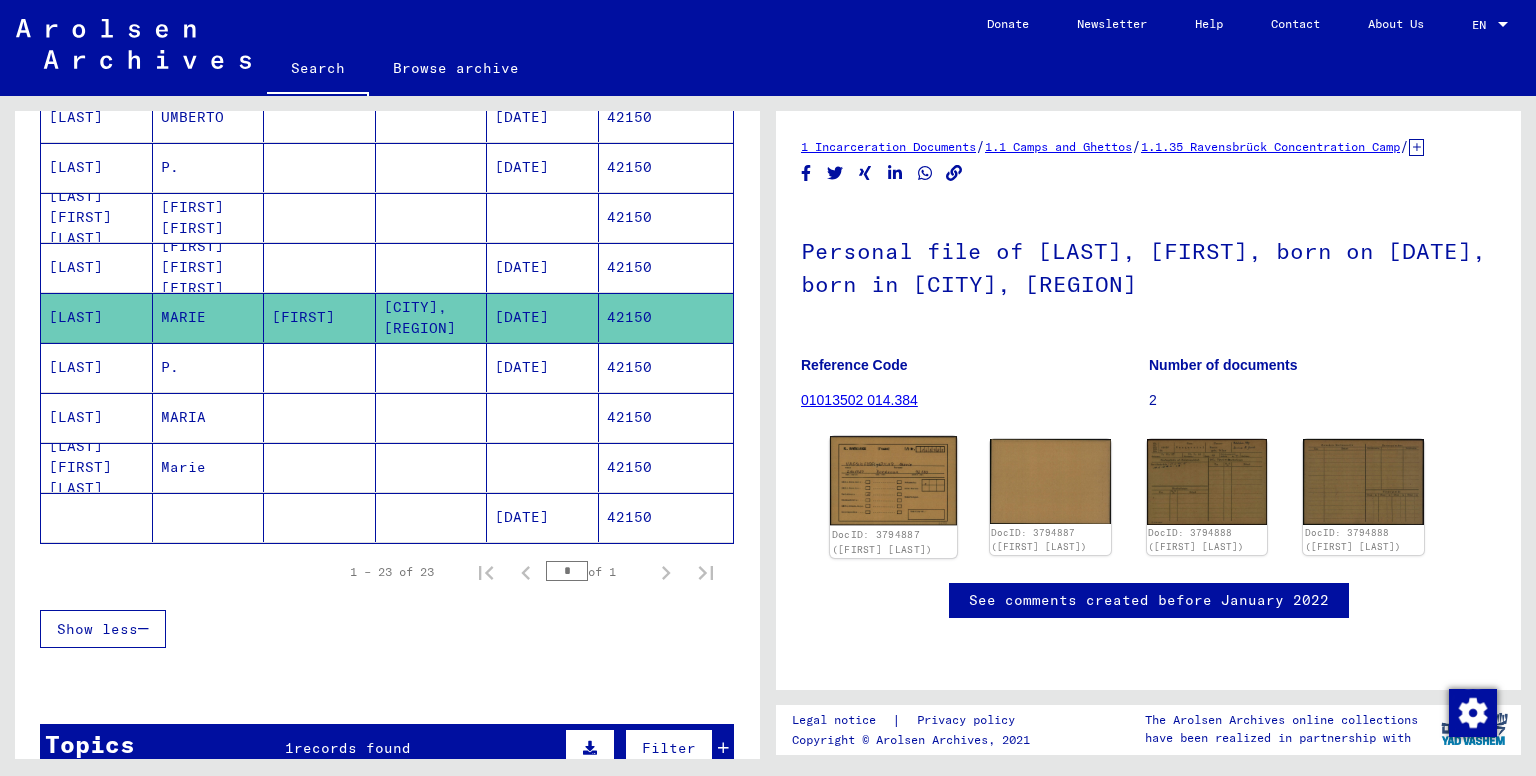 click 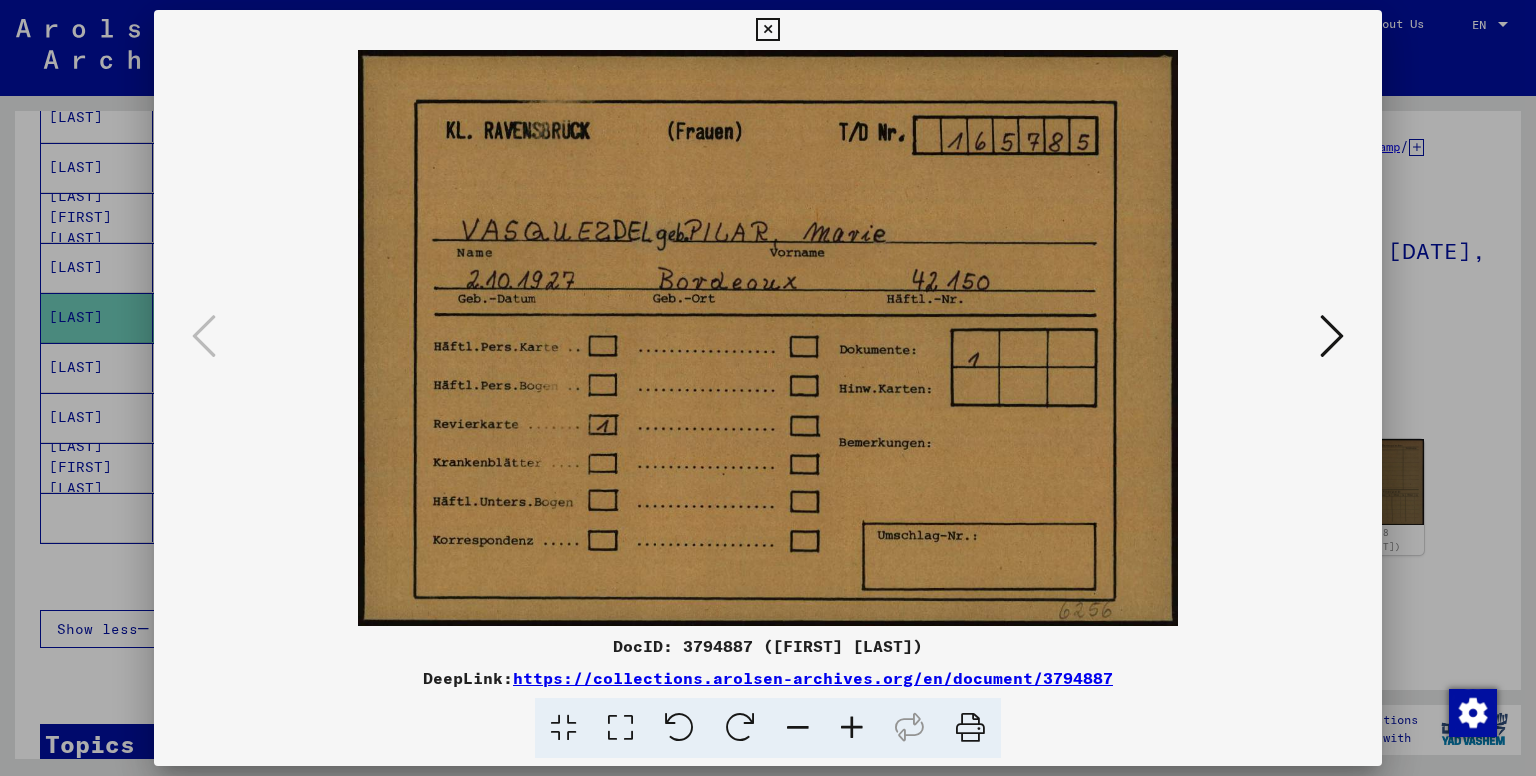 click at bounding box center [1332, 336] 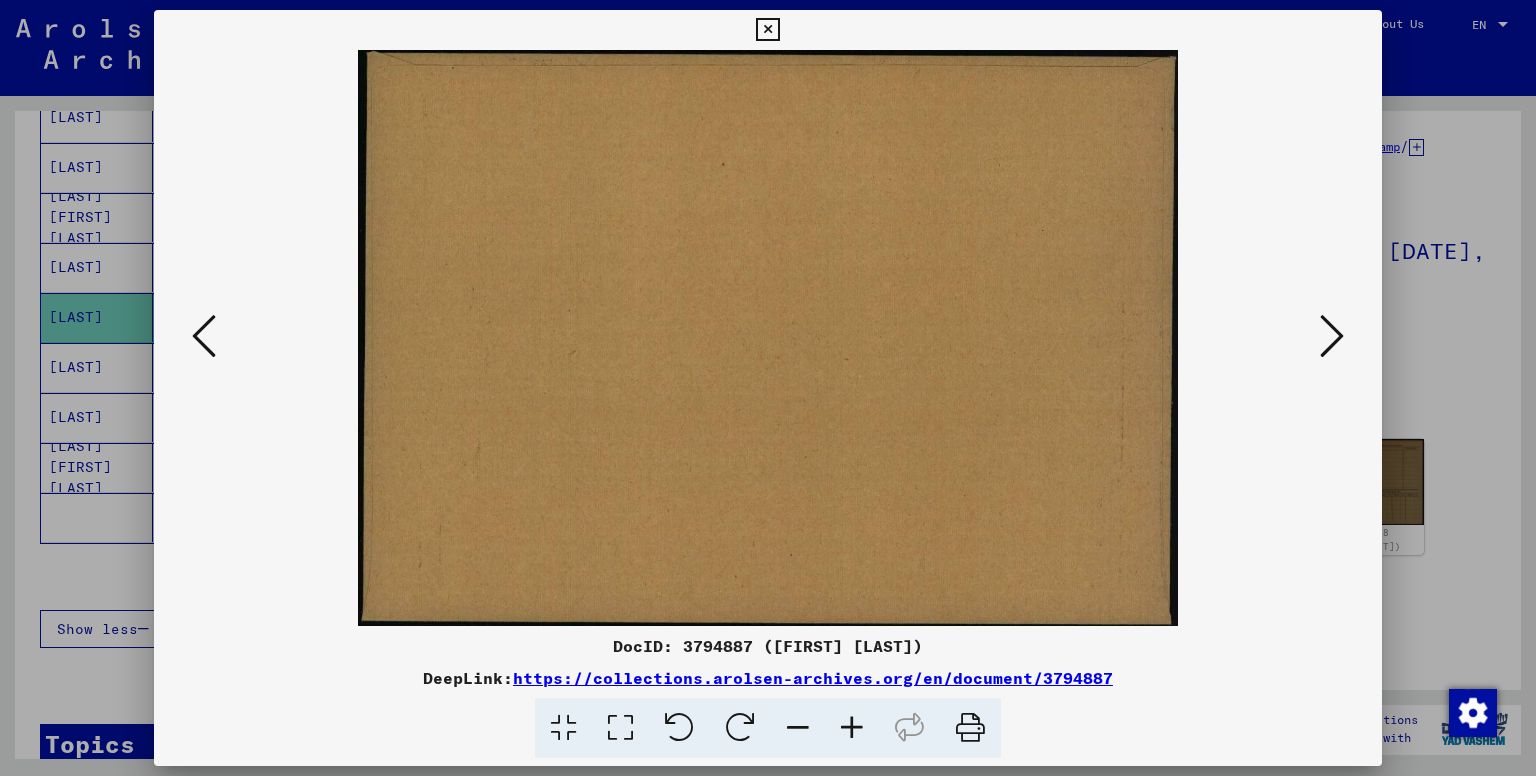 click at bounding box center [1332, 336] 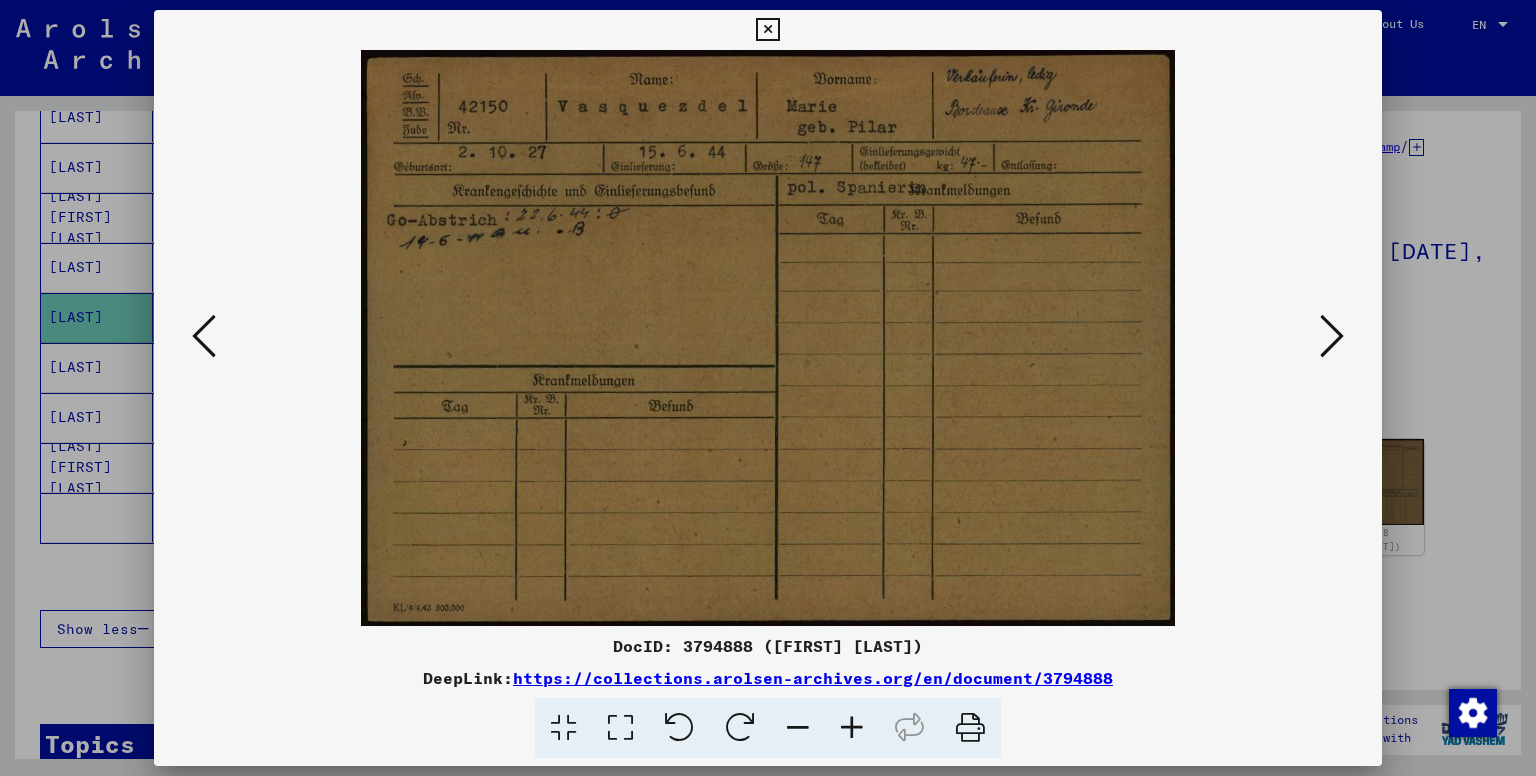 click at bounding box center [767, 30] 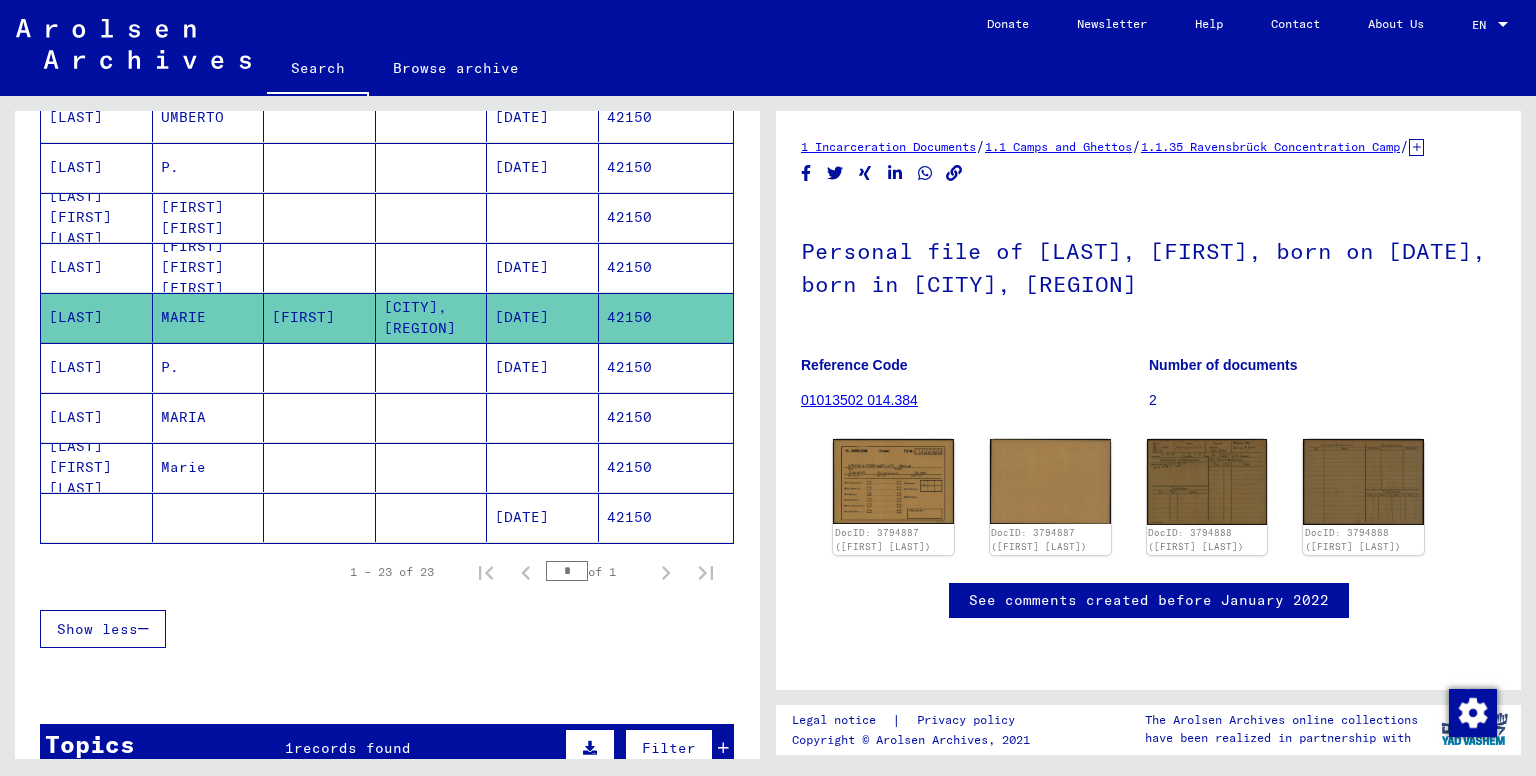 click on "P." at bounding box center (209, 417) 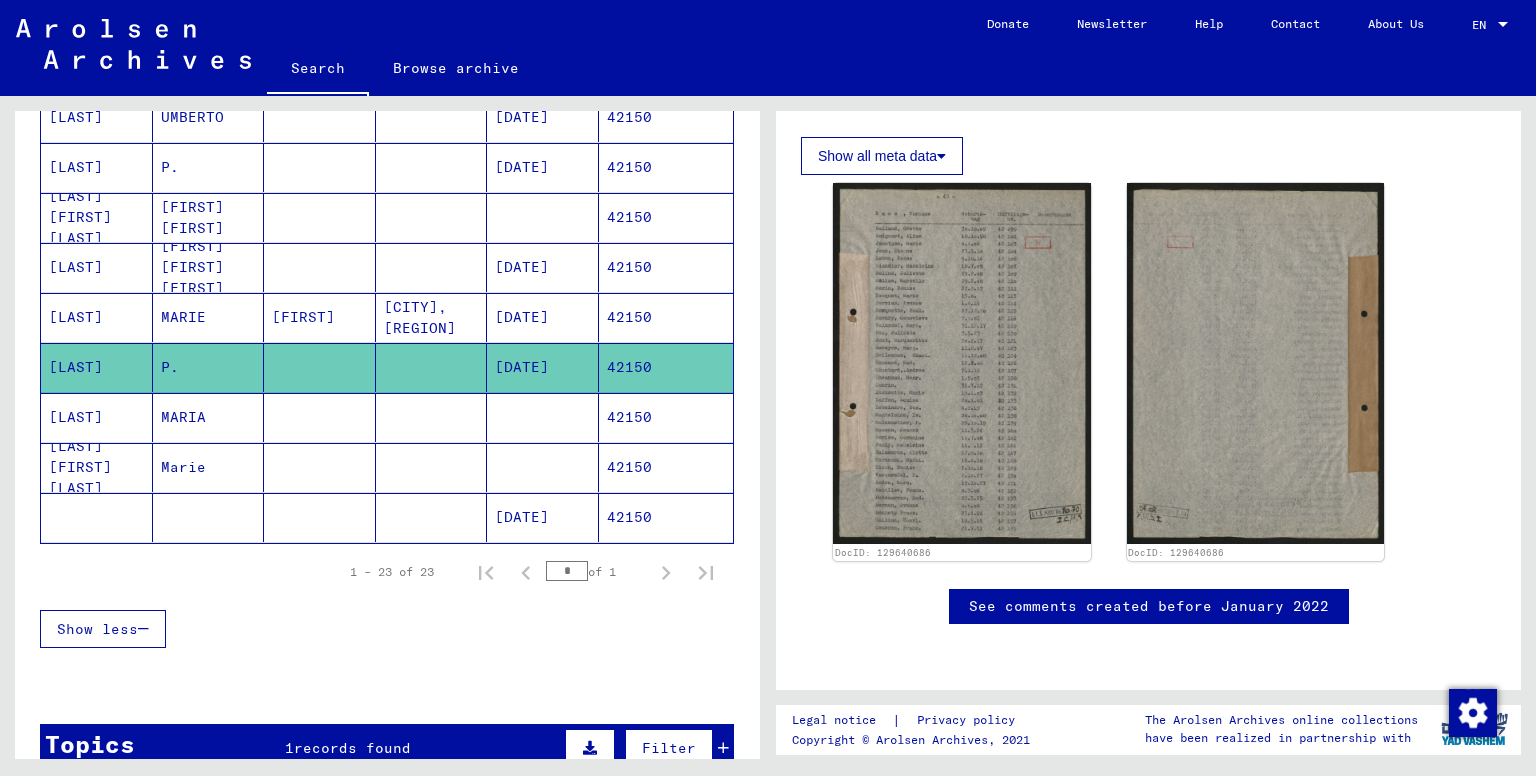 scroll, scrollTop: 333, scrollLeft: 0, axis: vertical 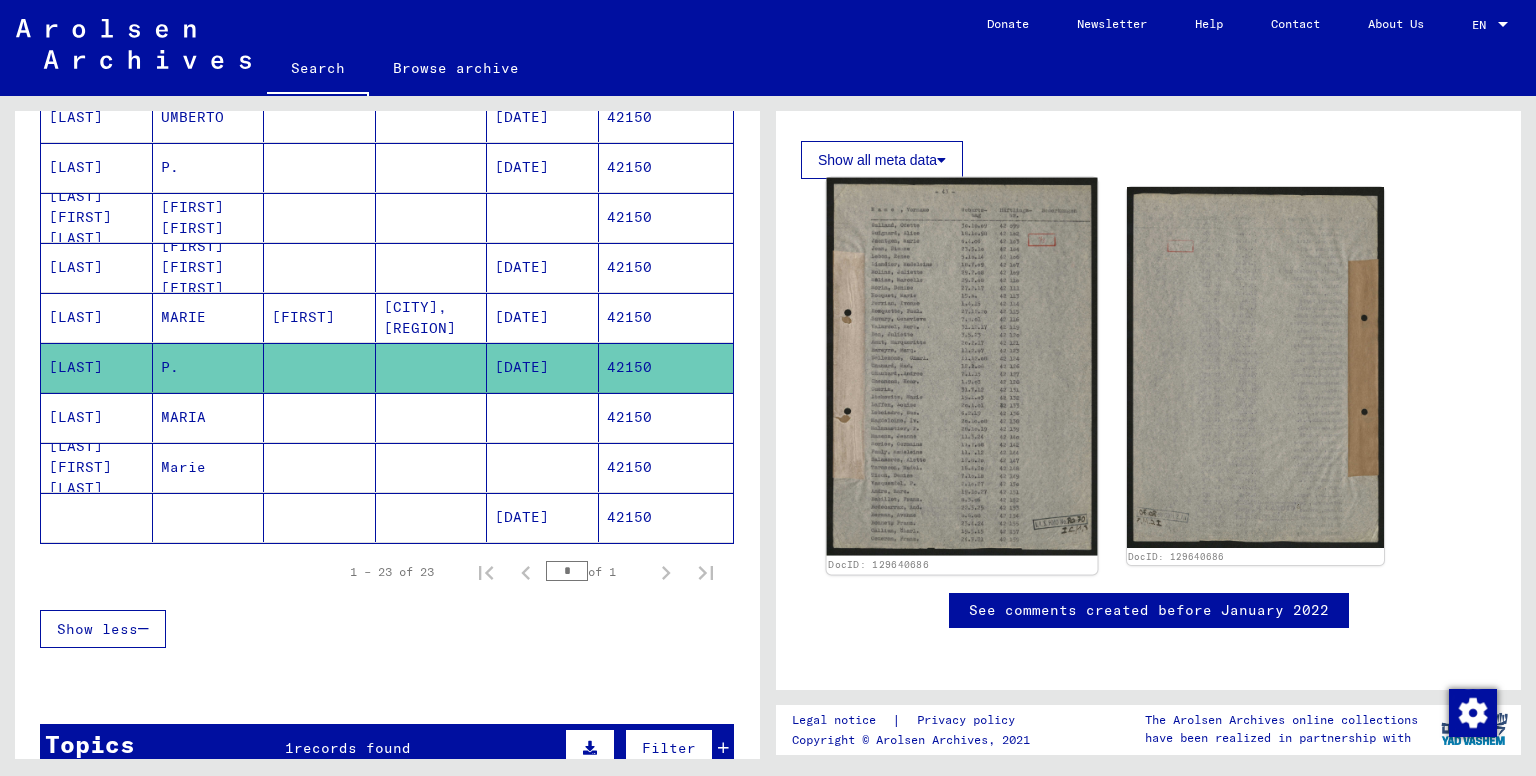 click 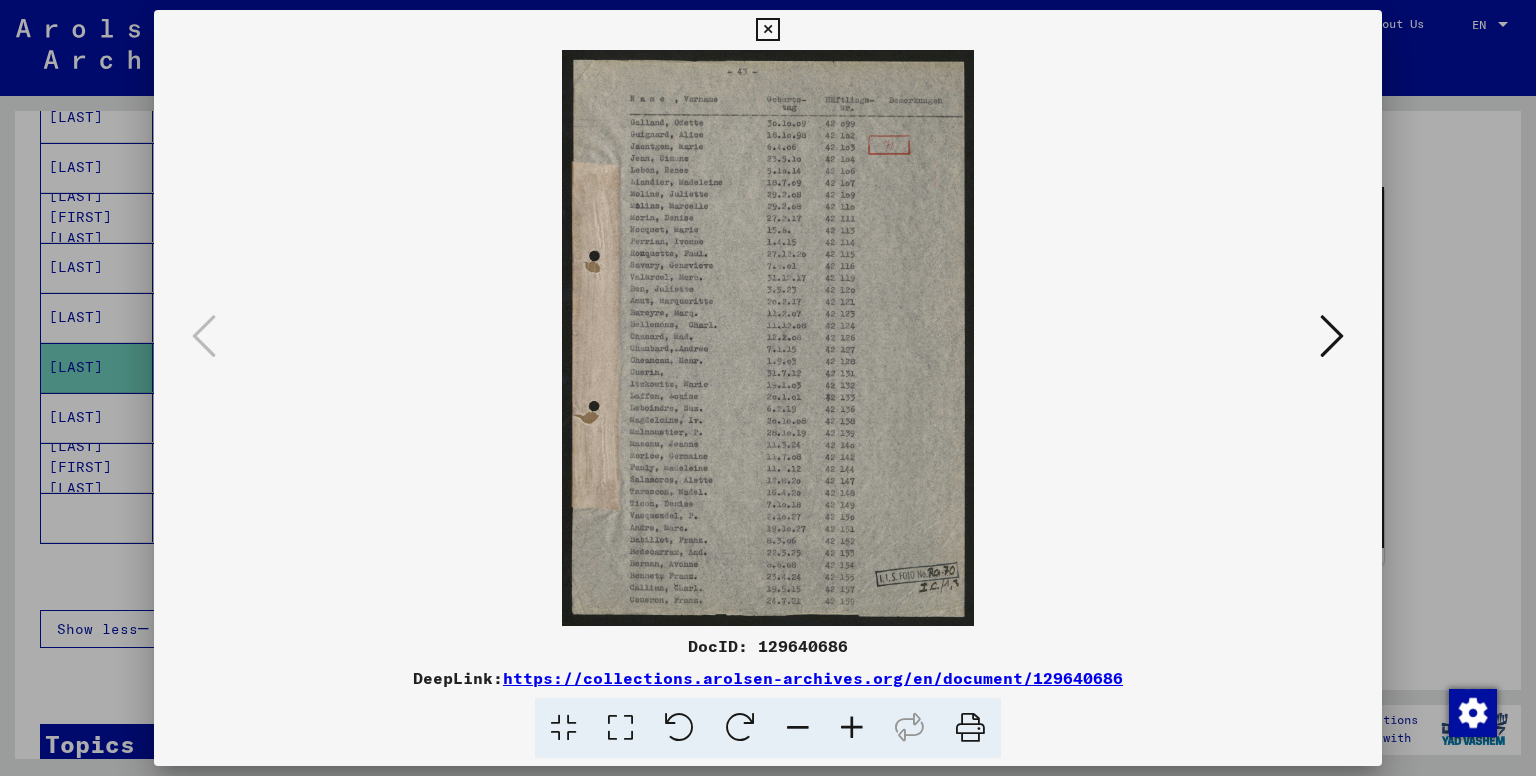 click at bounding box center (852, 728) 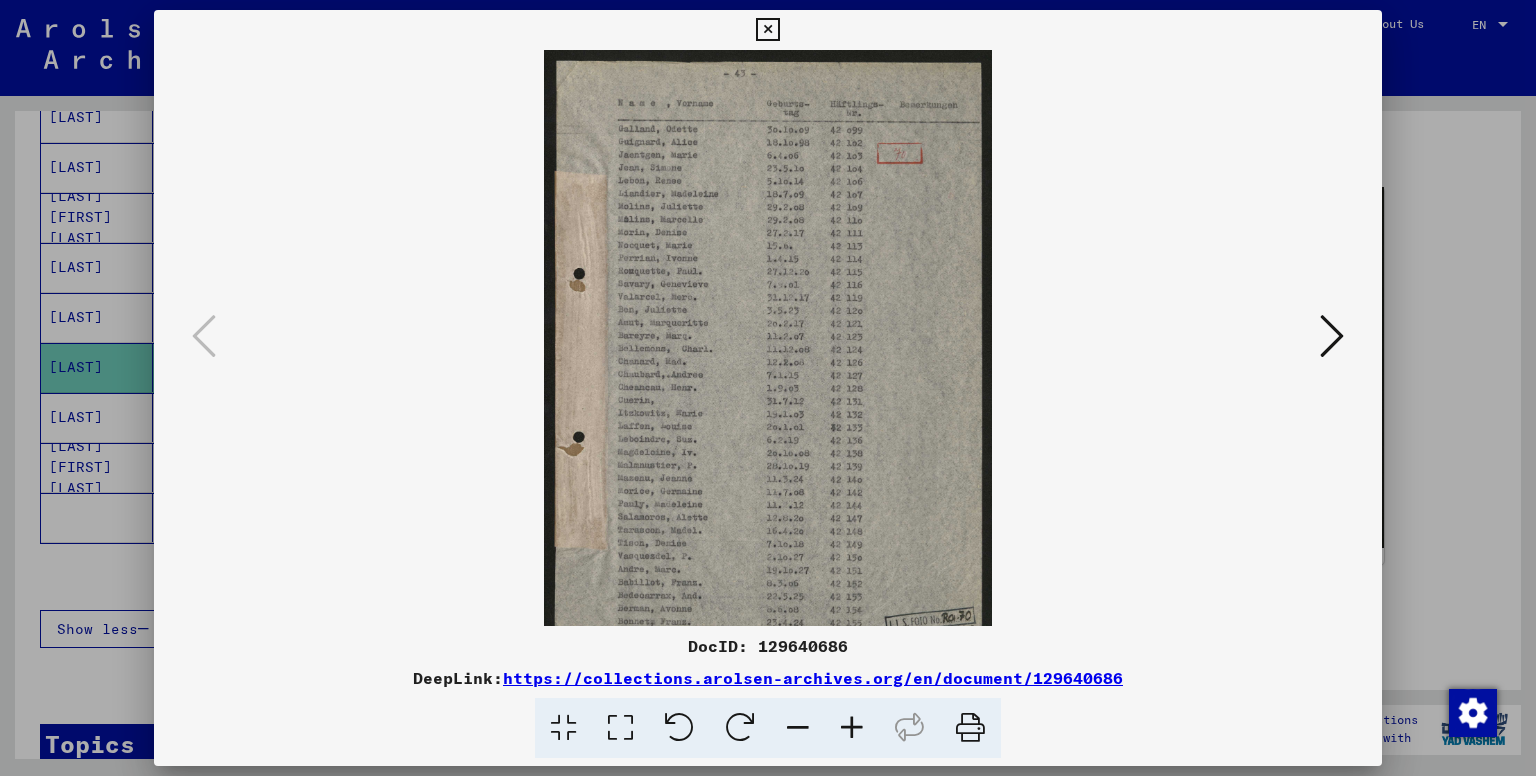 click at bounding box center [852, 728] 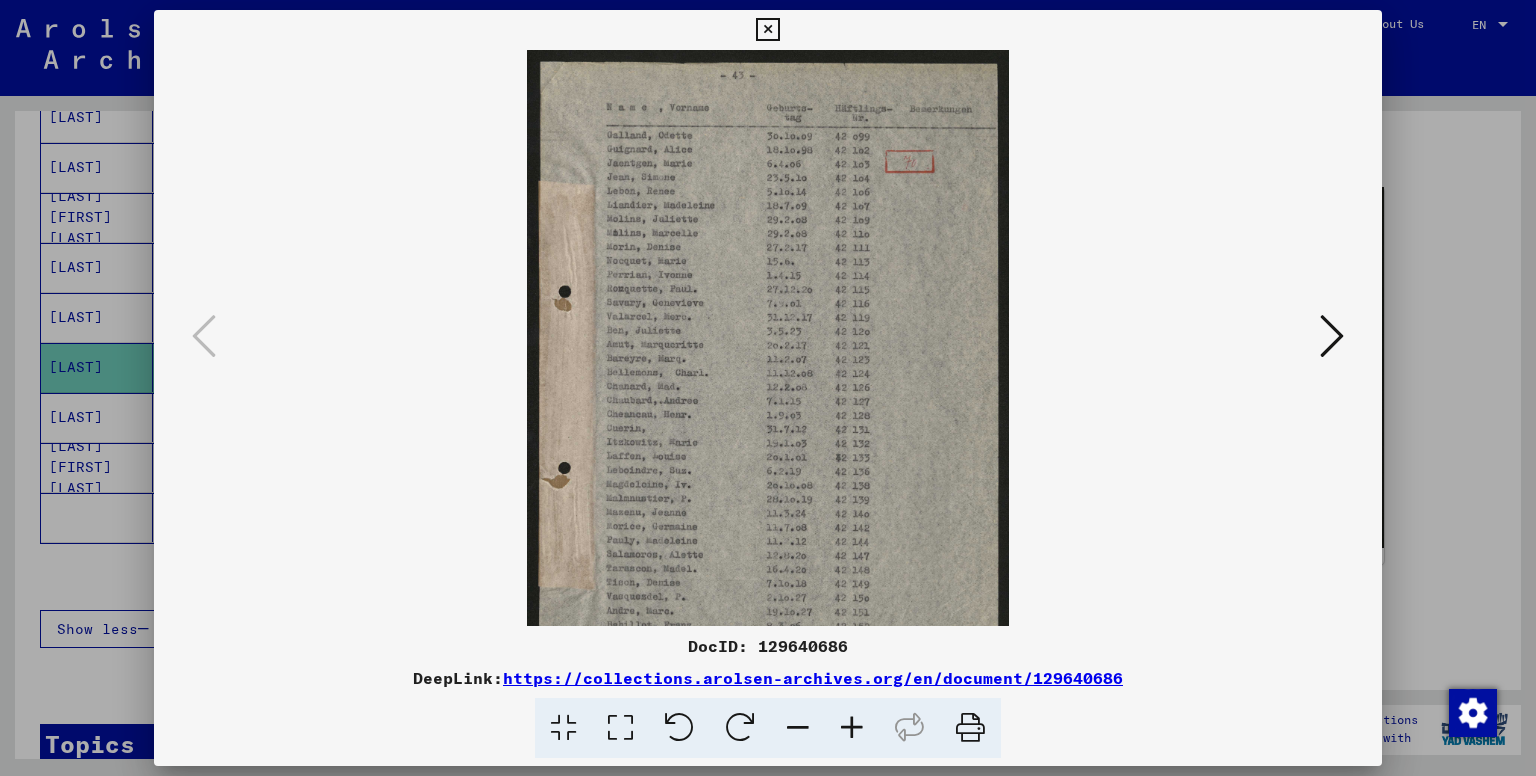 click at bounding box center [852, 728] 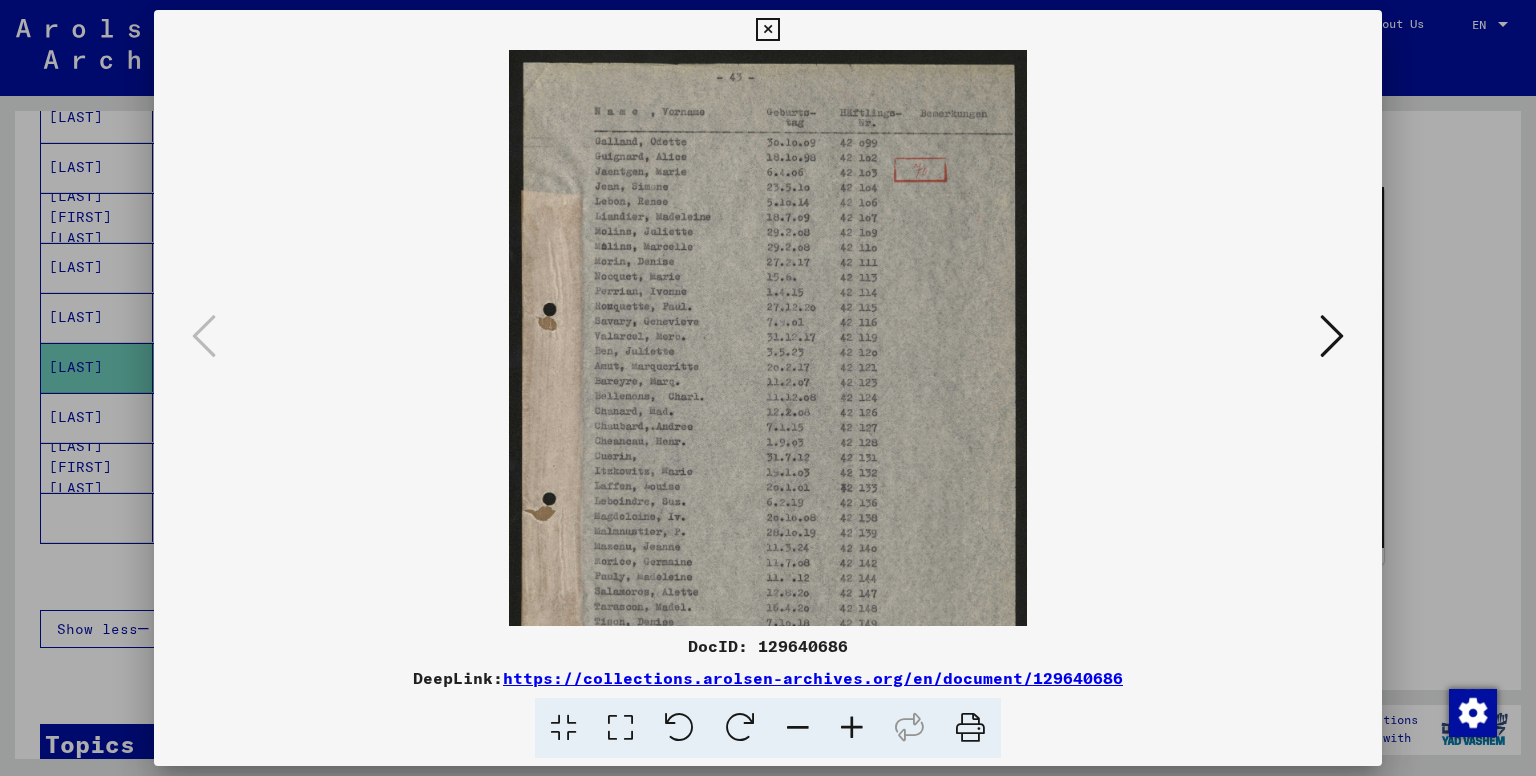 click at bounding box center [852, 728] 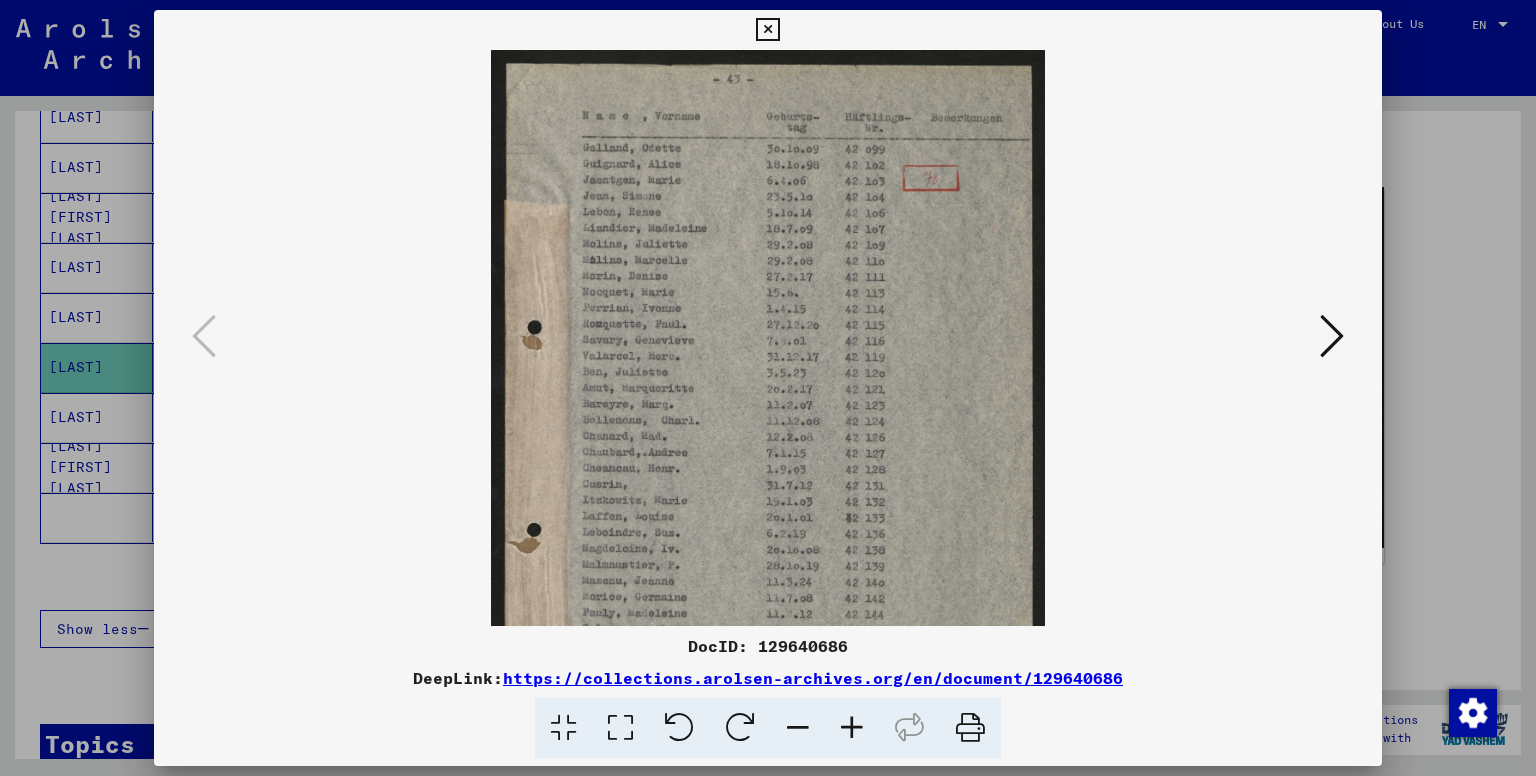 click at bounding box center [852, 728] 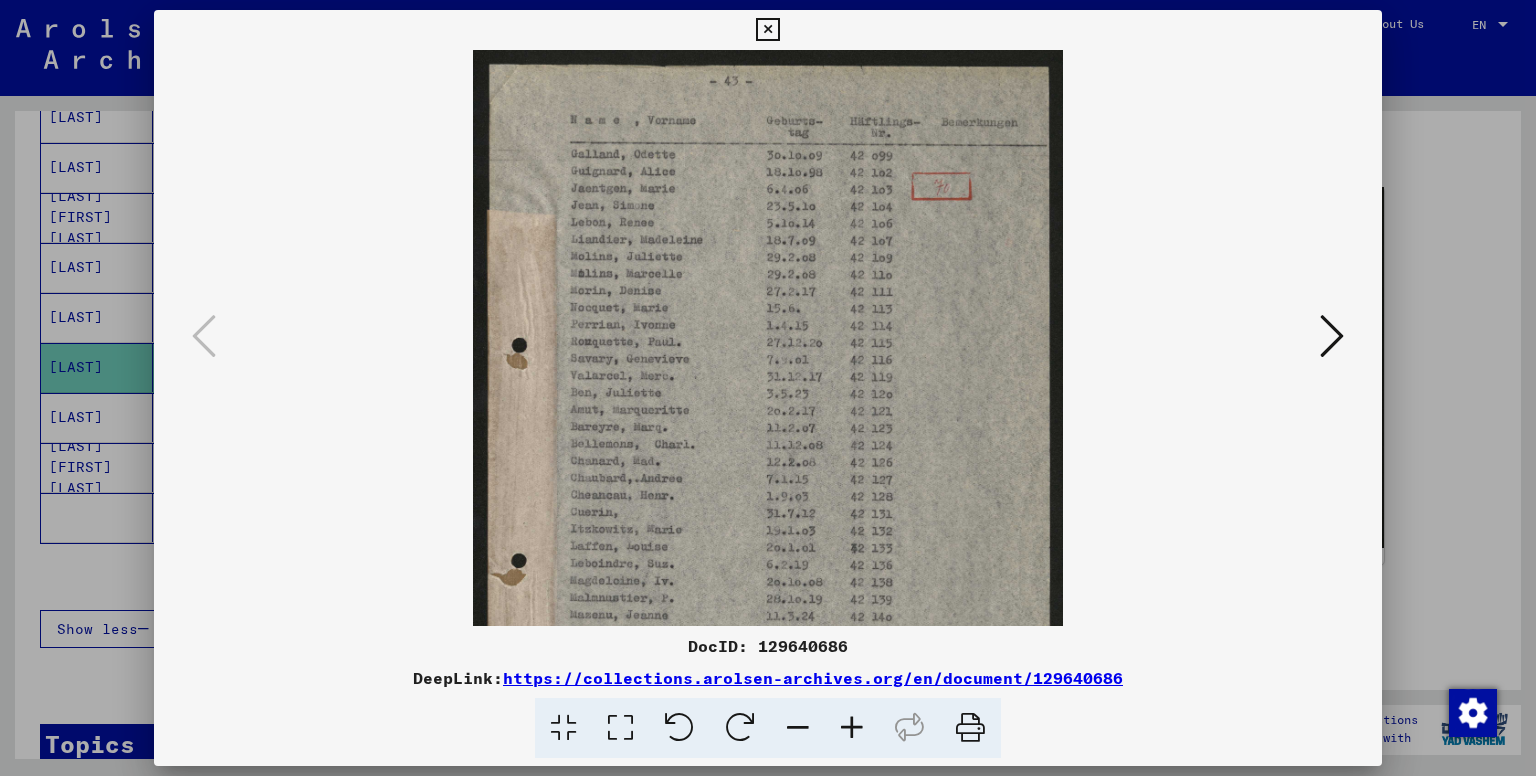 click at bounding box center [852, 728] 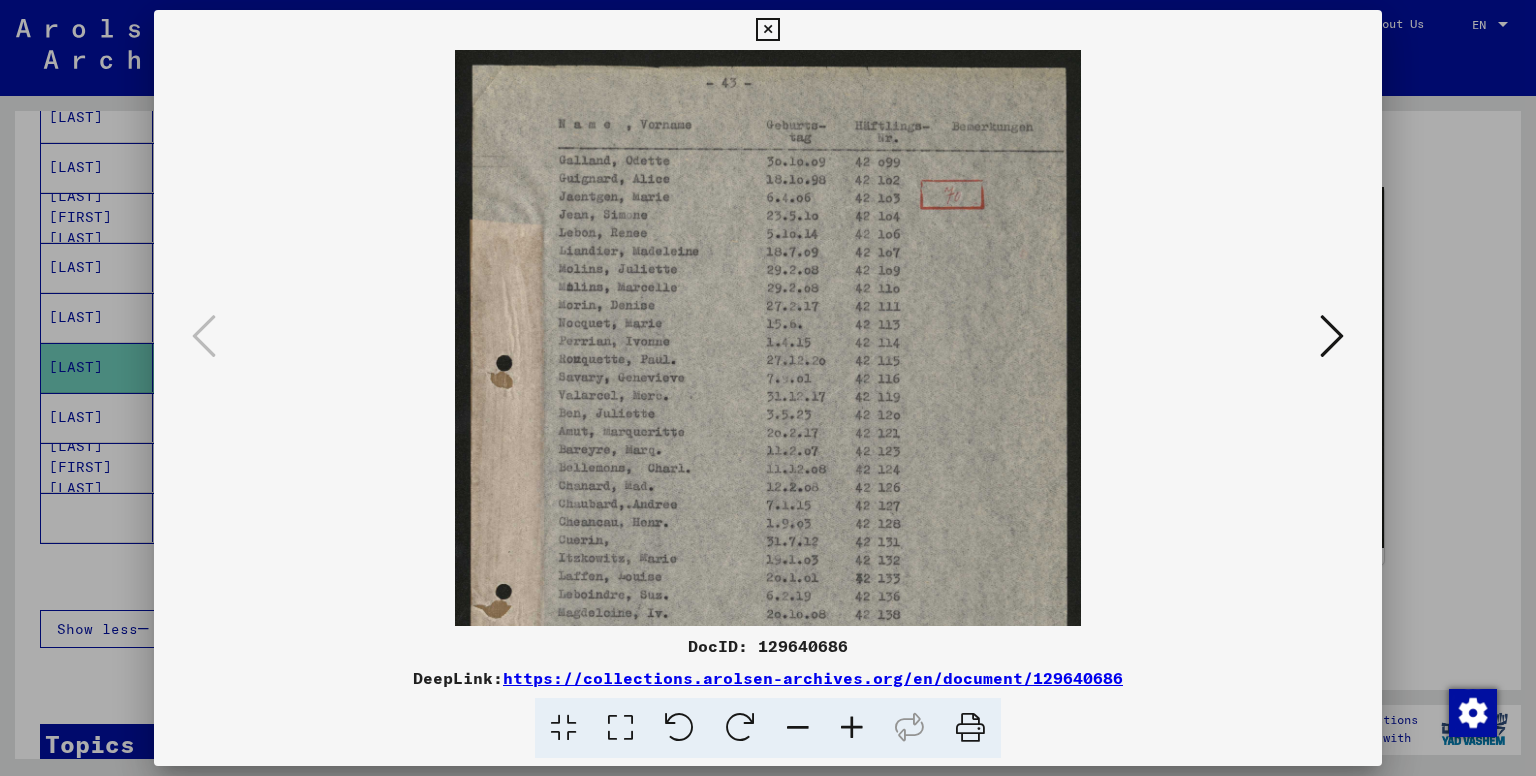 click at bounding box center (852, 728) 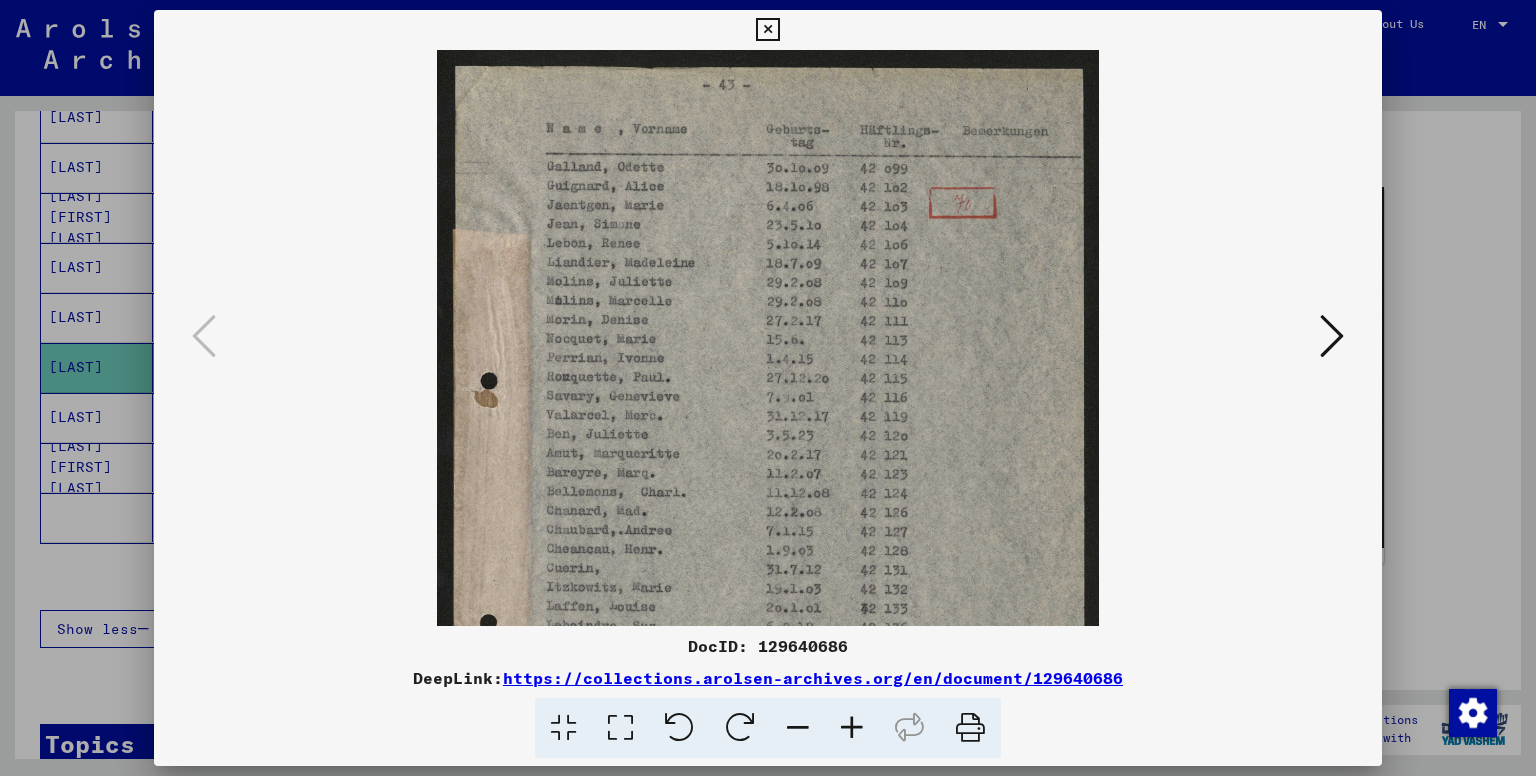 click at bounding box center [852, 728] 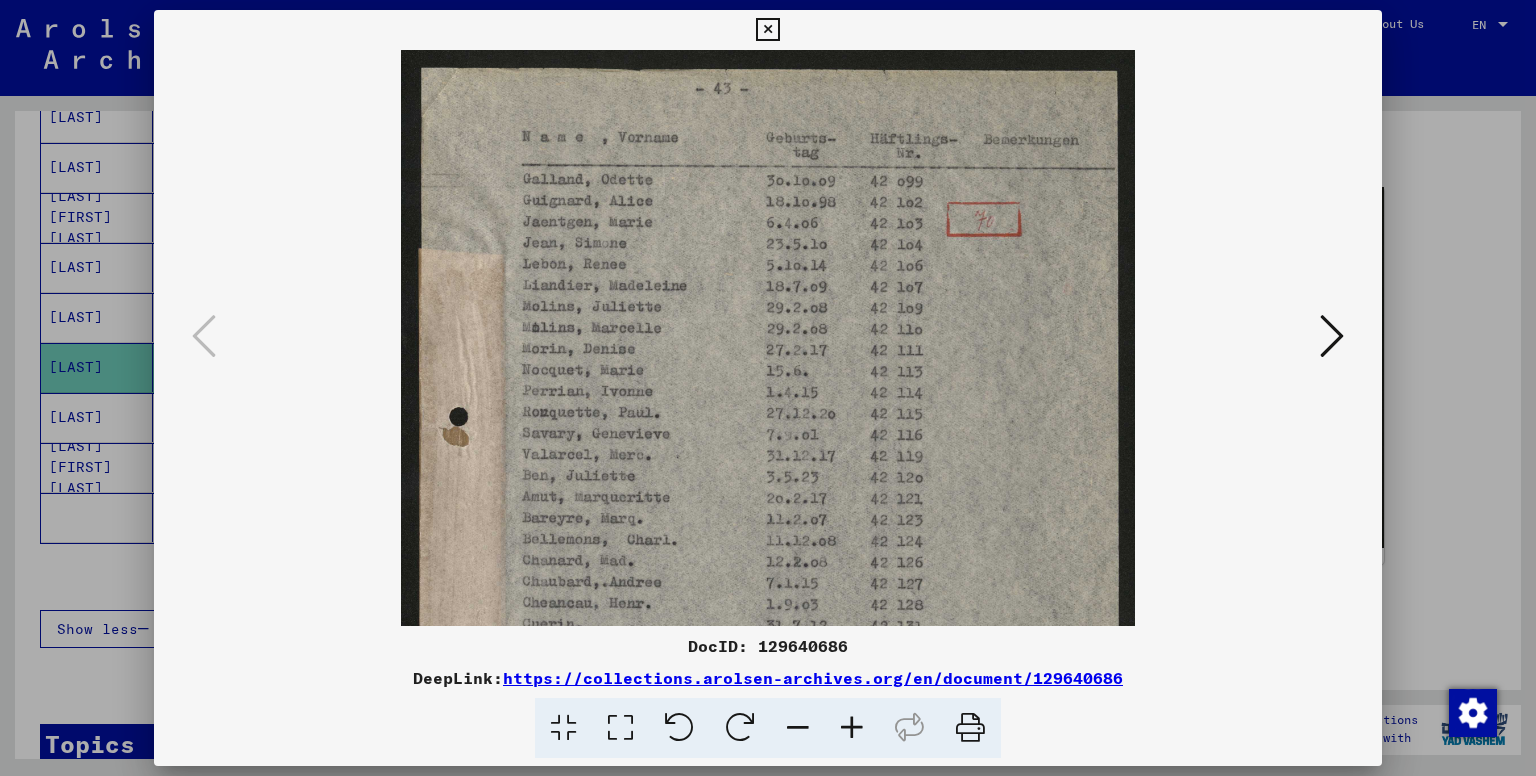 click at bounding box center (852, 728) 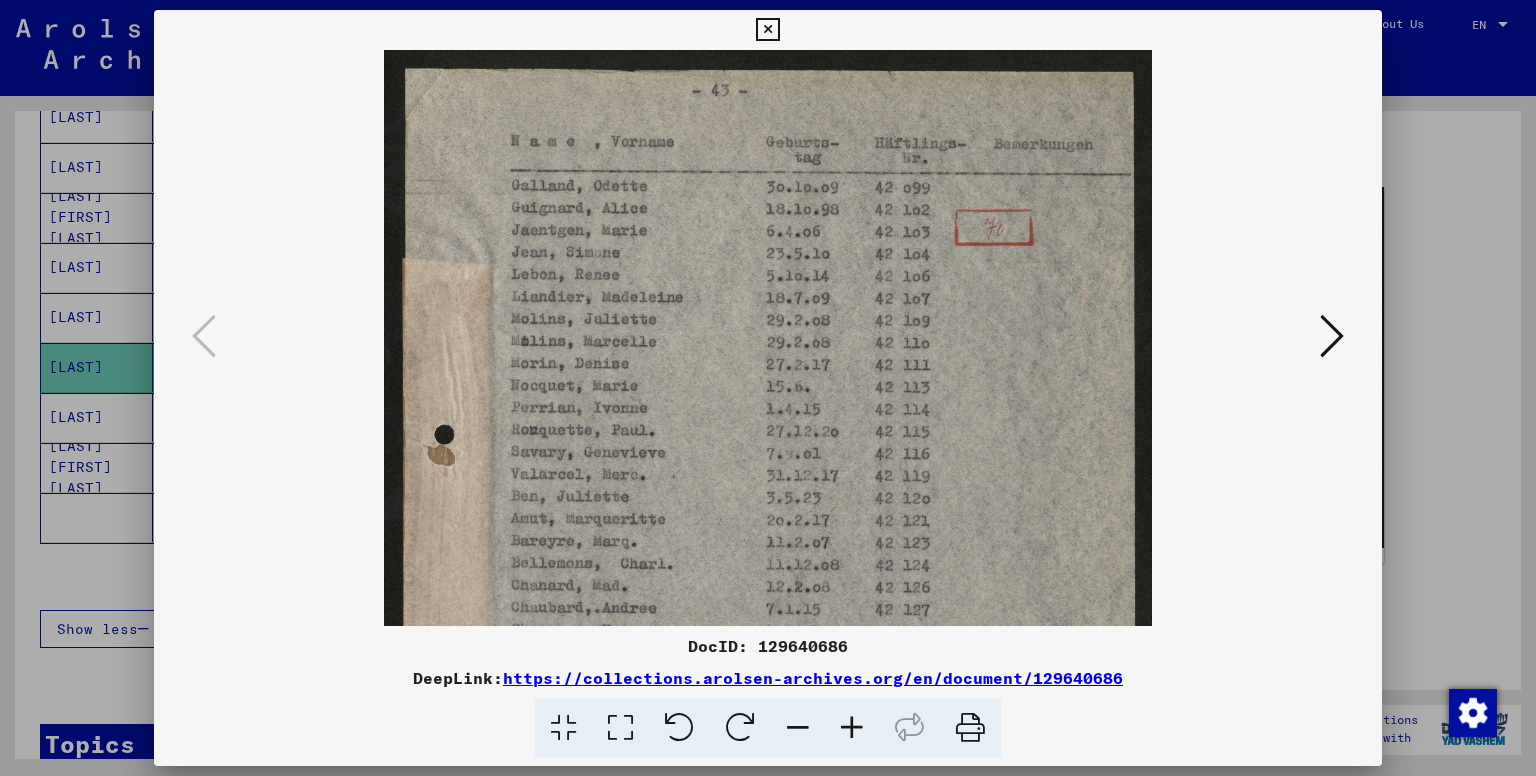 click at bounding box center [852, 728] 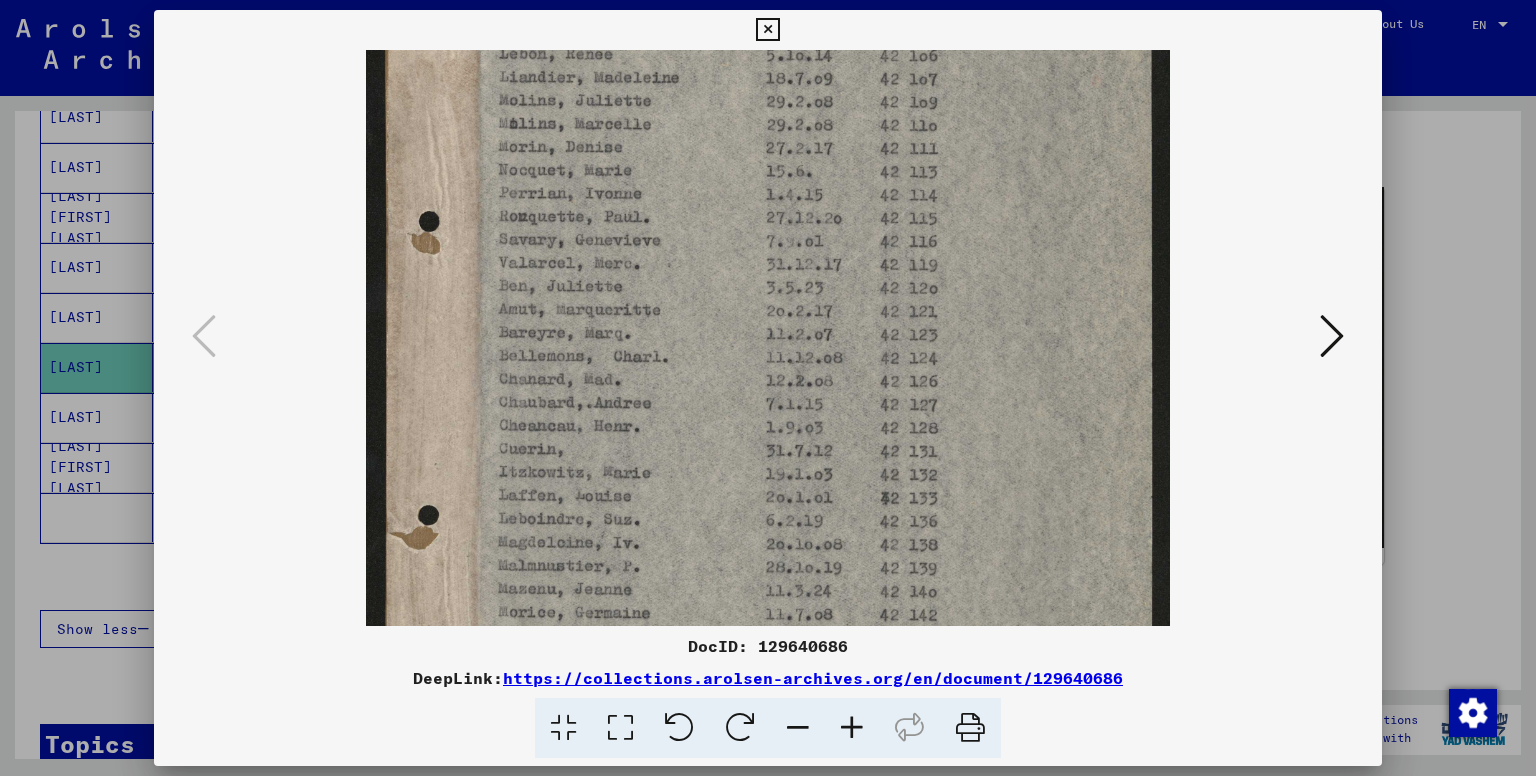 drag, startPoint x: 1033, startPoint y: 400, endPoint x: 1029, endPoint y: 169, distance: 231.03462 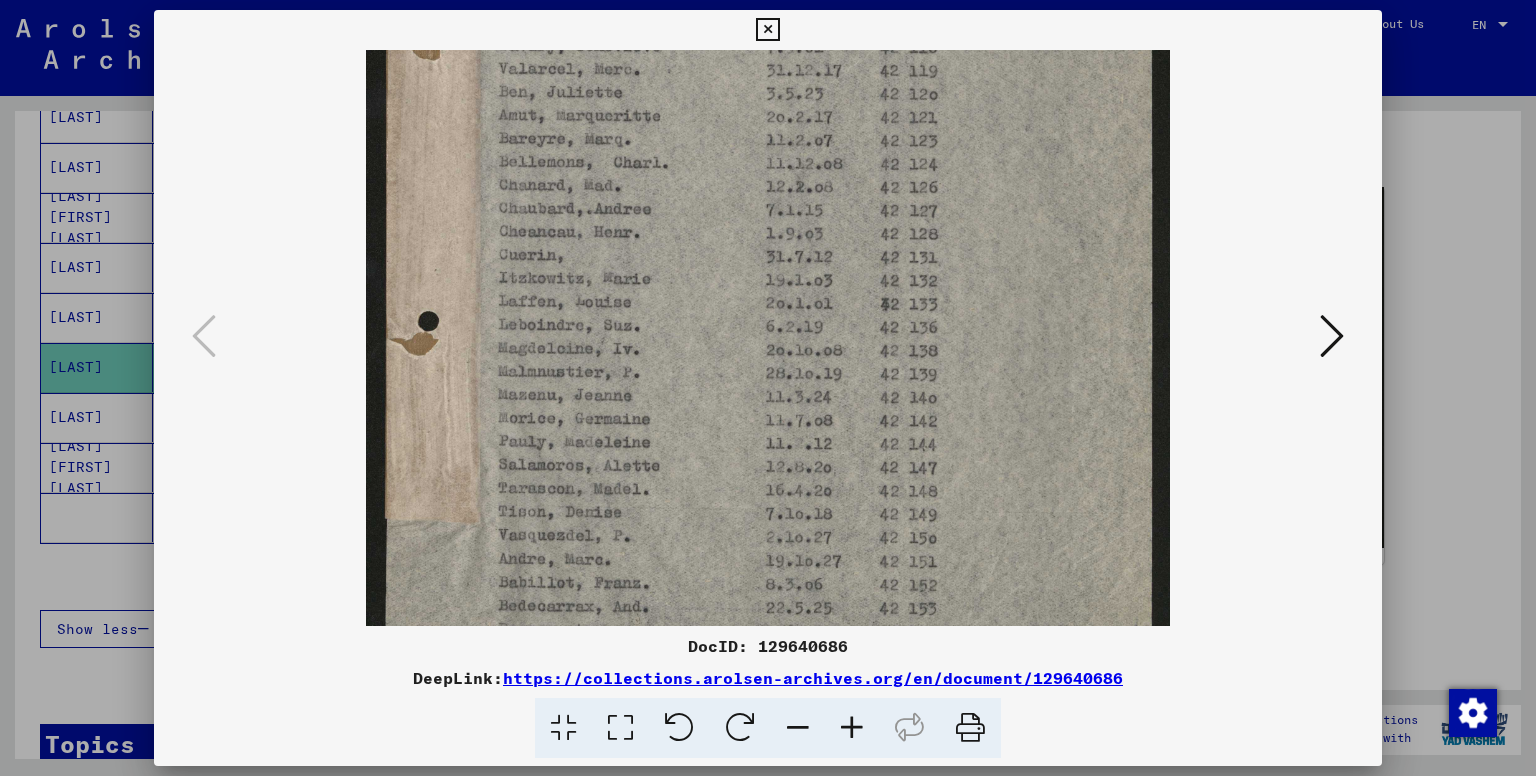 scroll, scrollTop: 452, scrollLeft: 0, axis: vertical 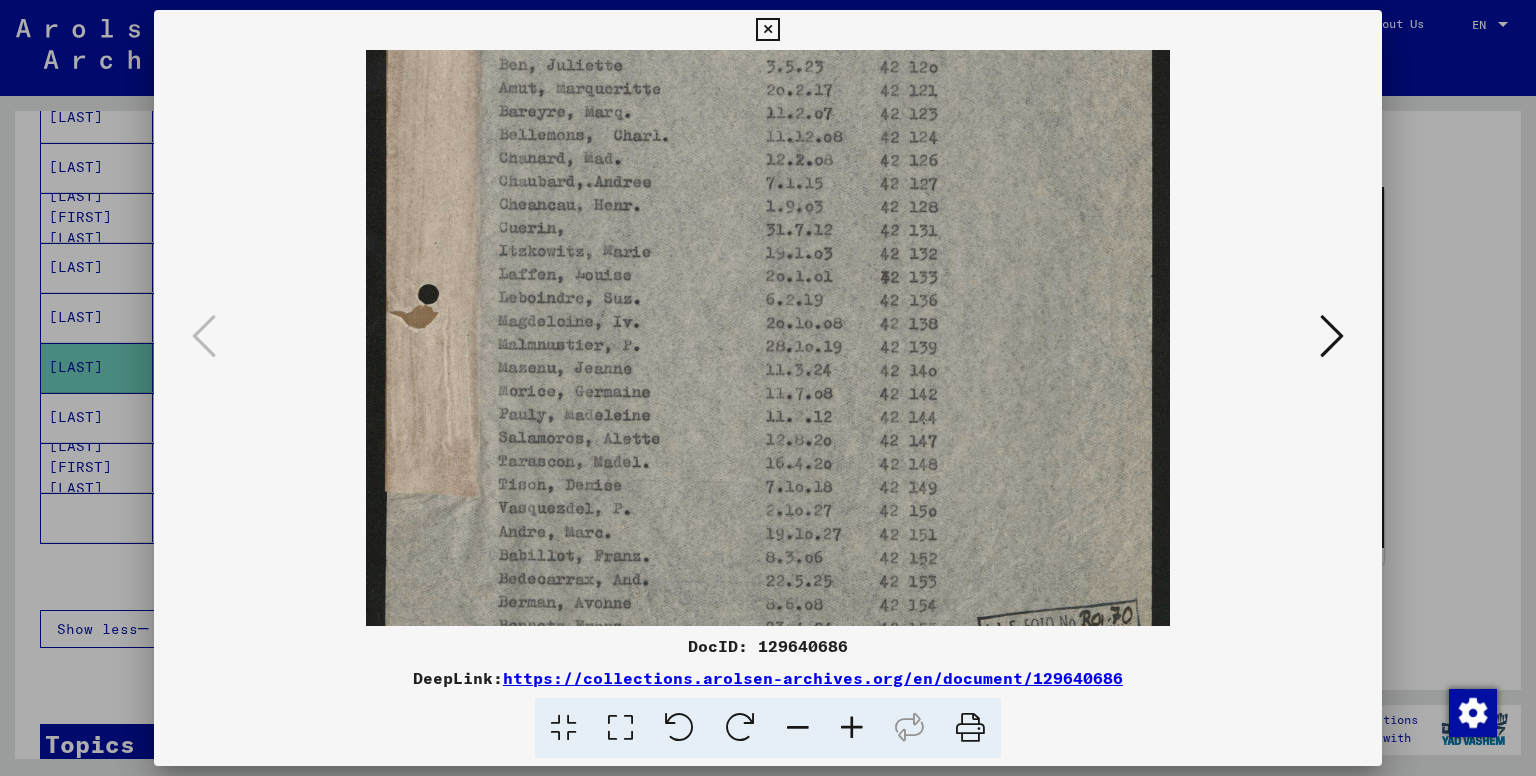 drag, startPoint x: 1032, startPoint y: 465, endPoint x: 1032, endPoint y: 246, distance: 219 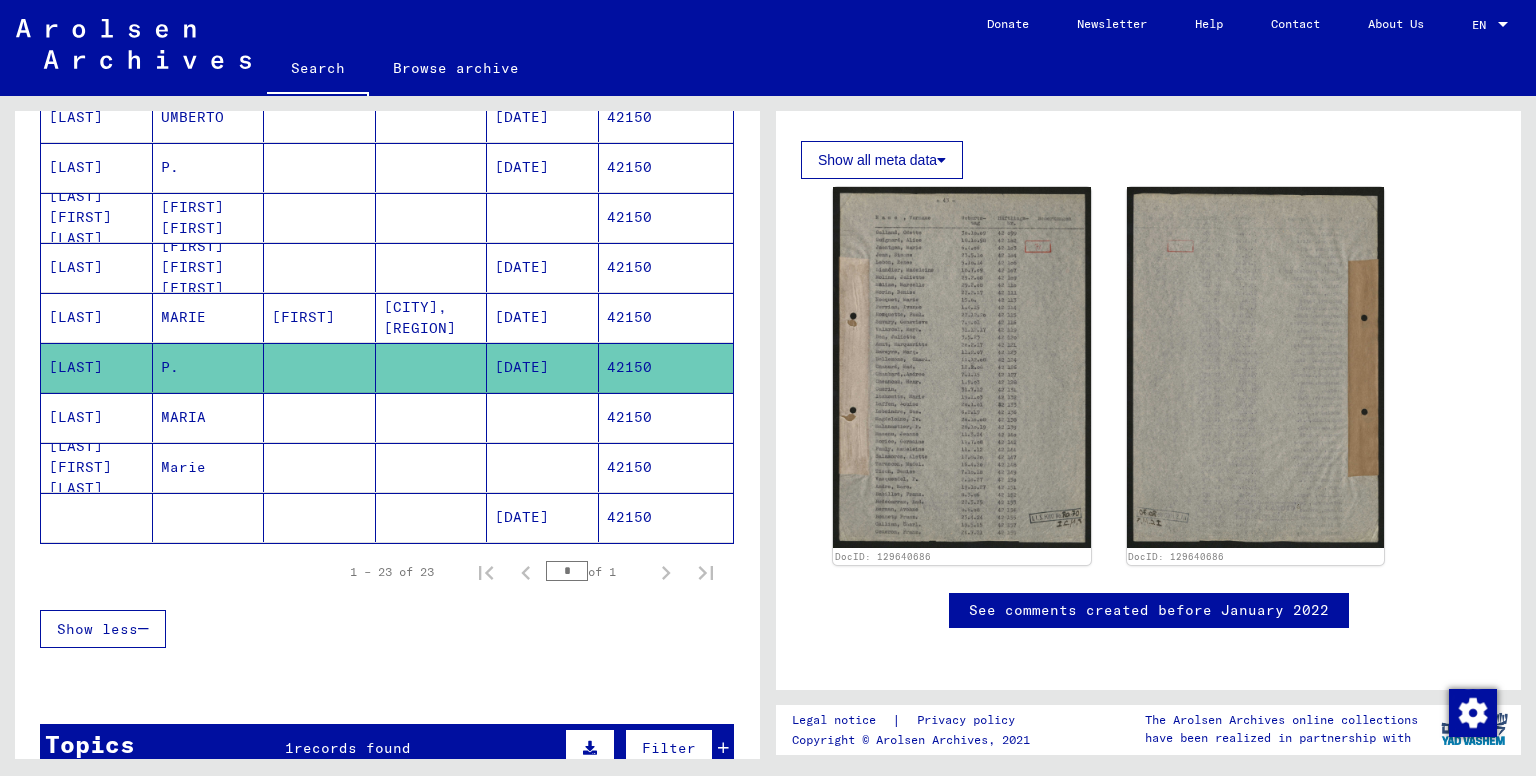 click on "MARIA" at bounding box center [209, 467] 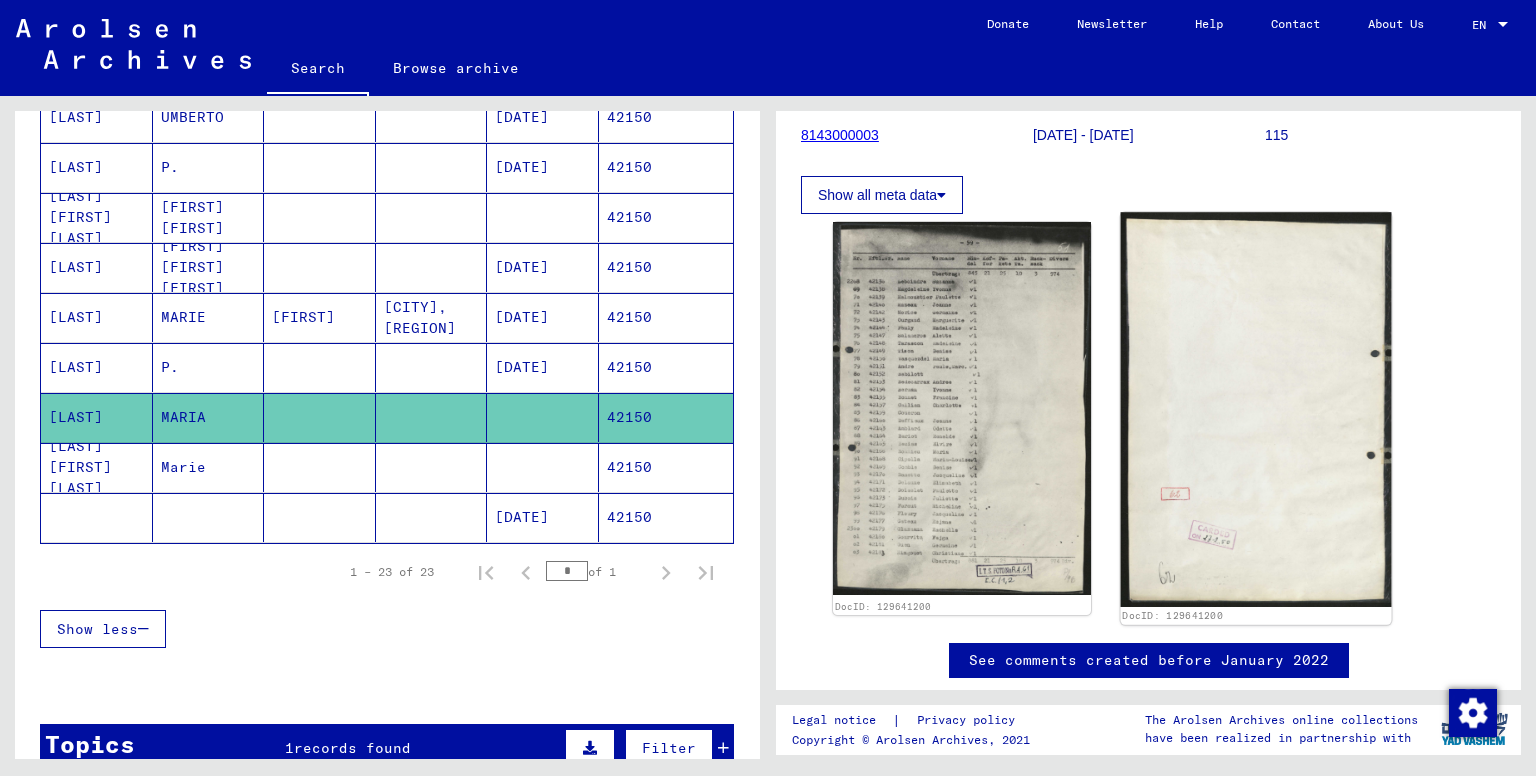 scroll, scrollTop: 333, scrollLeft: 0, axis: vertical 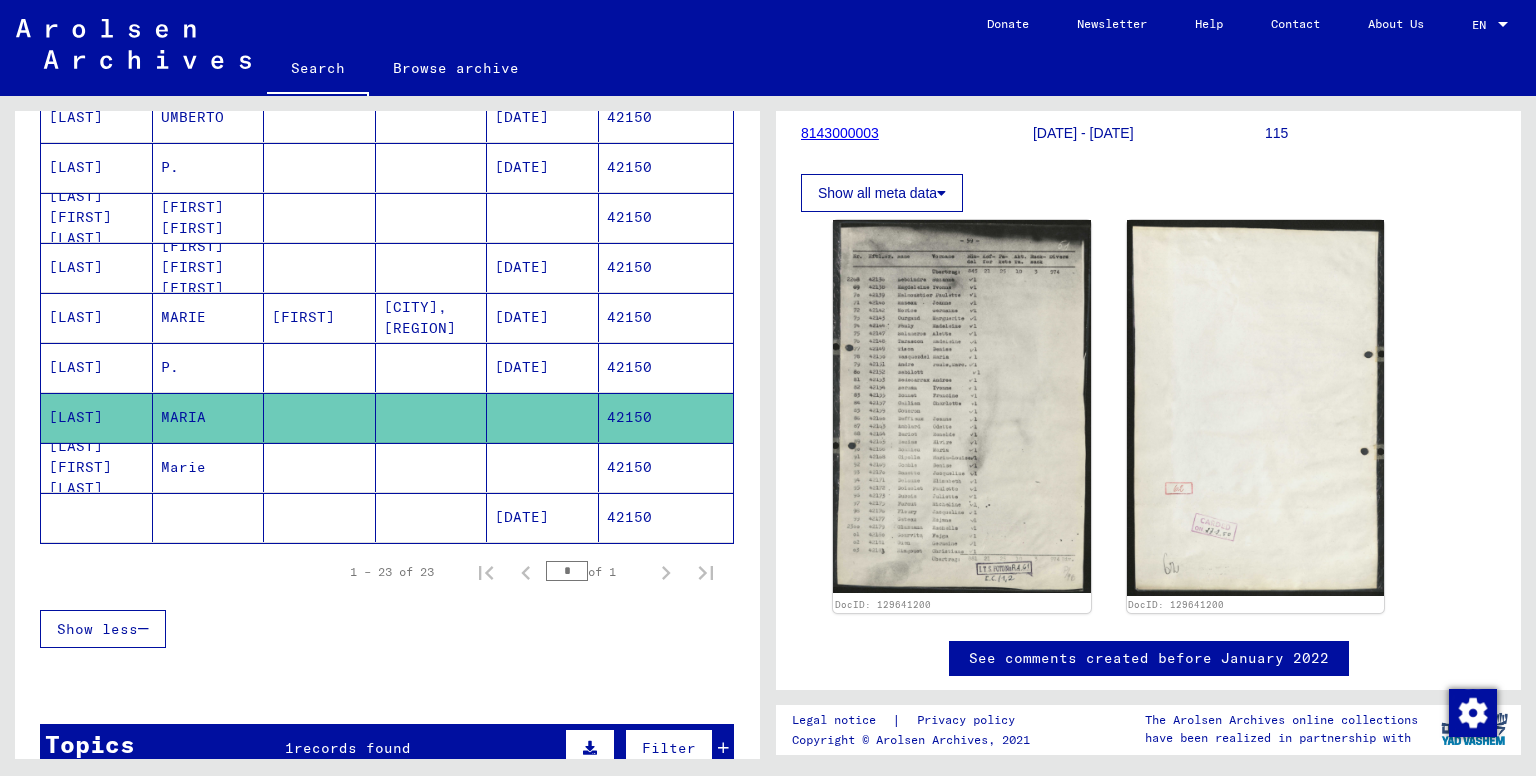 click at bounding box center (432, 517) 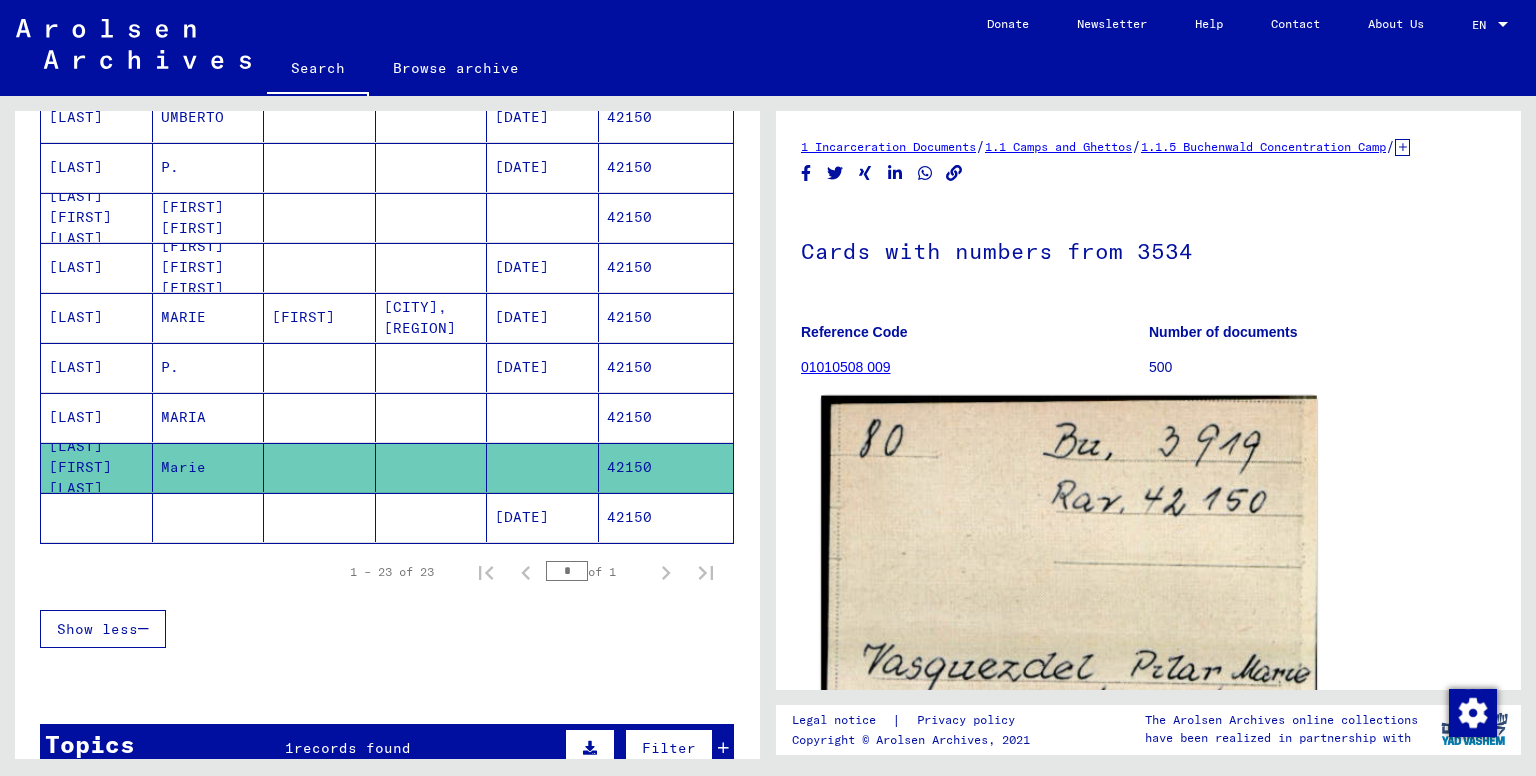 scroll, scrollTop: 333, scrollLeft: 0, axis: vertical 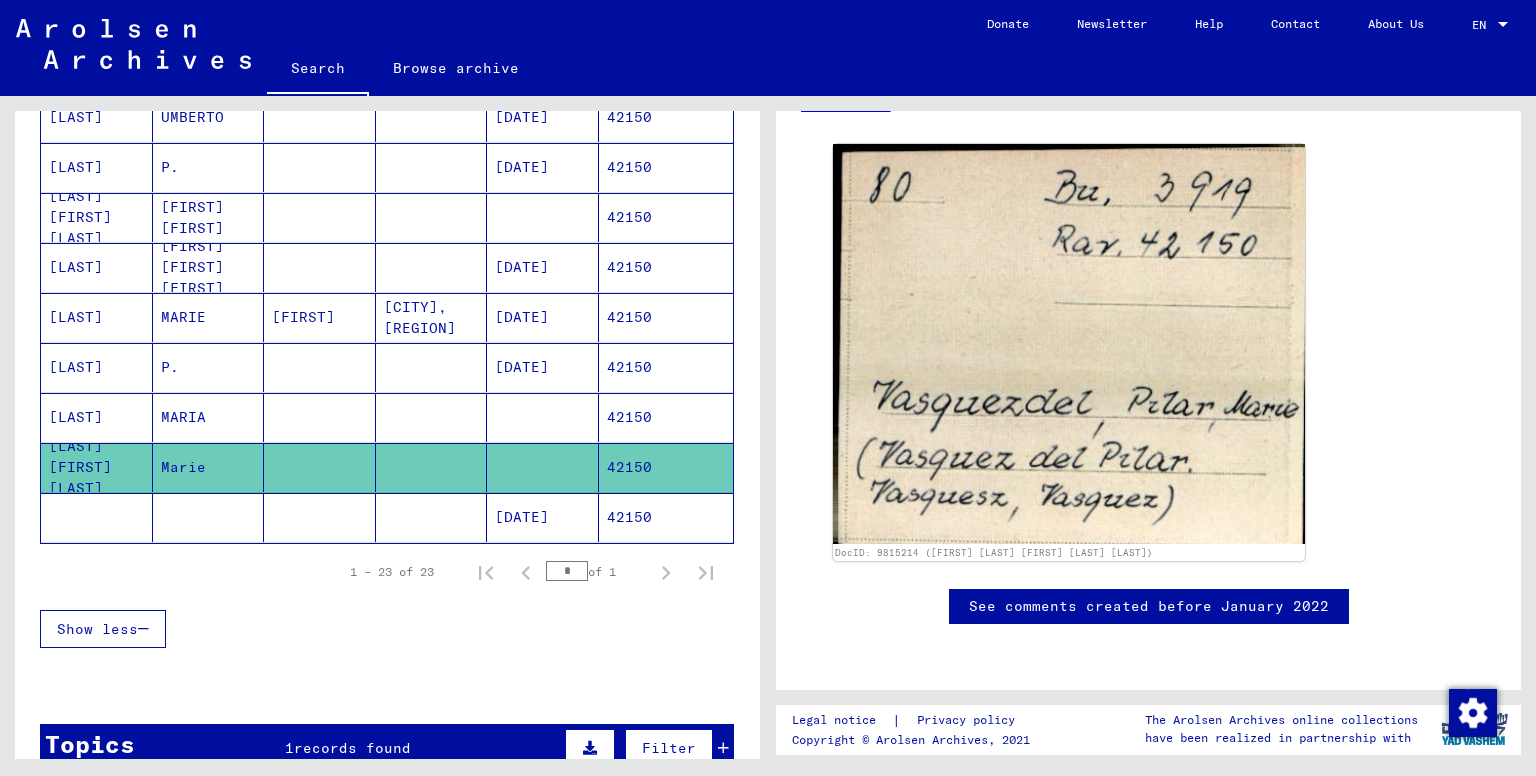 click on "42150" 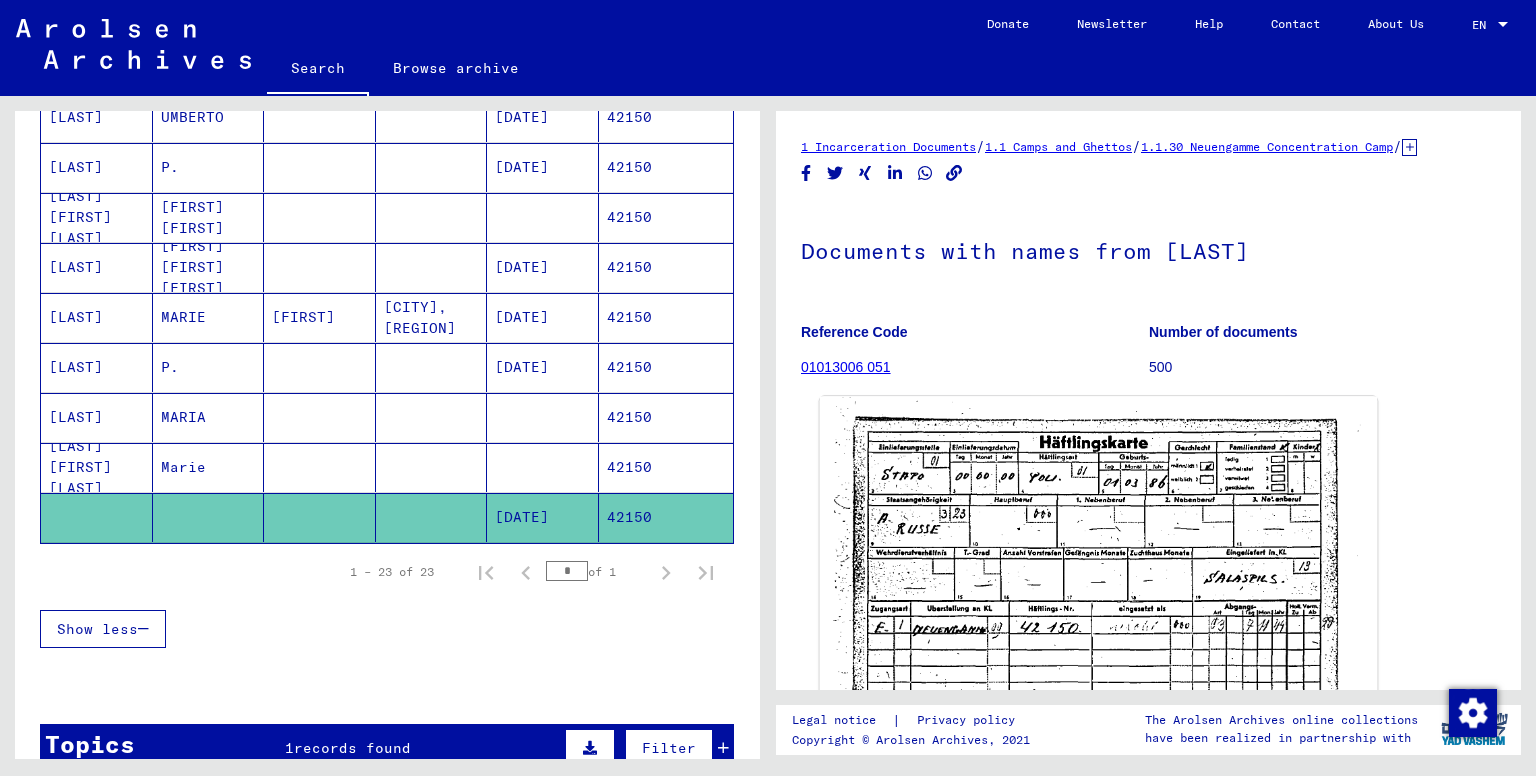 scroll, scrollTop: 333, scrollLeft: 0, axis: vertical 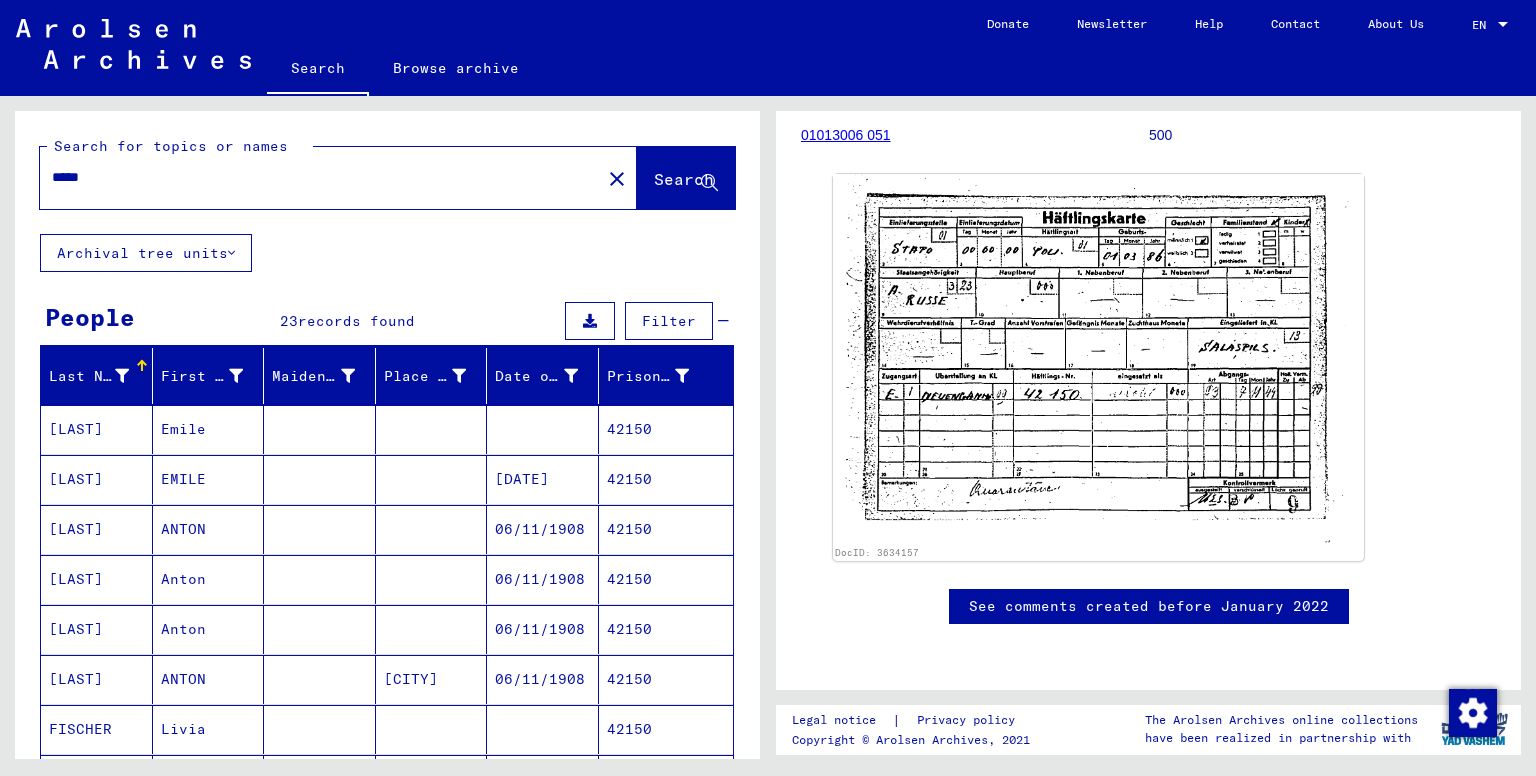 click on "*****" at bounding box center [320, 177] 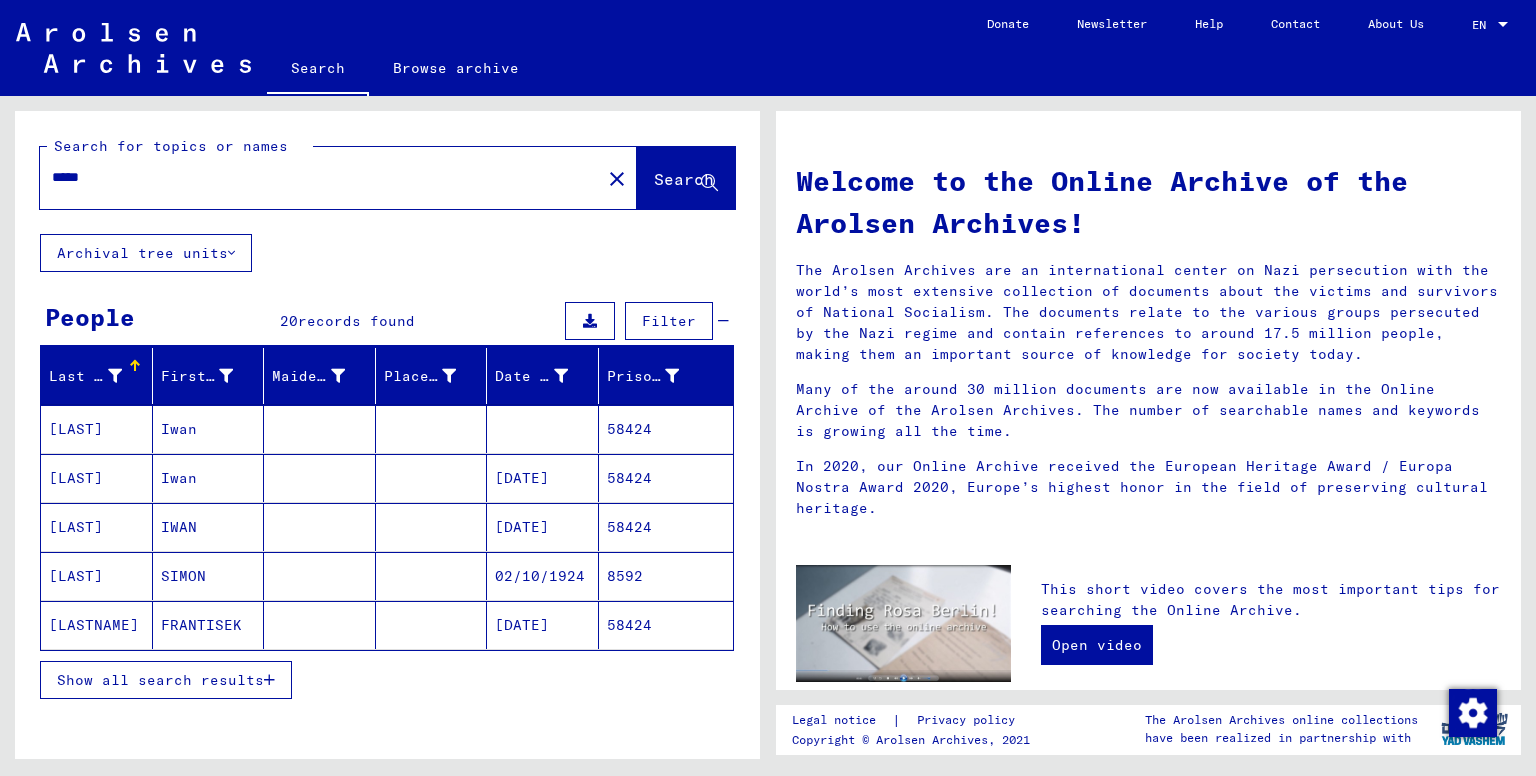 click at bounding box center [269, 680] 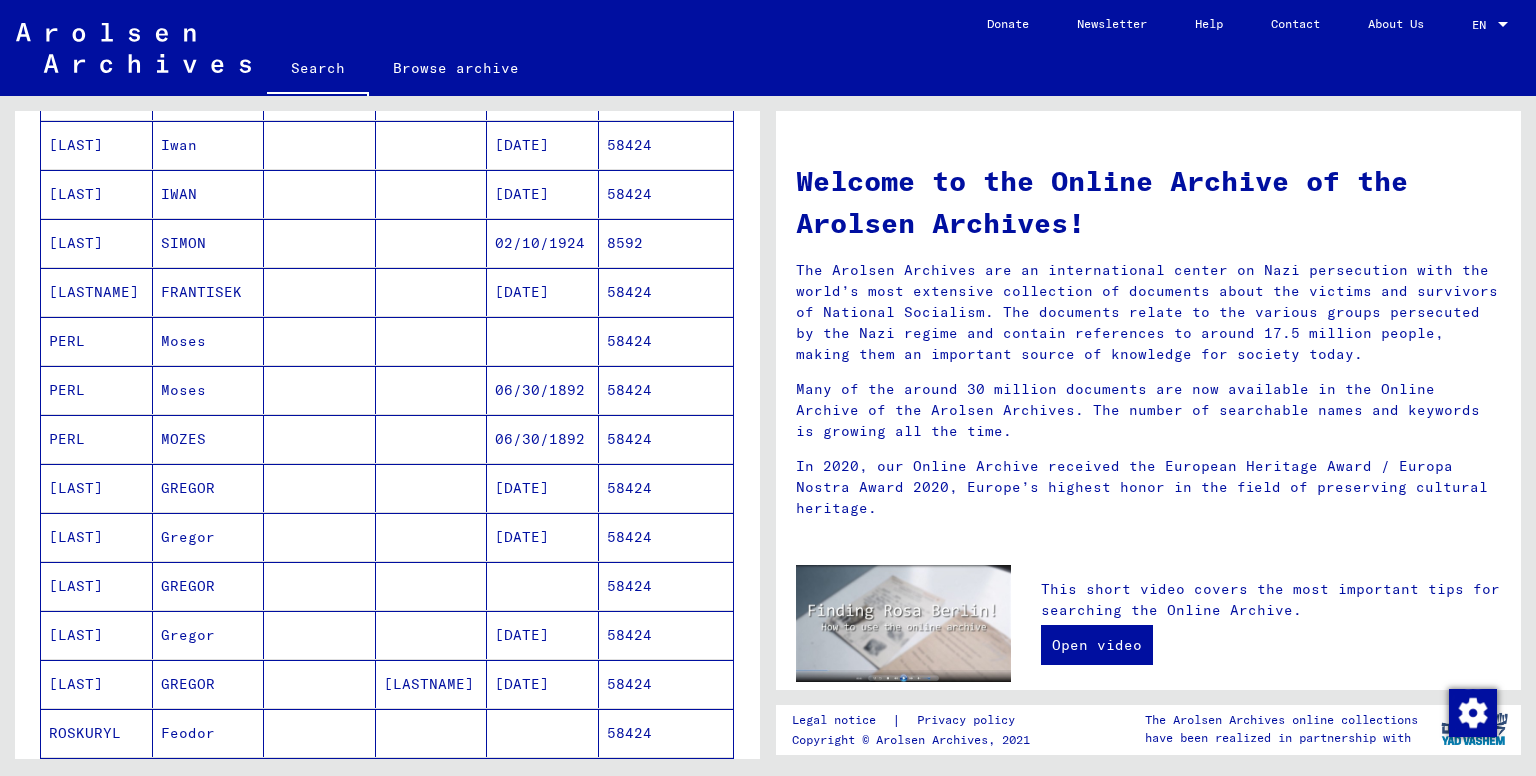 scroll, scrollTop: 0, scrollLeft: 0, axis: both 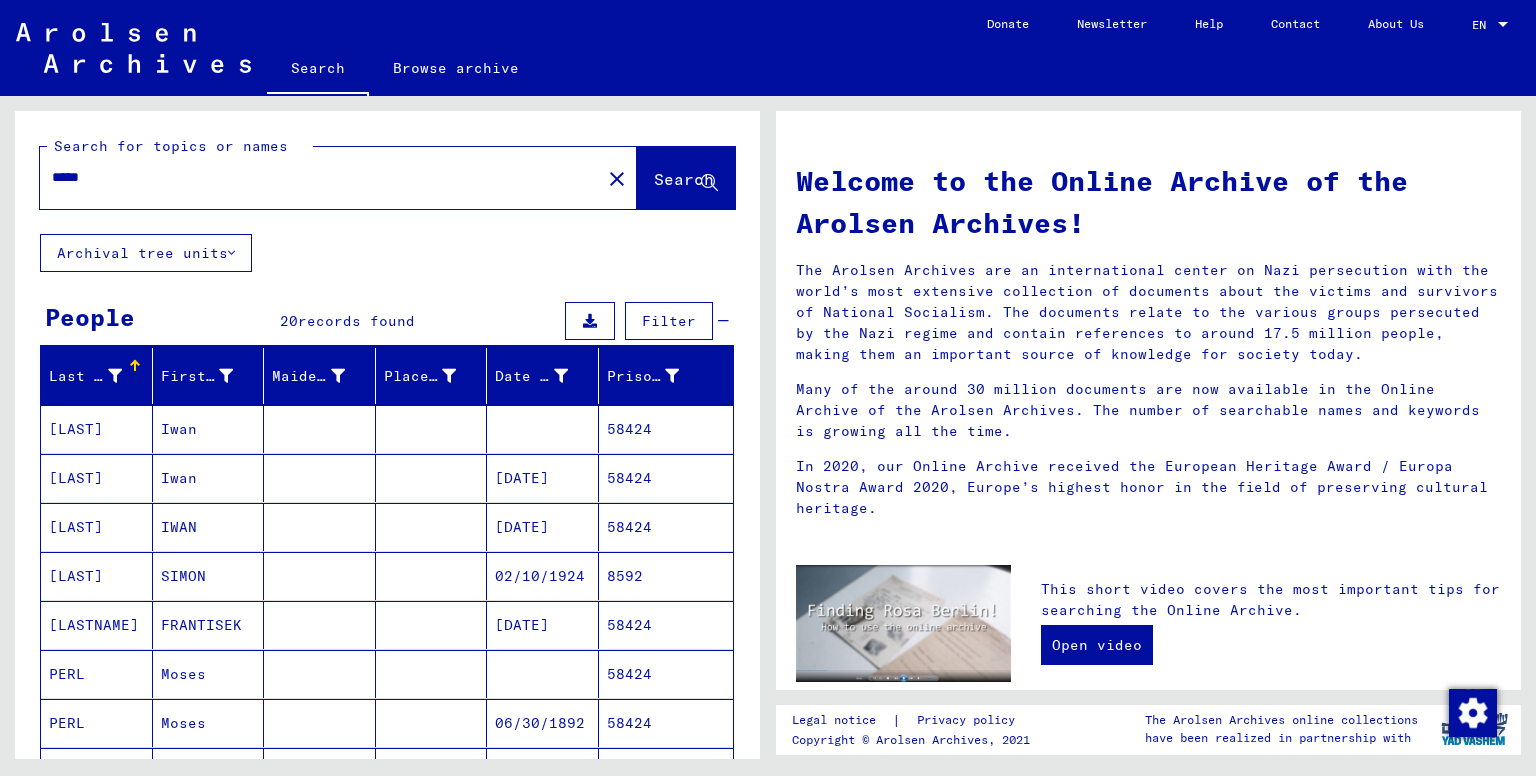 drag, startPoint x: 120, startPoint y: 176, endPoint x: 0, endPoint y: 155, distance: 121.82365 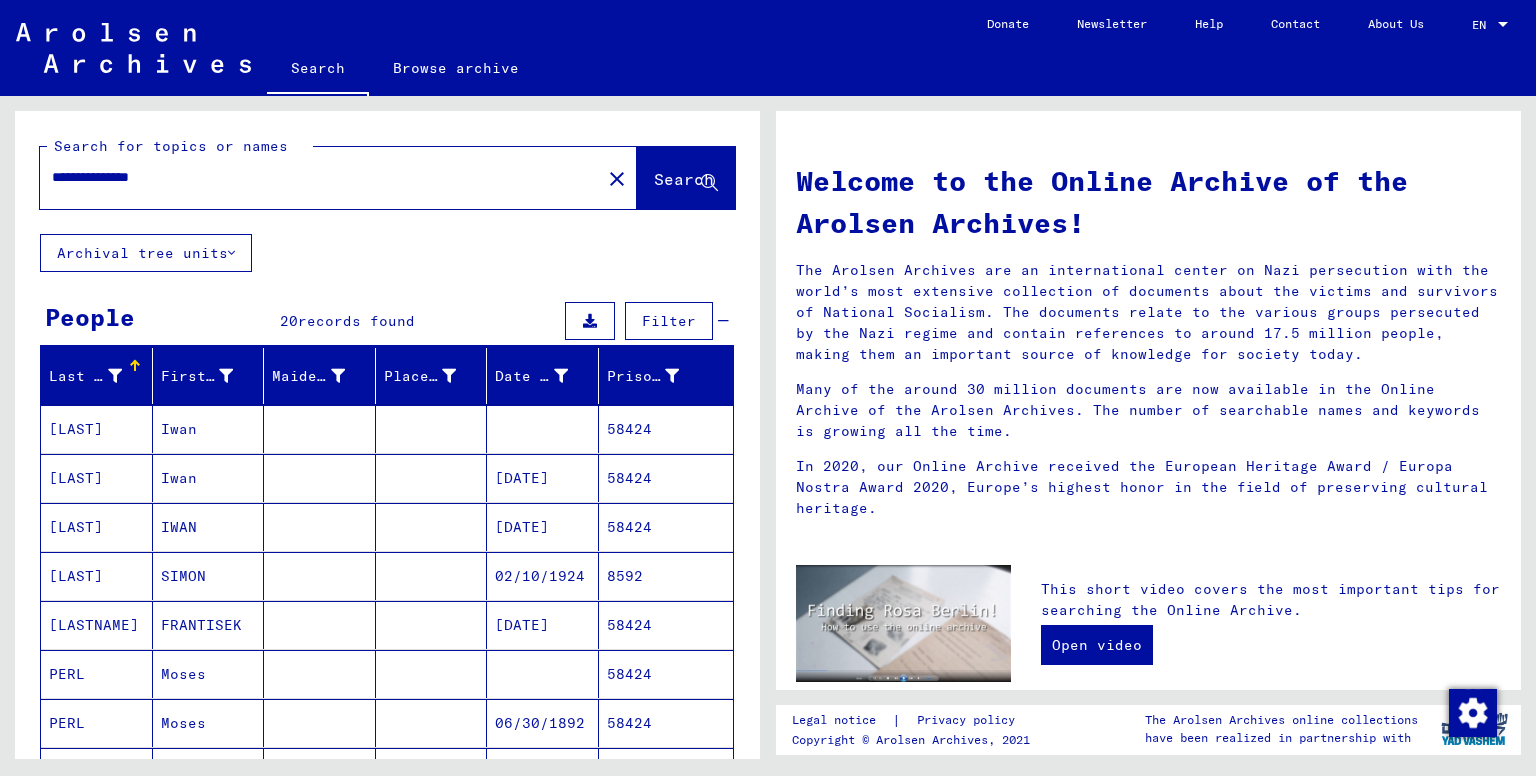 type on "**********" 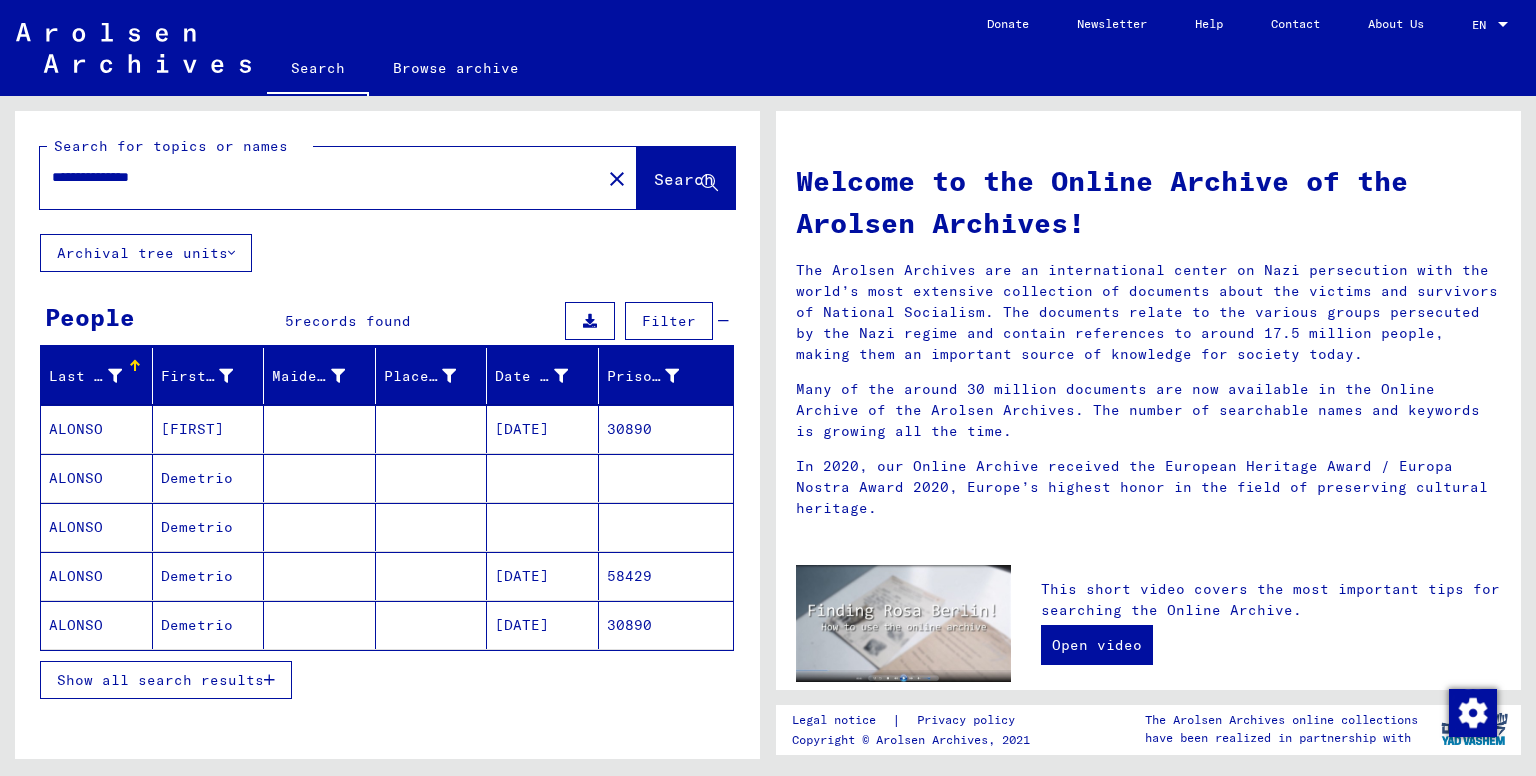 click on "[FIRST]" at bounding box center (209, 478) 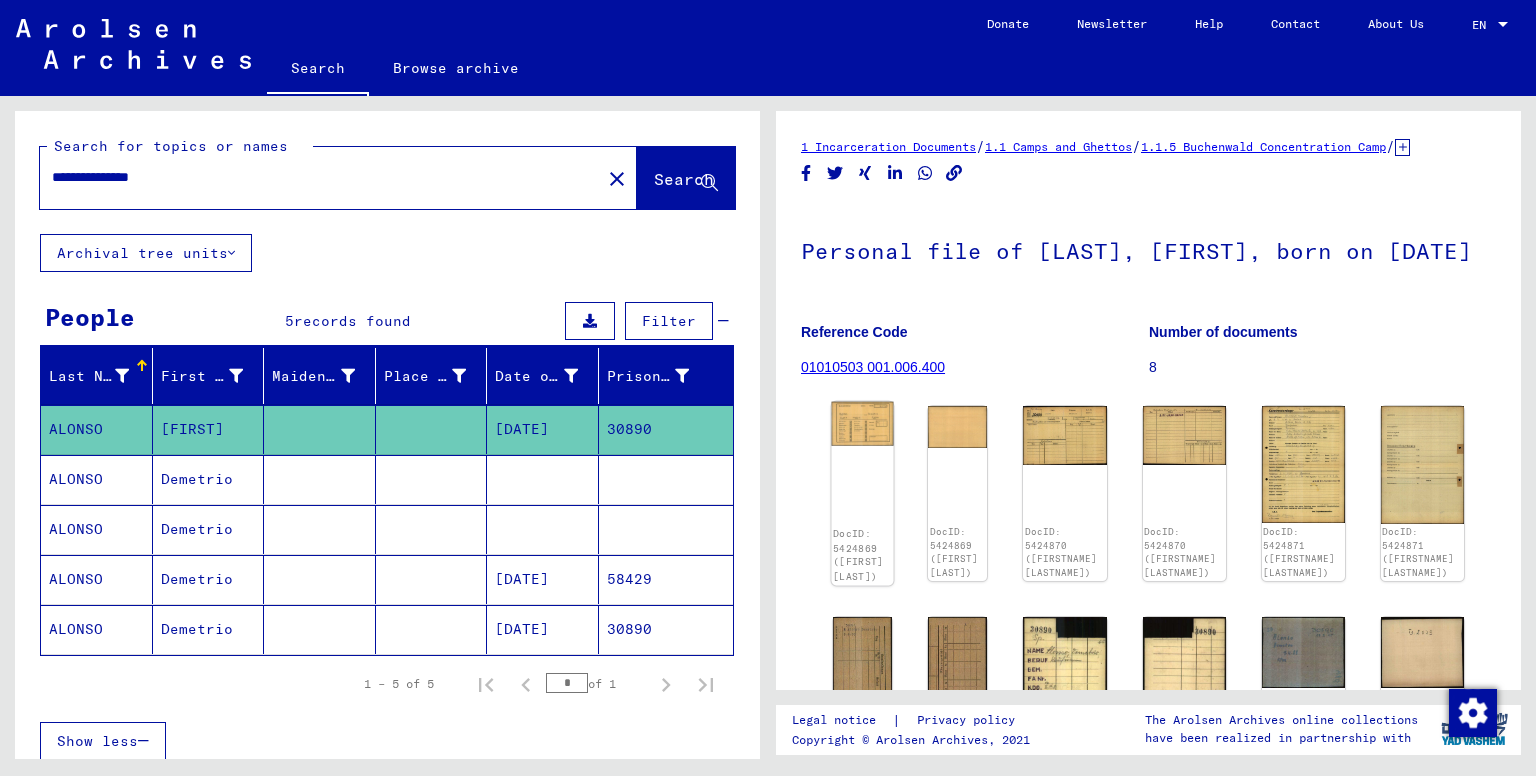 scroll, scrollTop: 0, scrollLeft: 0, axis: both 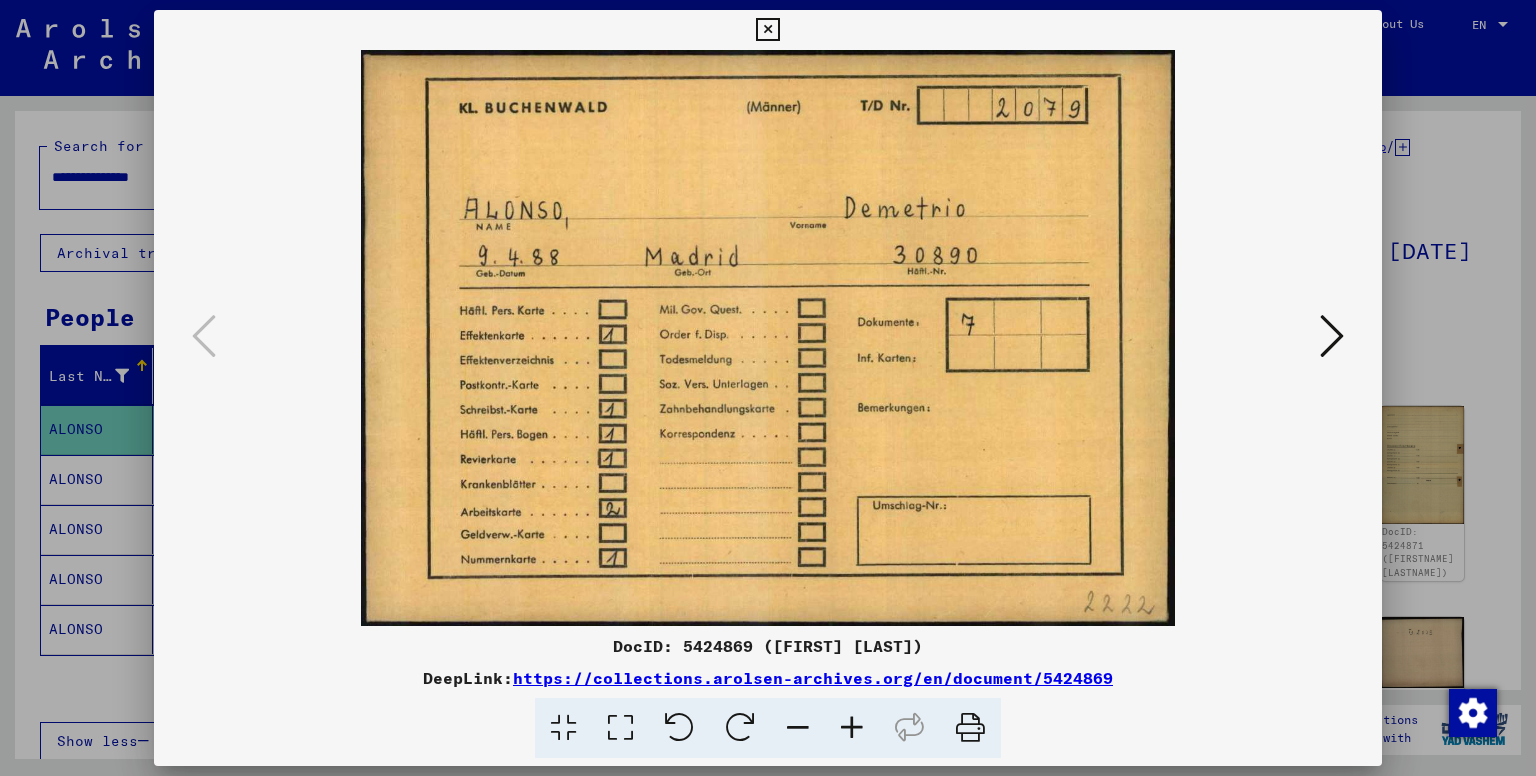 click at bounding box center [1332, 336] 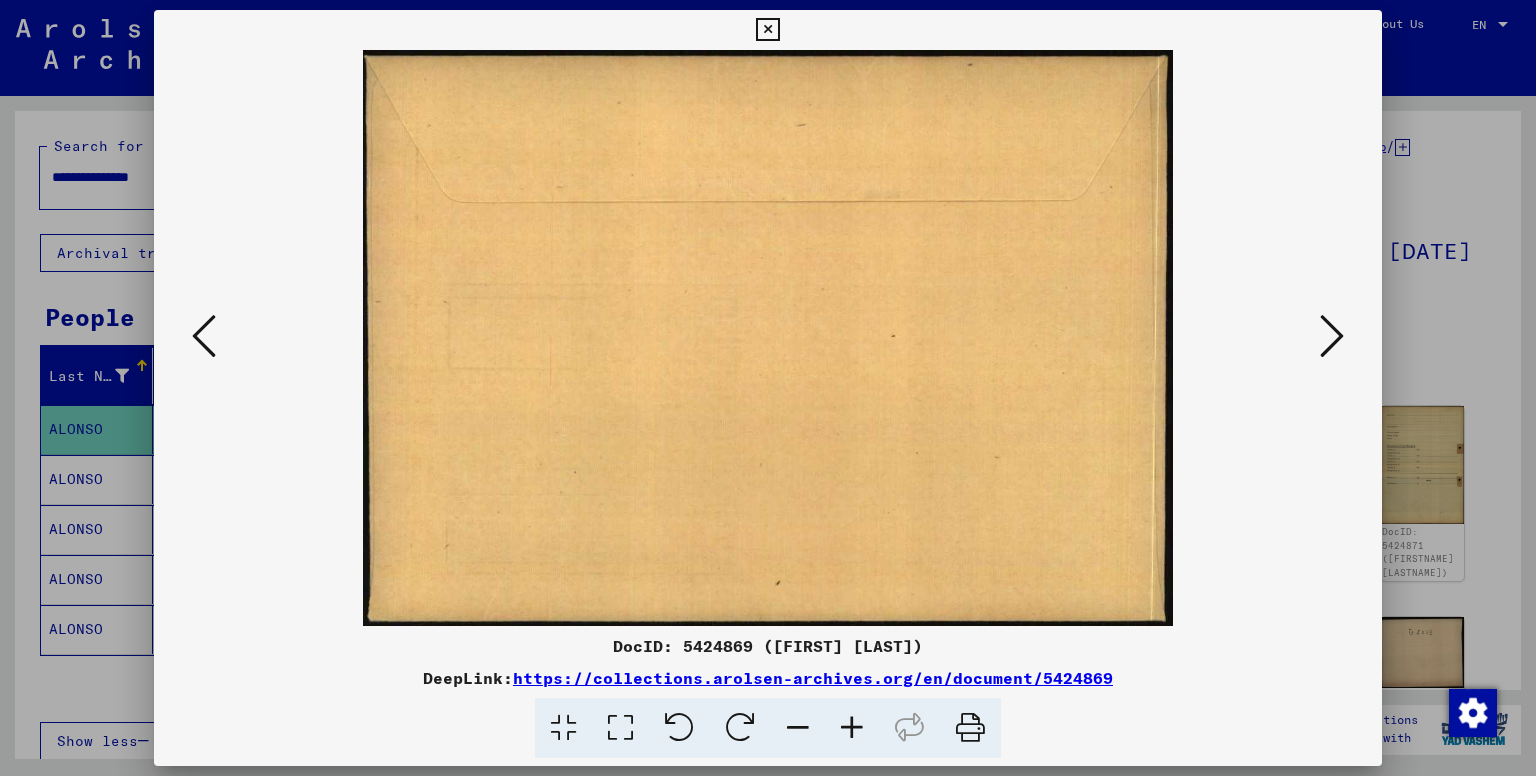 click at bounding box center (1332, 336) 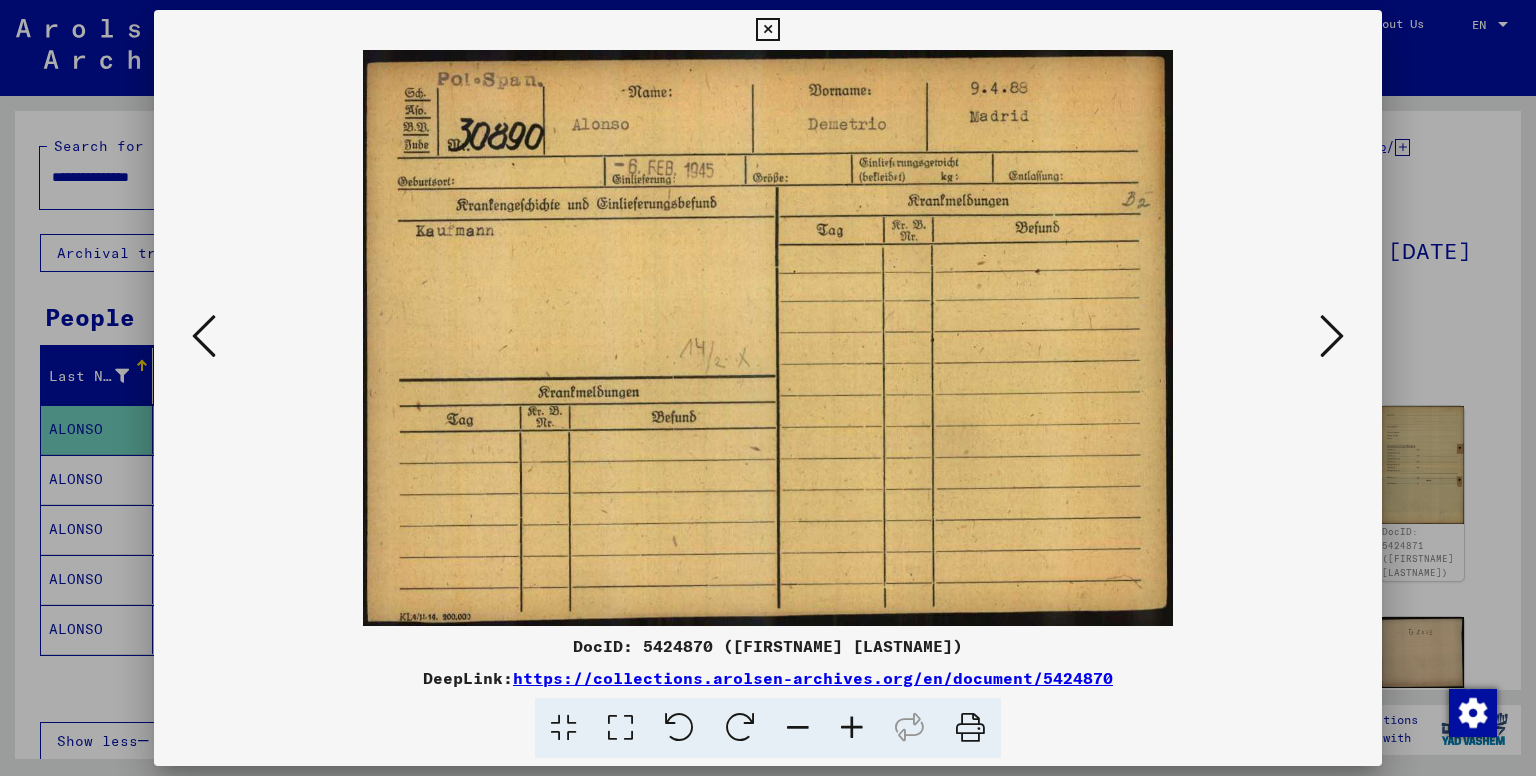 click at bounding box center (1332, 336) 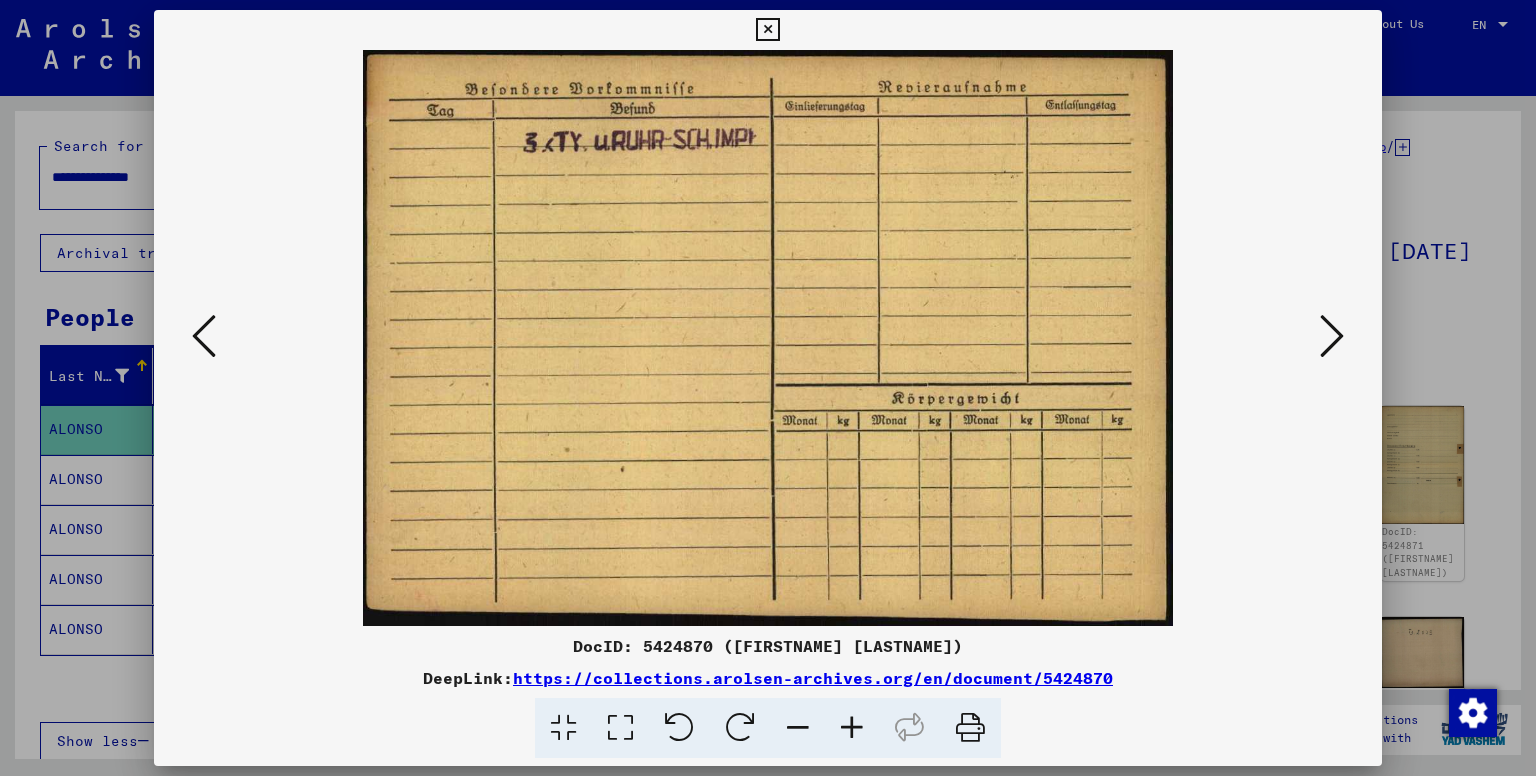click at bounding box center (1332, 336) 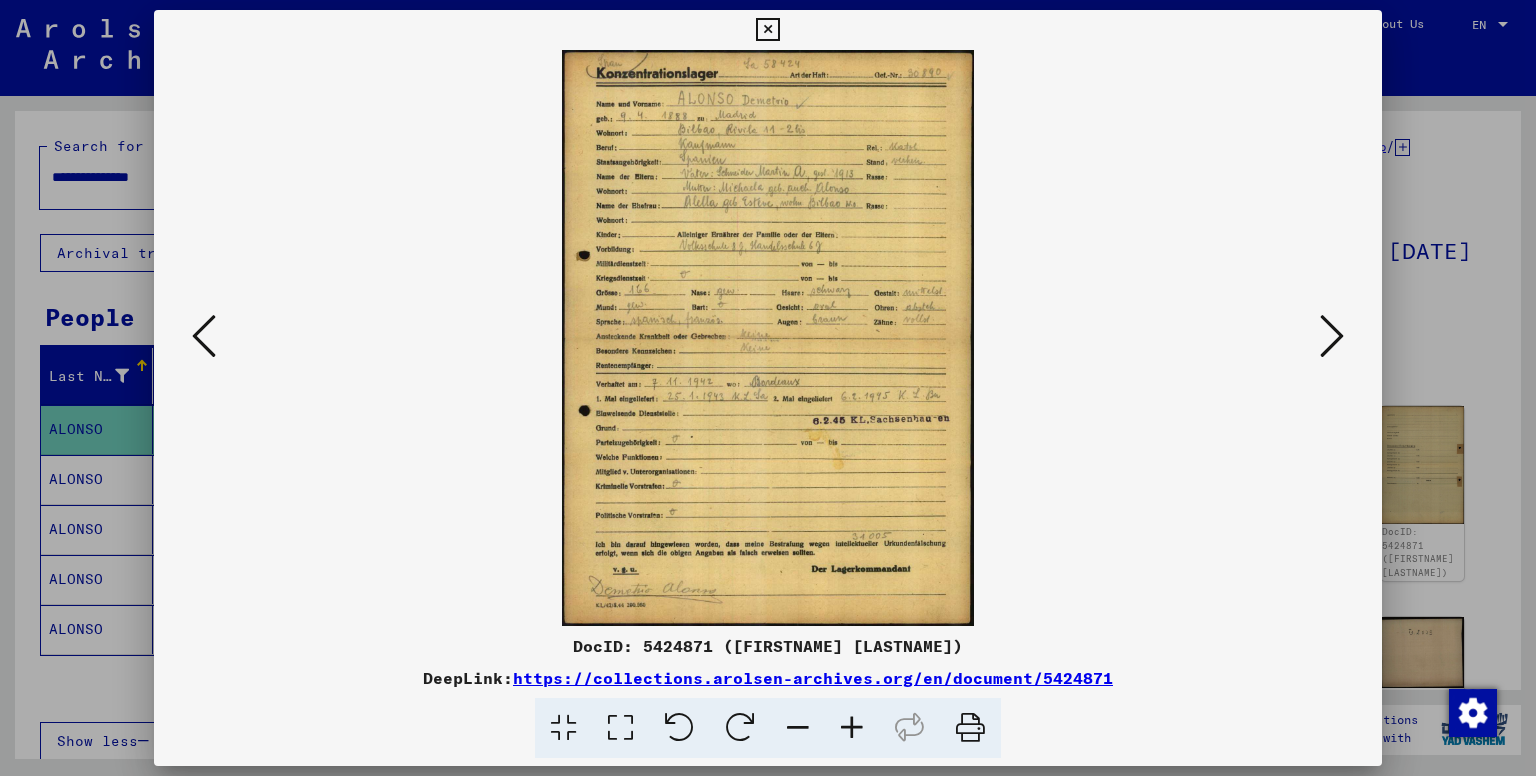 click at bounding box center [768, 338] 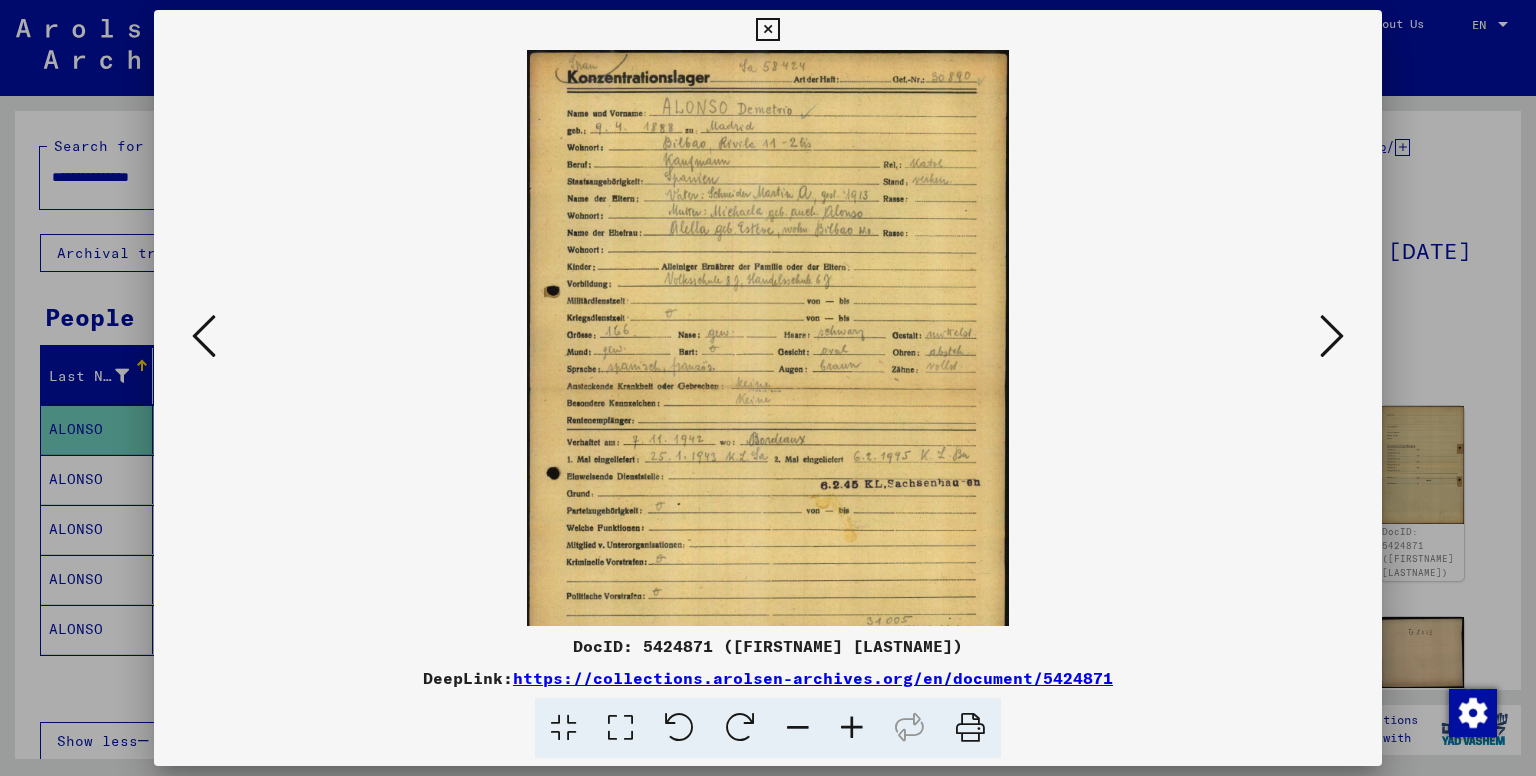 click at bounding box center (852, 728) 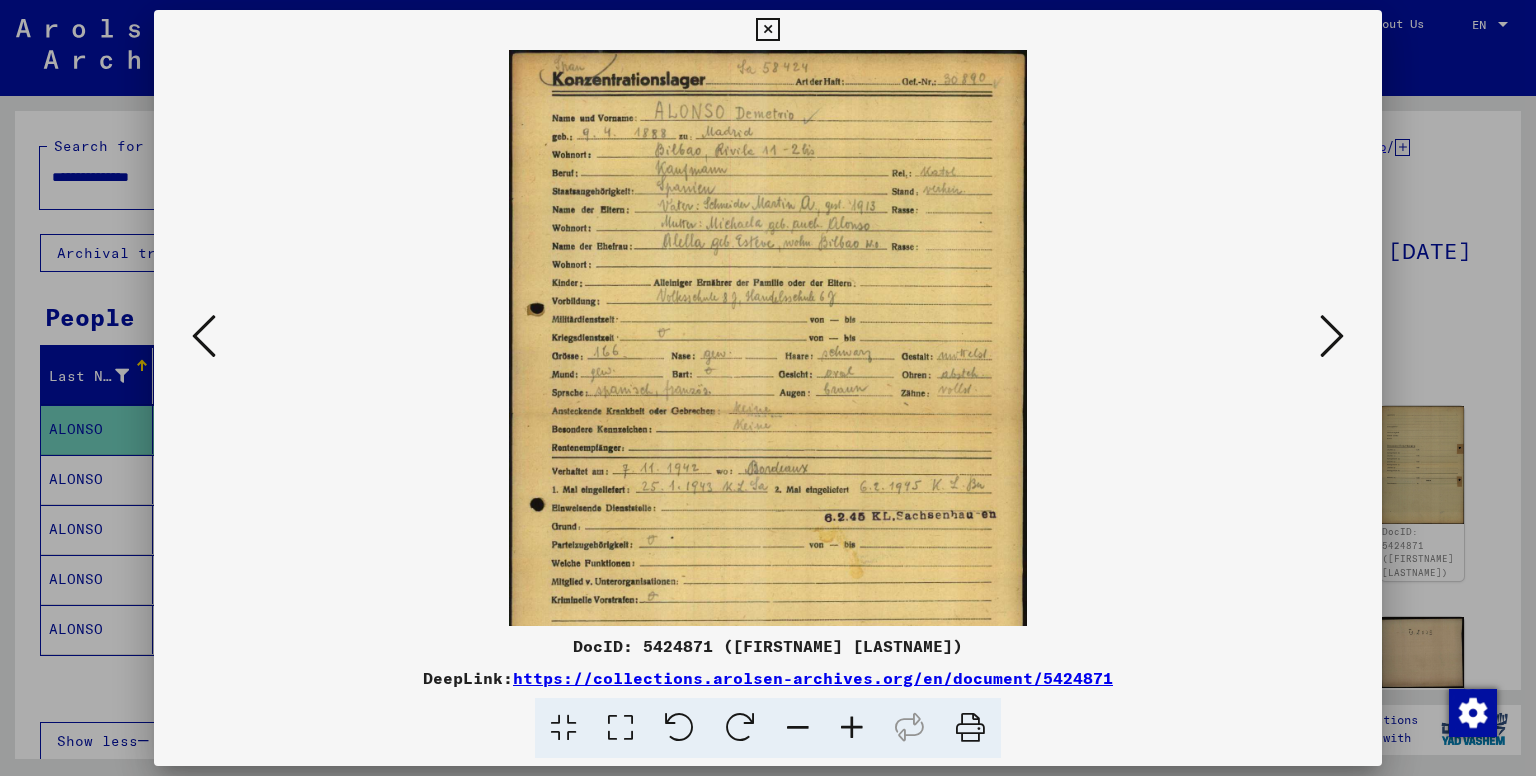 click at bounding box center [852, 728] 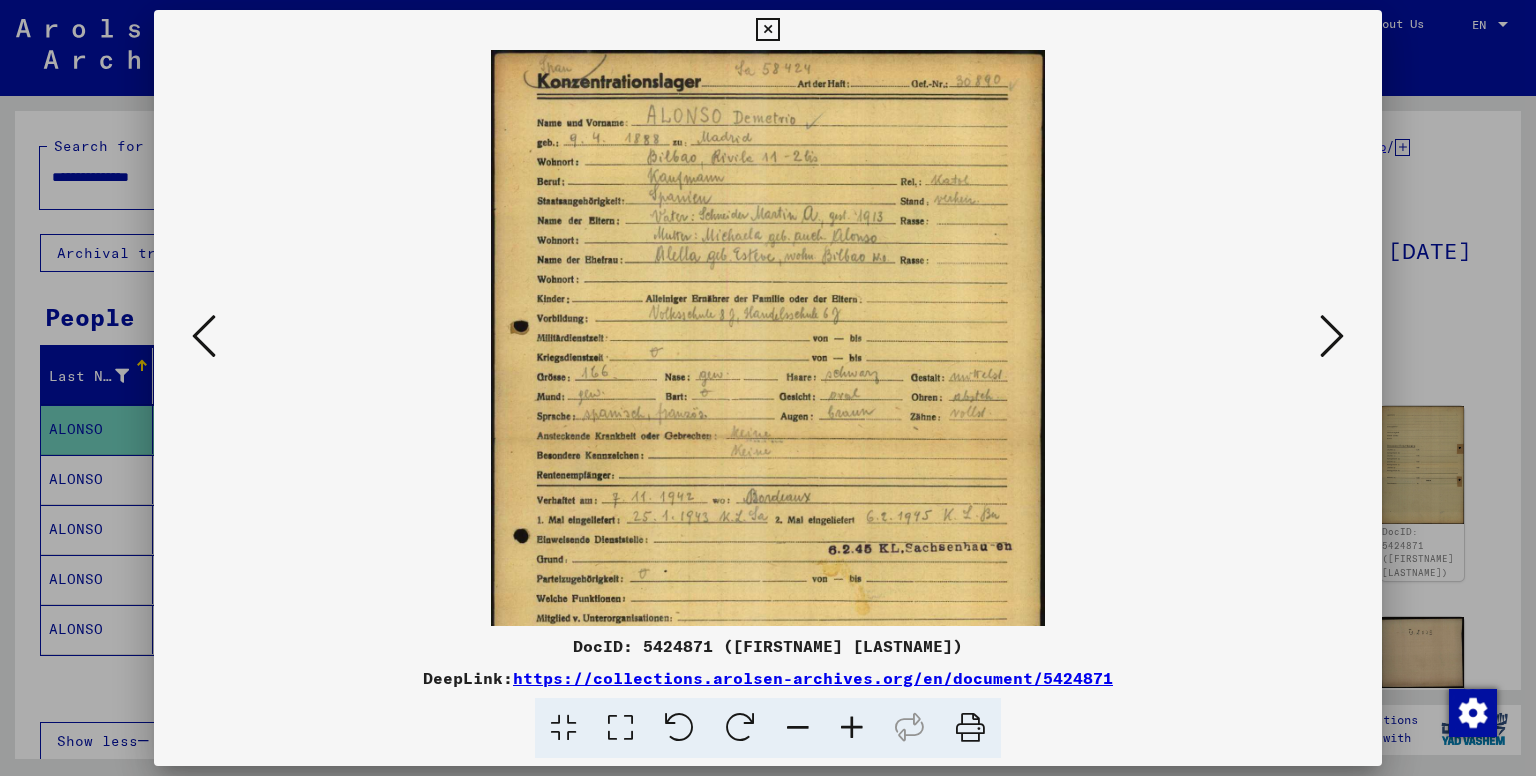 click at bounding box center [852, 728] 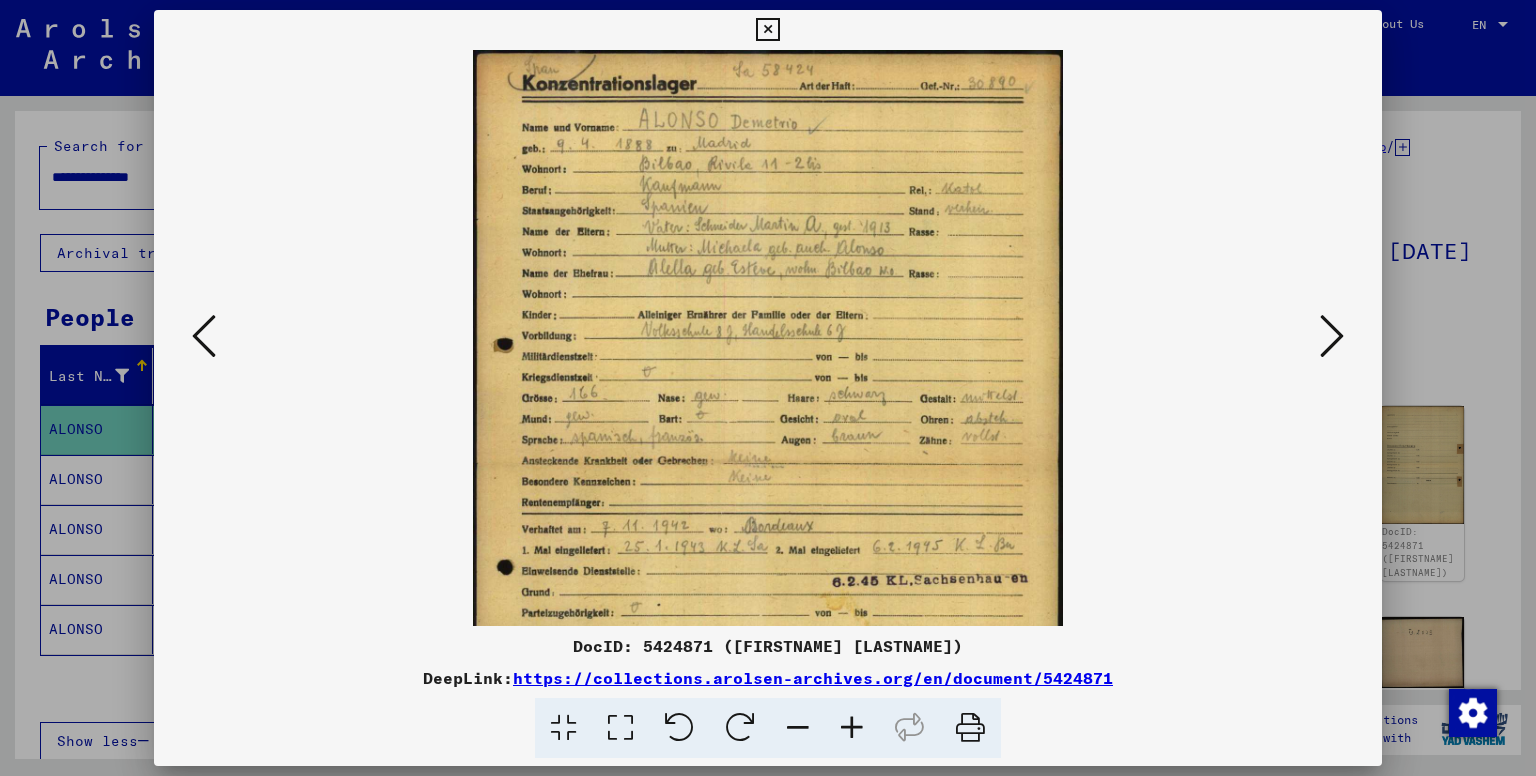 click at bounding box center [852, 728] 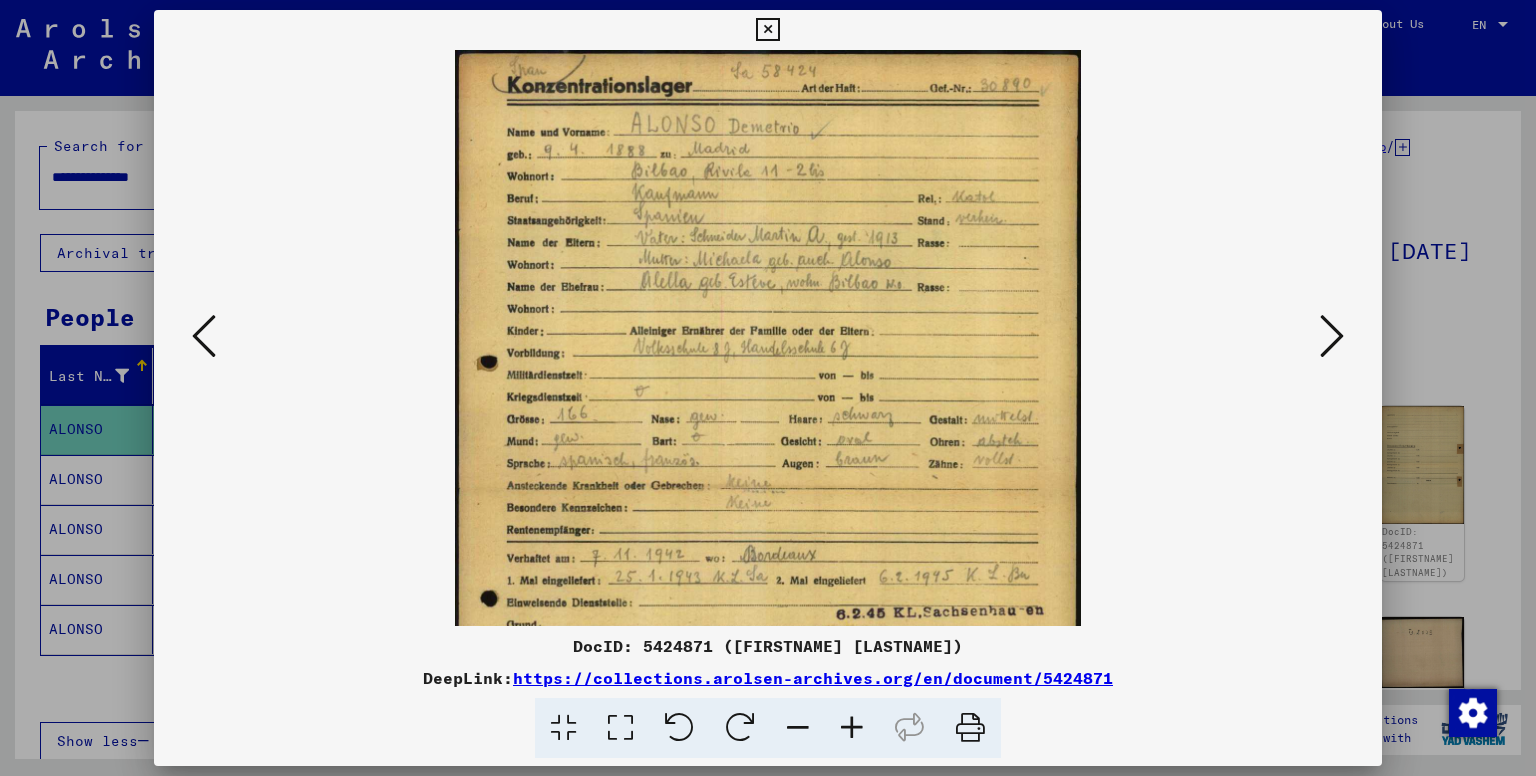 click at bounding box center (852, 728) 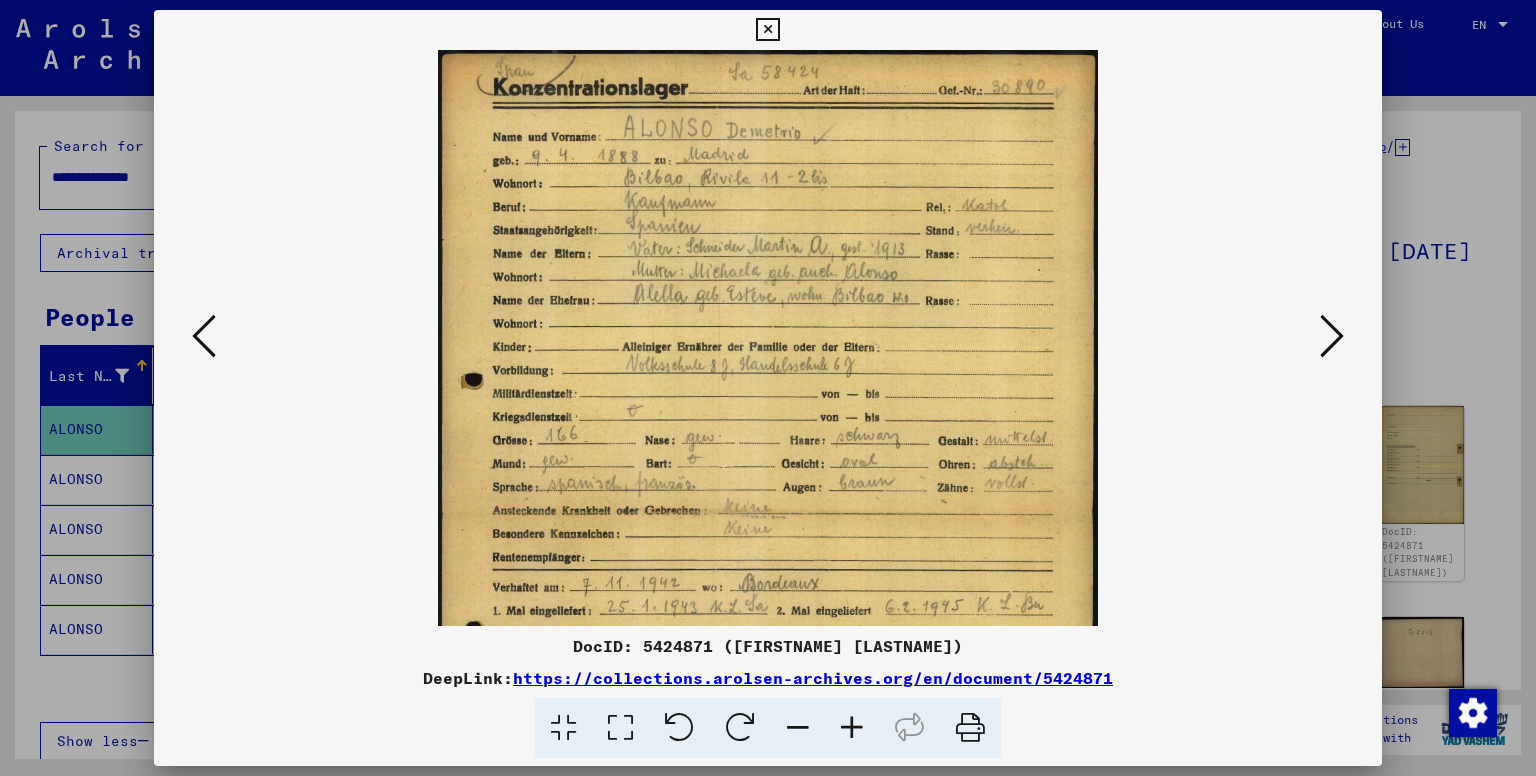 click at bounding box center [852, 728] 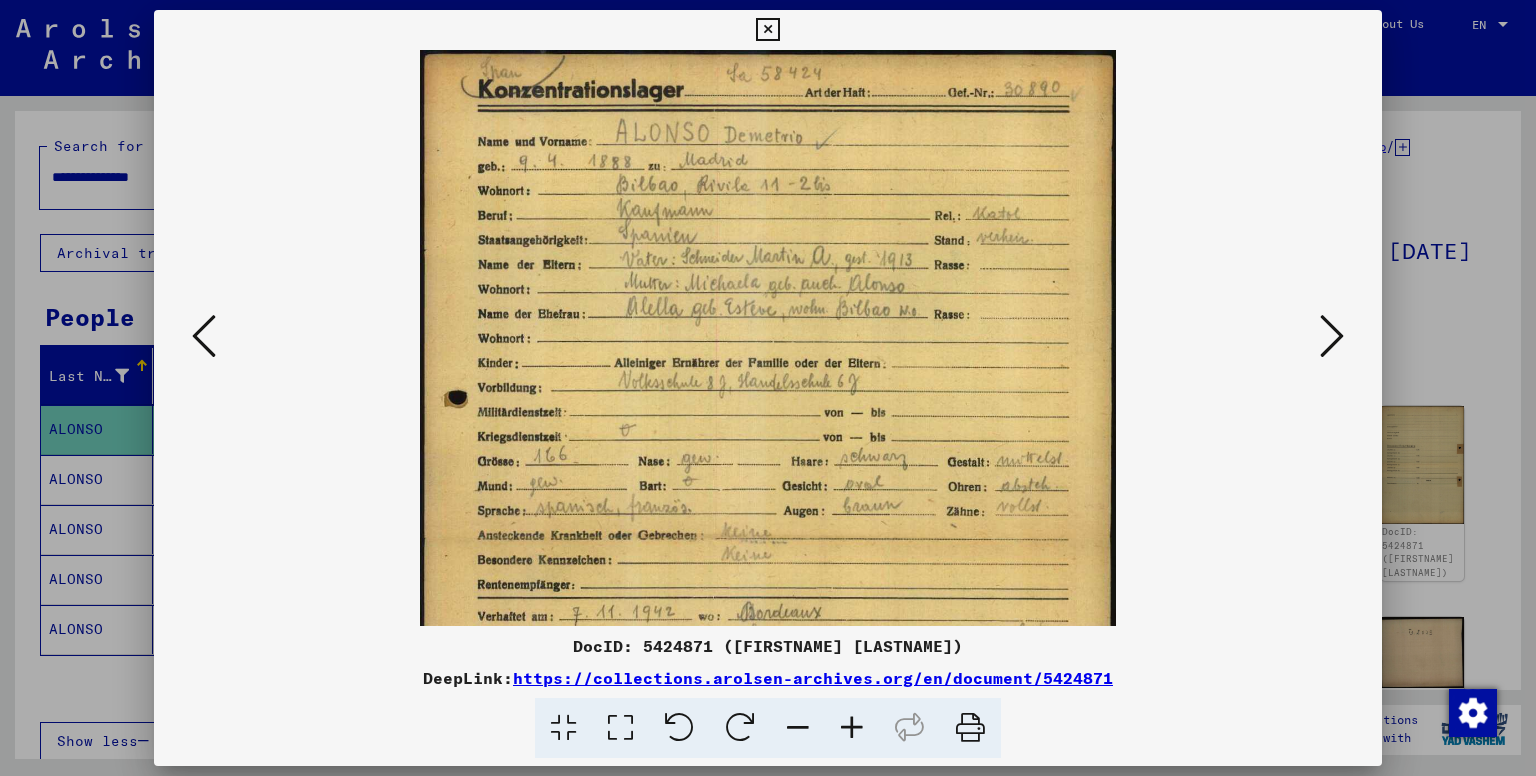 click at bounding box center [852, 728] 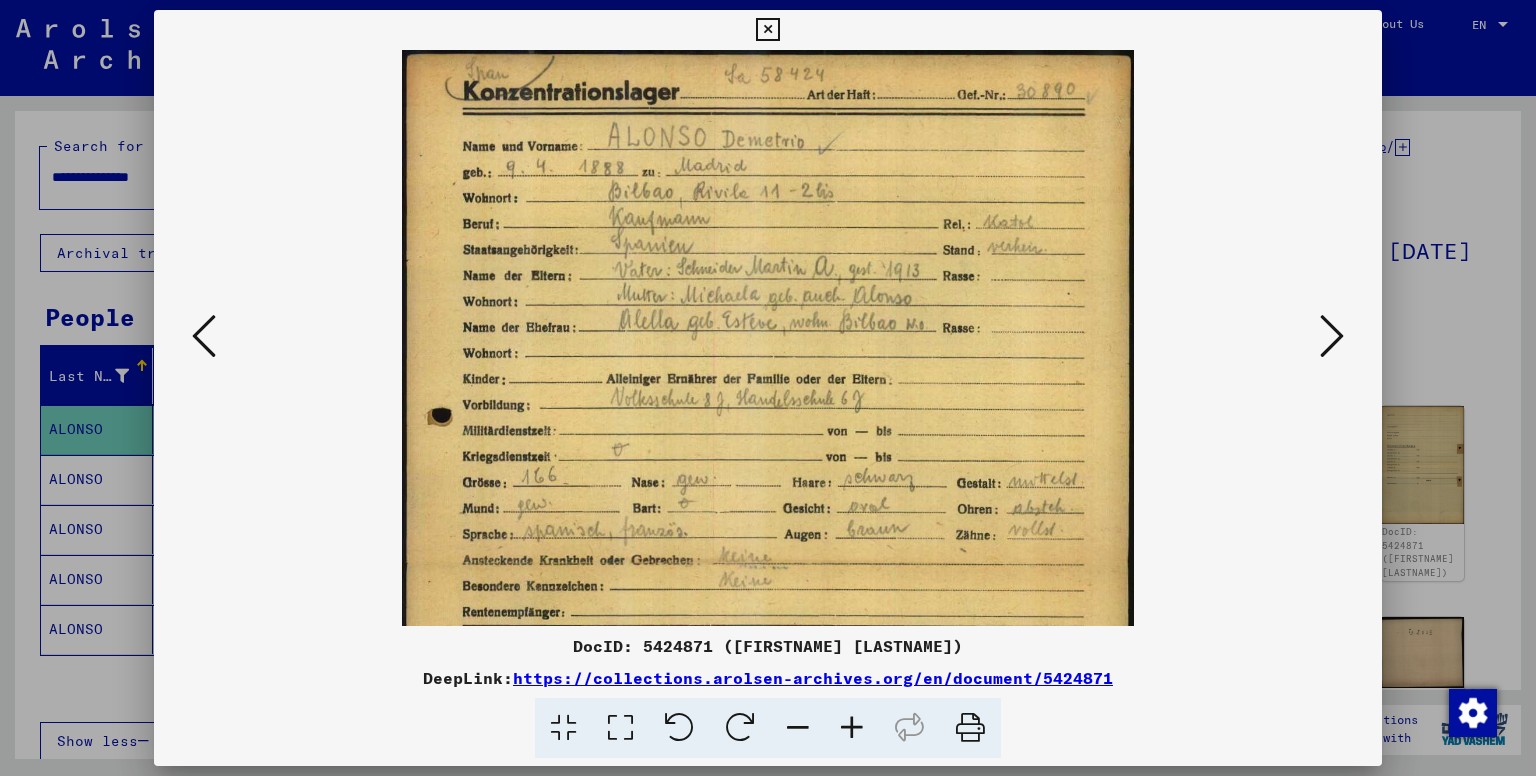 click at bounding box center [852, 728] 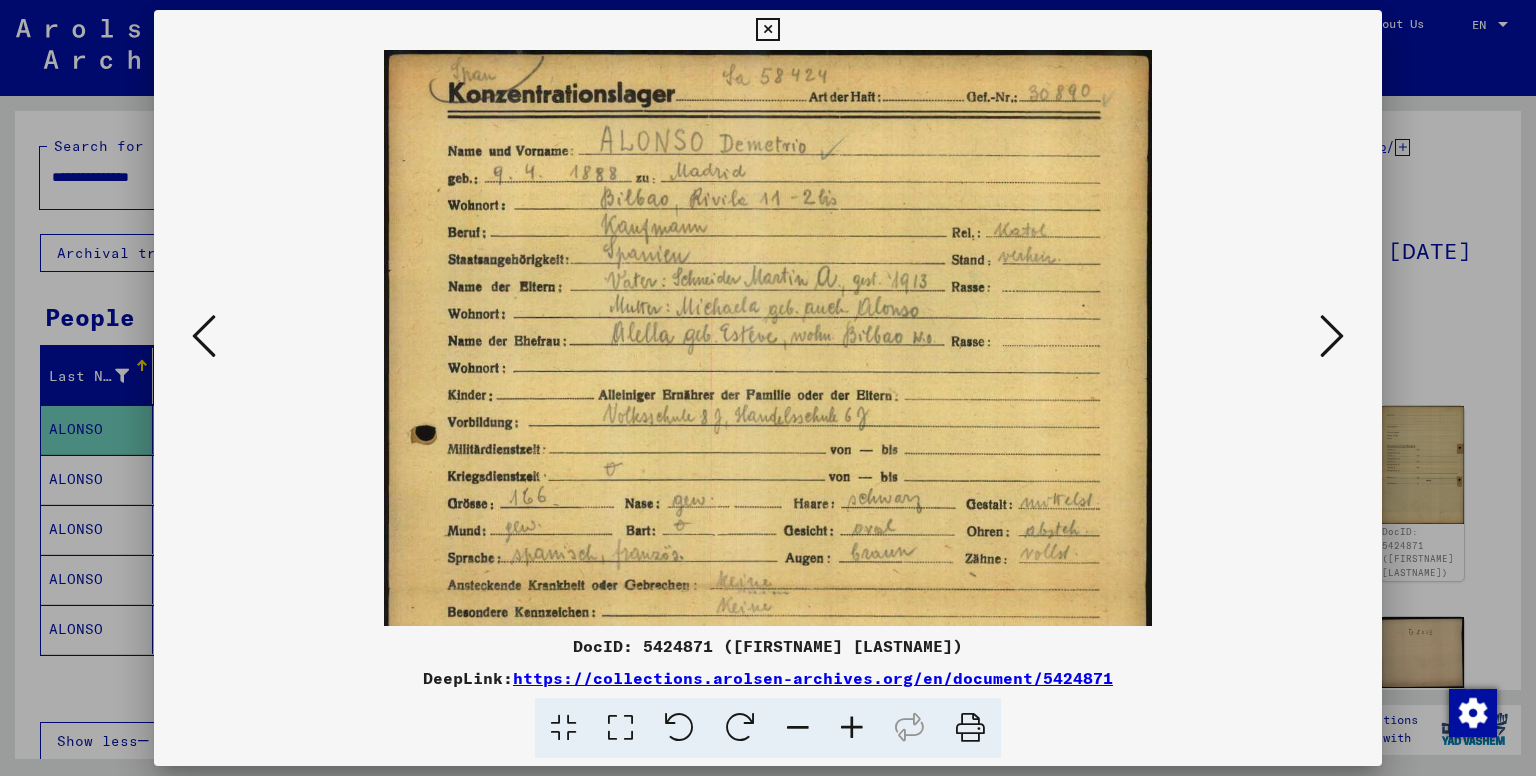 click at bounding box center [852, 728] 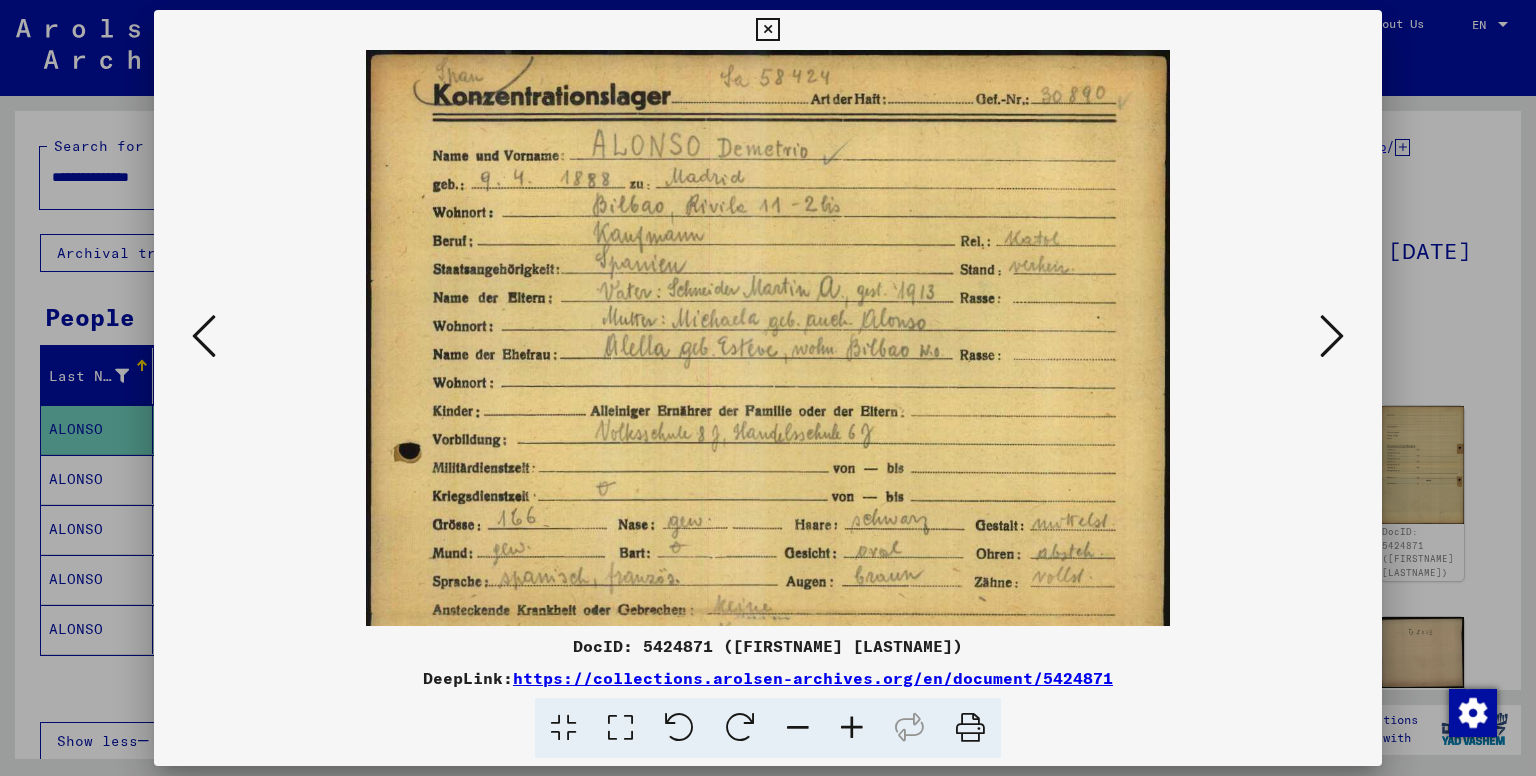 click at bounding box center [852, 728] 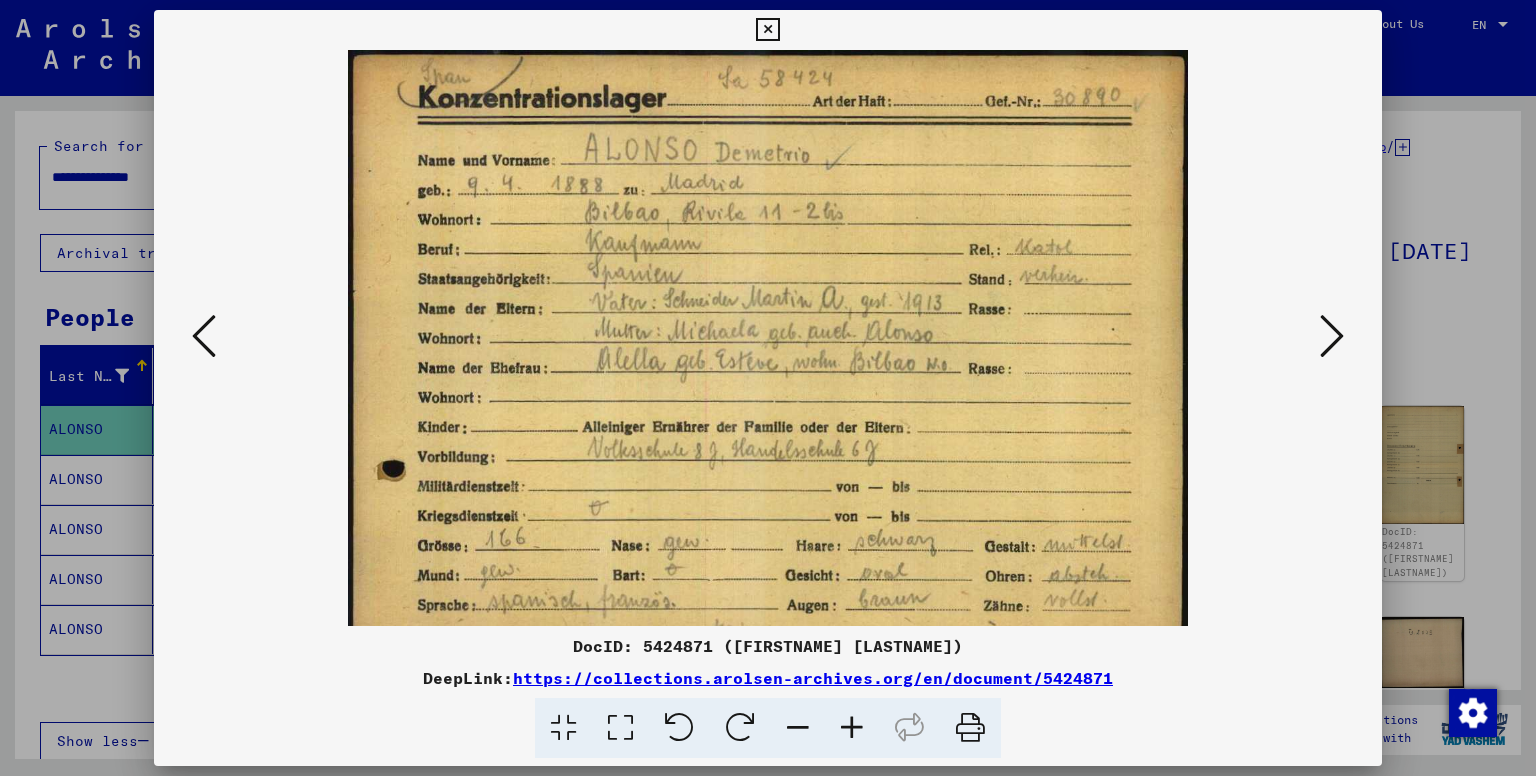 click at bounding box center (852, 728) 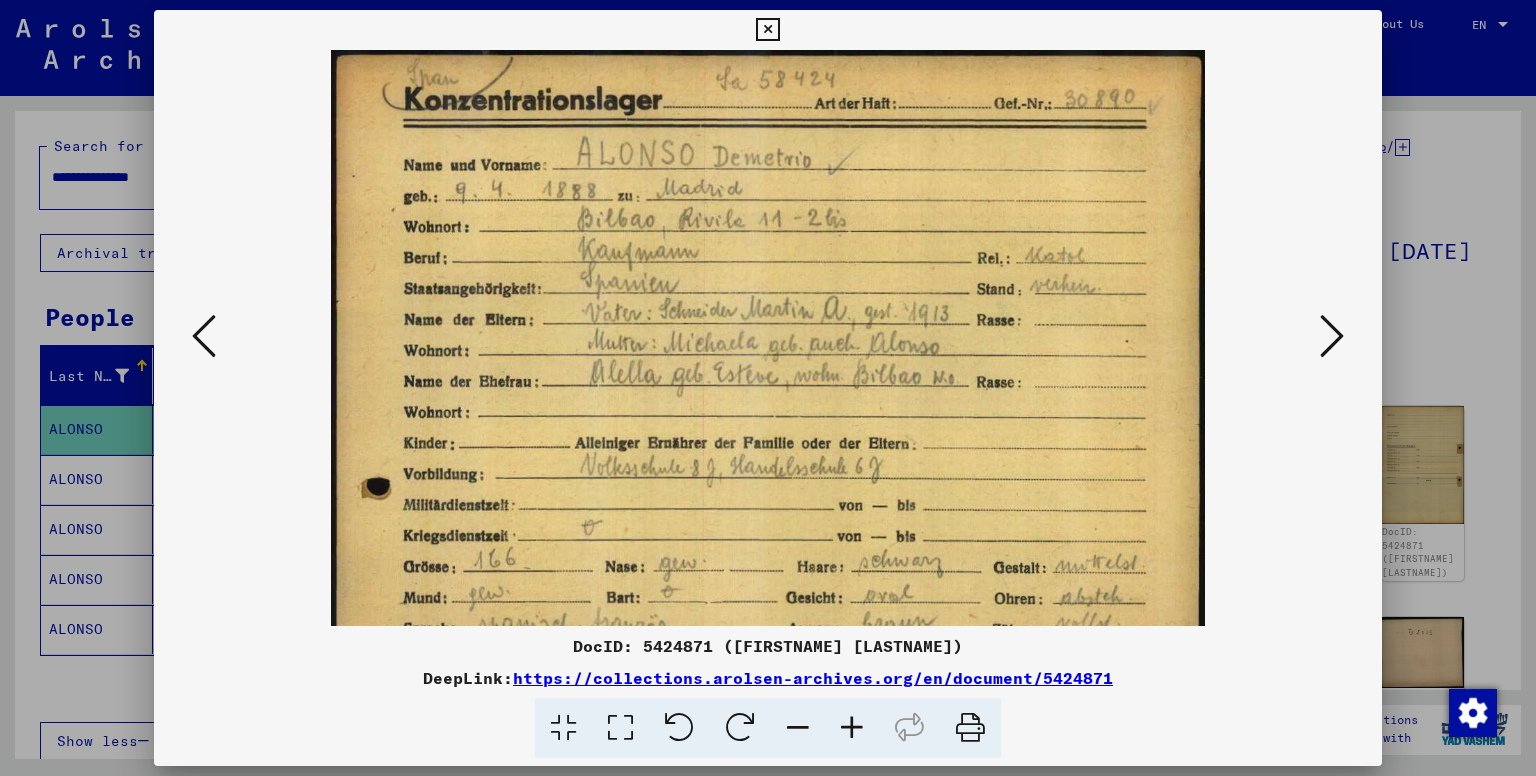 click at bounding box center (1332, 336) 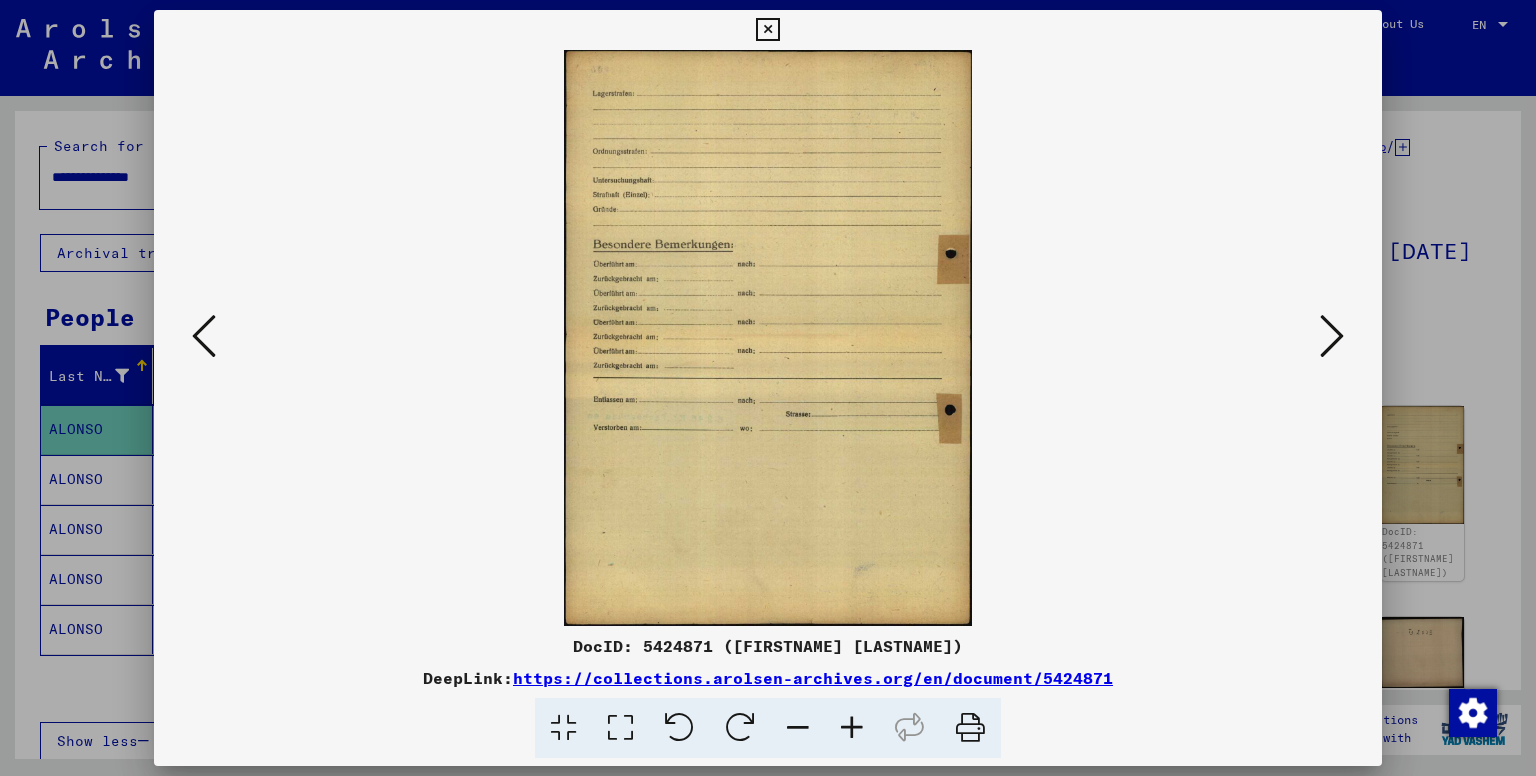 click at bounding box center [1332, 336] 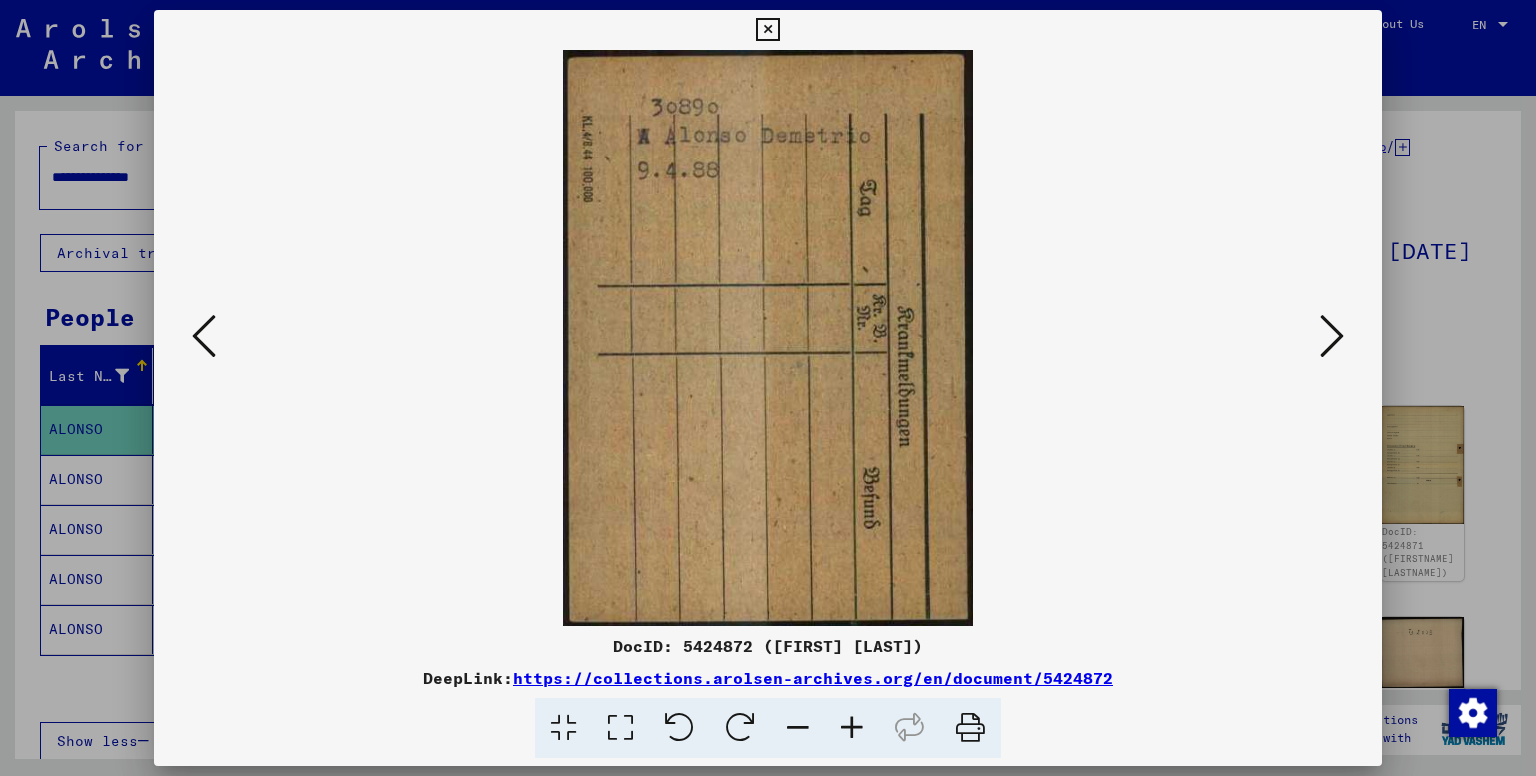 click at bounding box center (1332, 336) 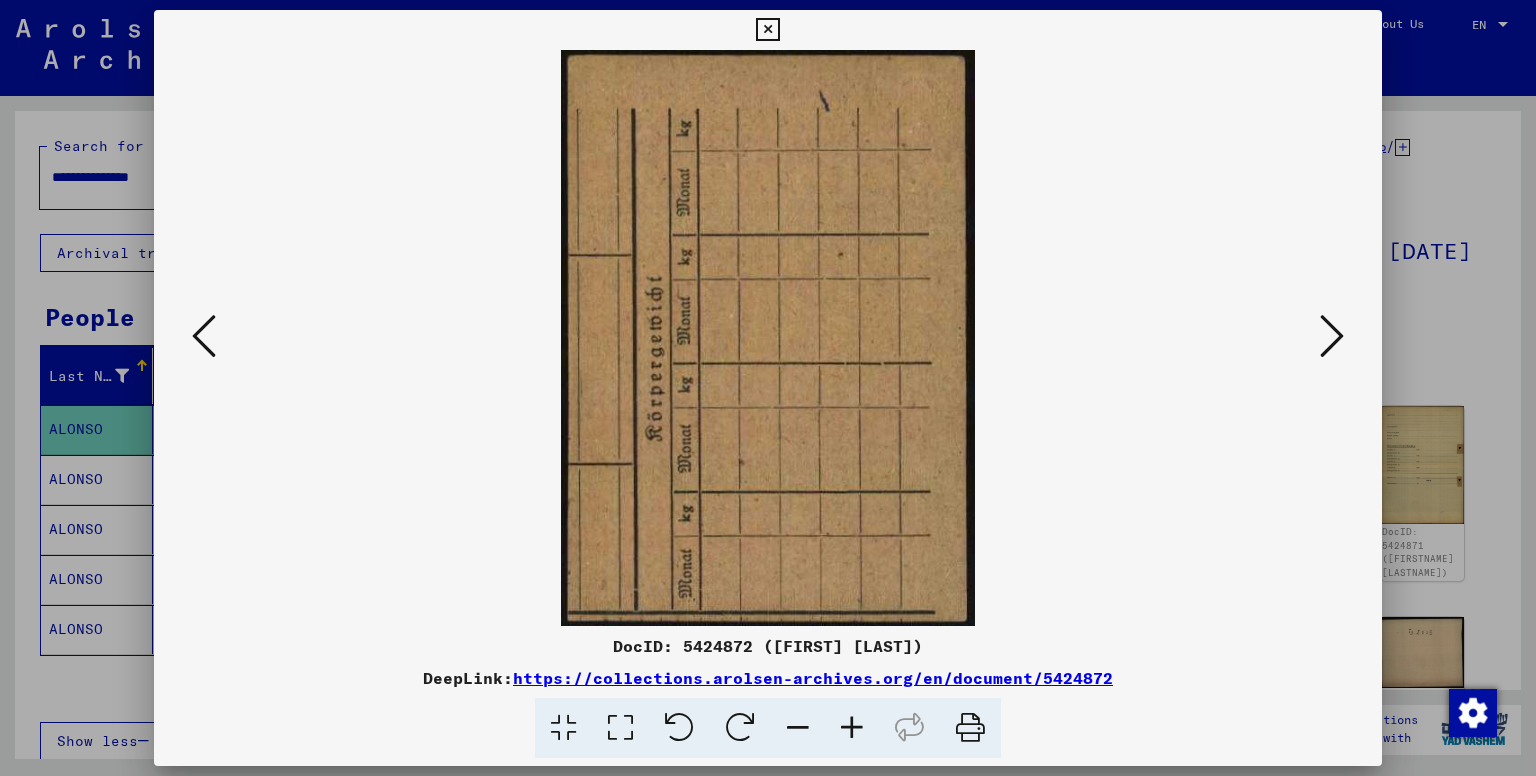 click at bounding box center [1332, 336] 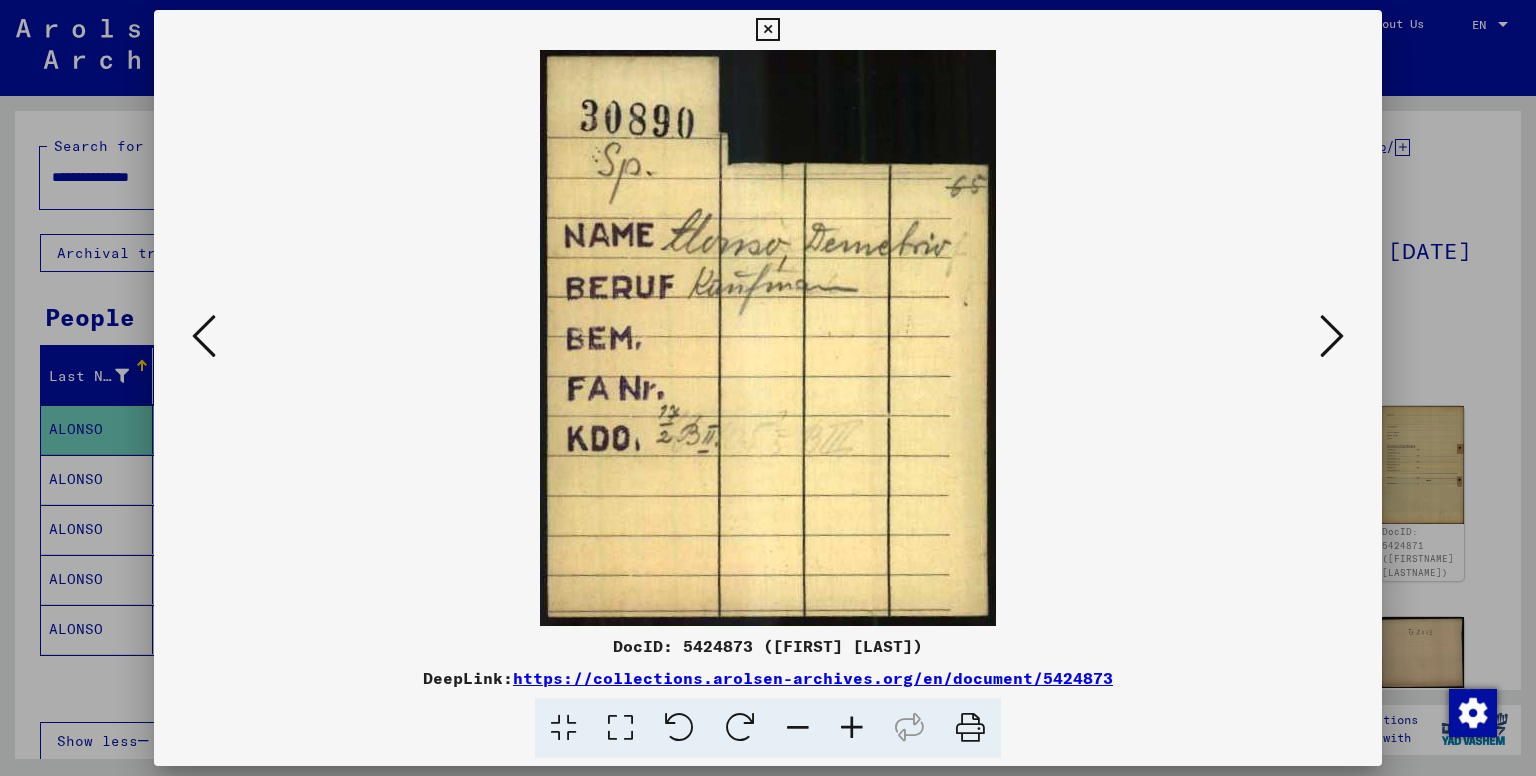 click at bounding box center (1332, 336) 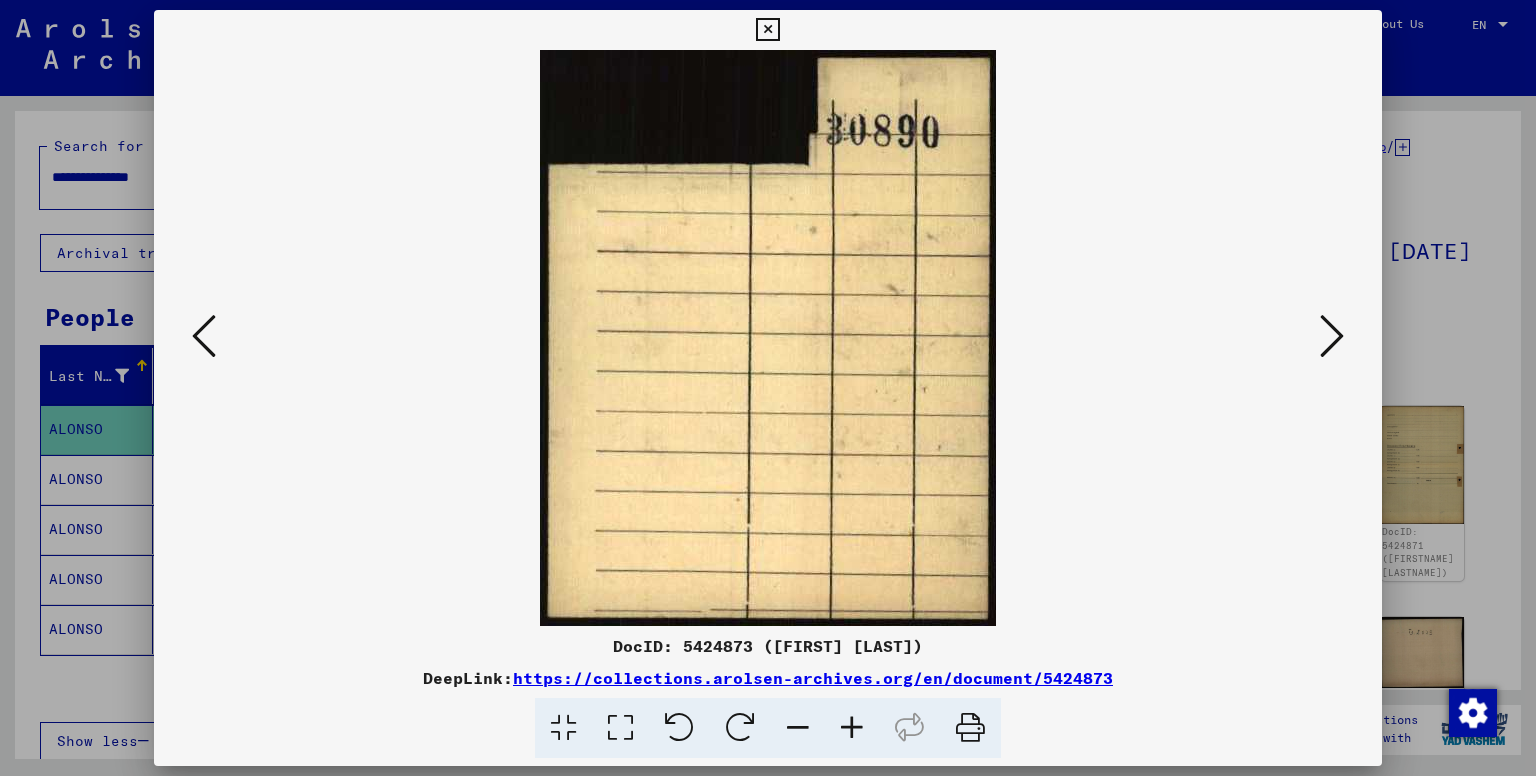 click at bounding box center (1332, 336) 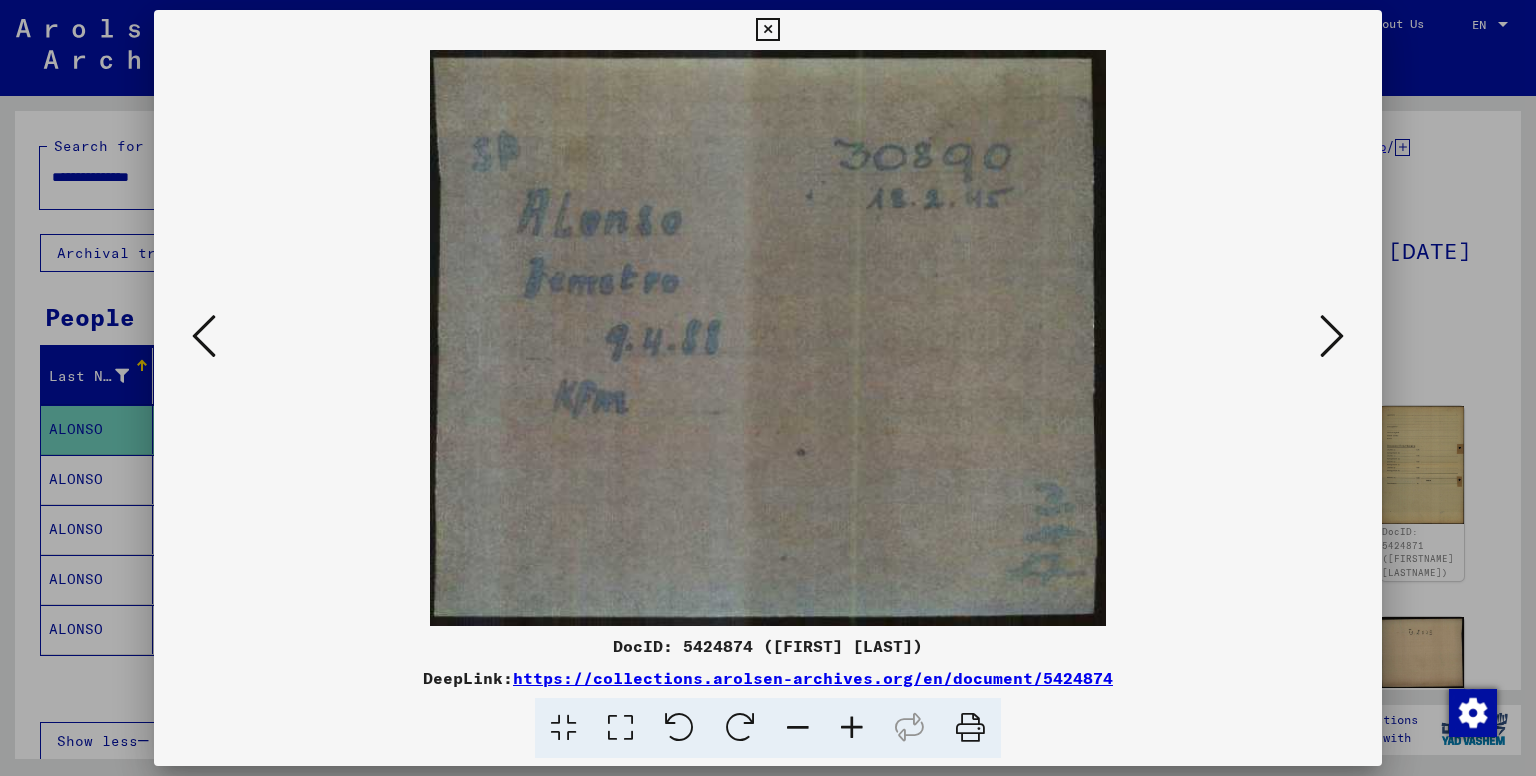 click at bounding box center (1332, 336) 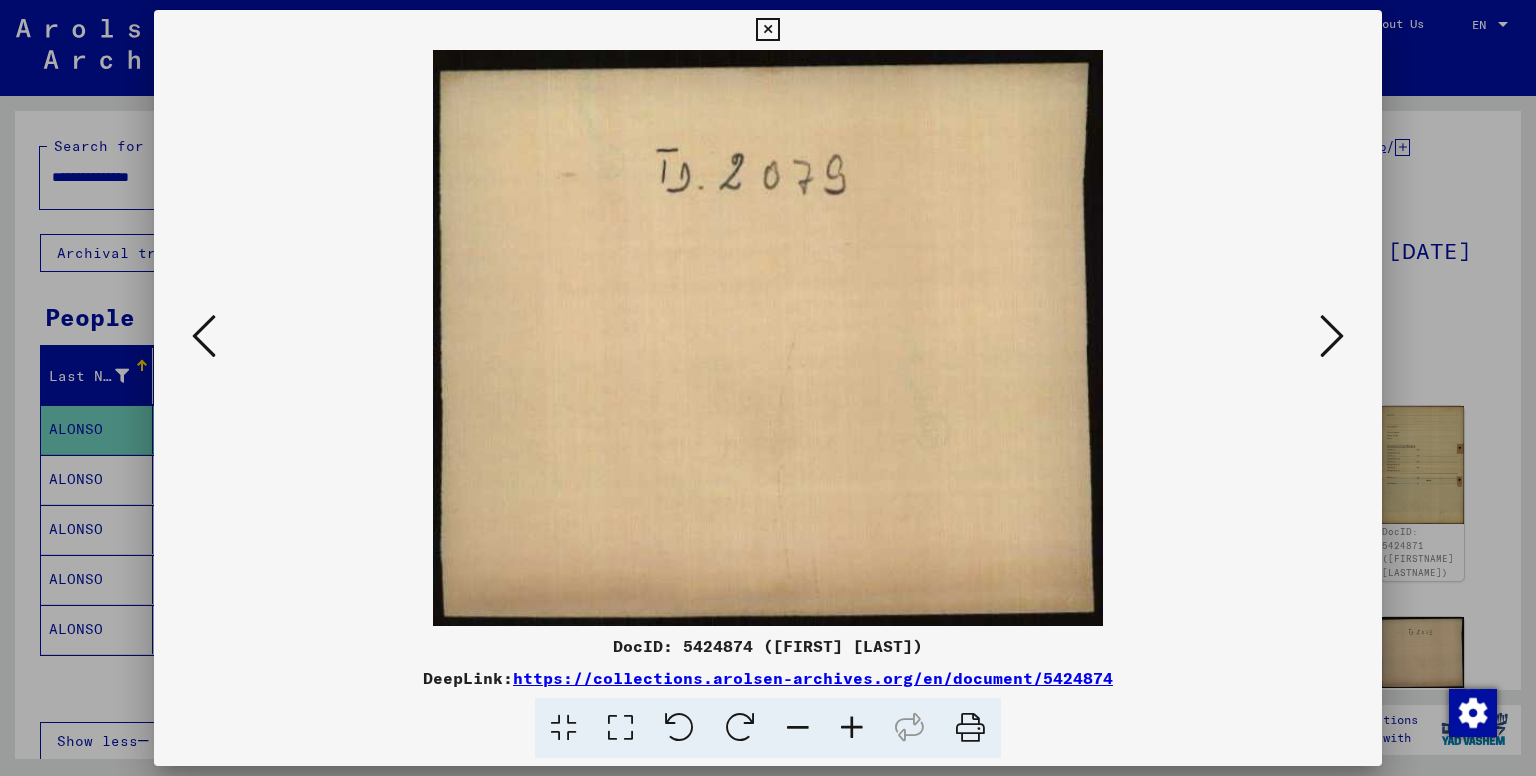 click at bounding box center [1332, 336] 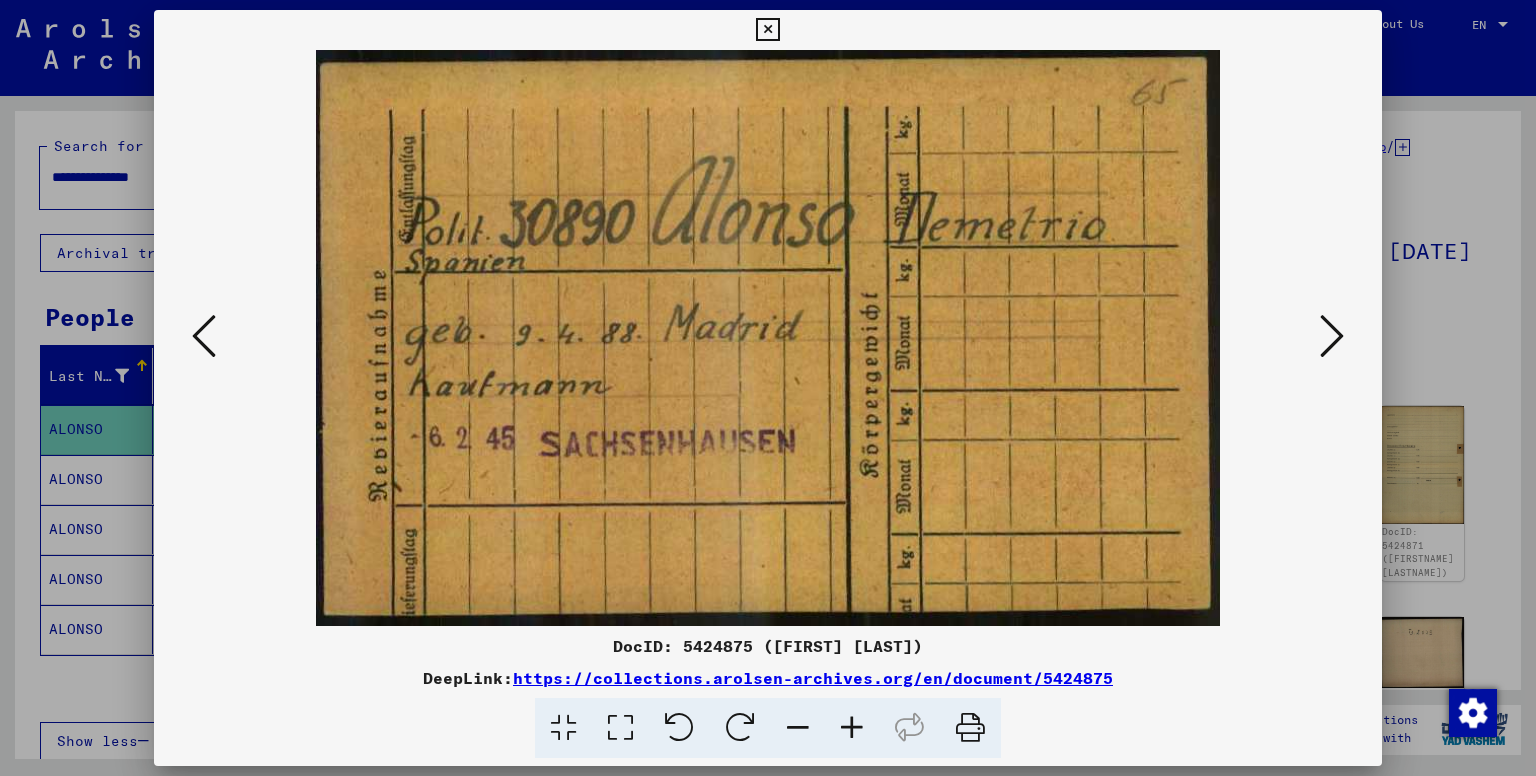 click at bounding box center [1332, 336] 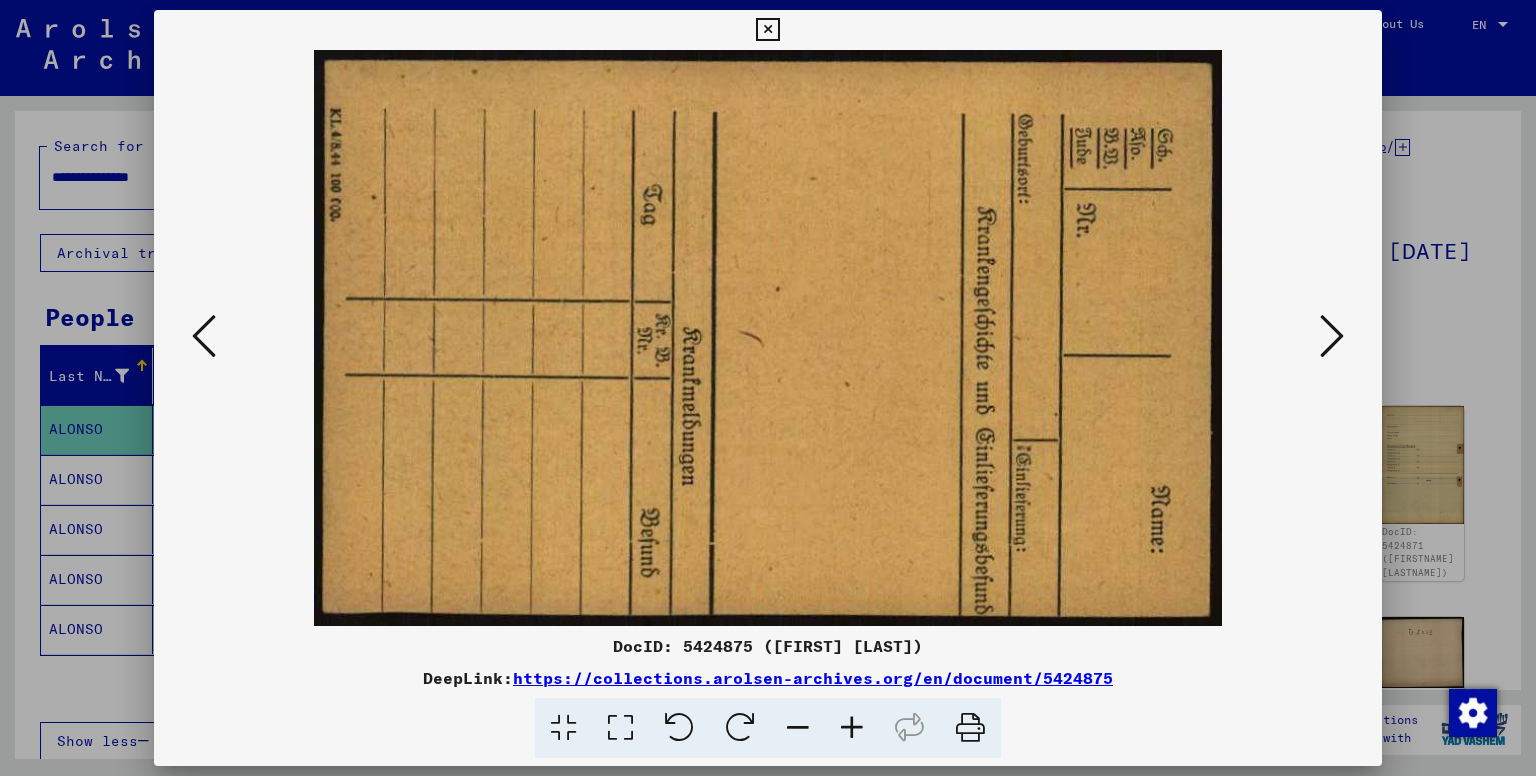 click at bounding box center (1332, 336) 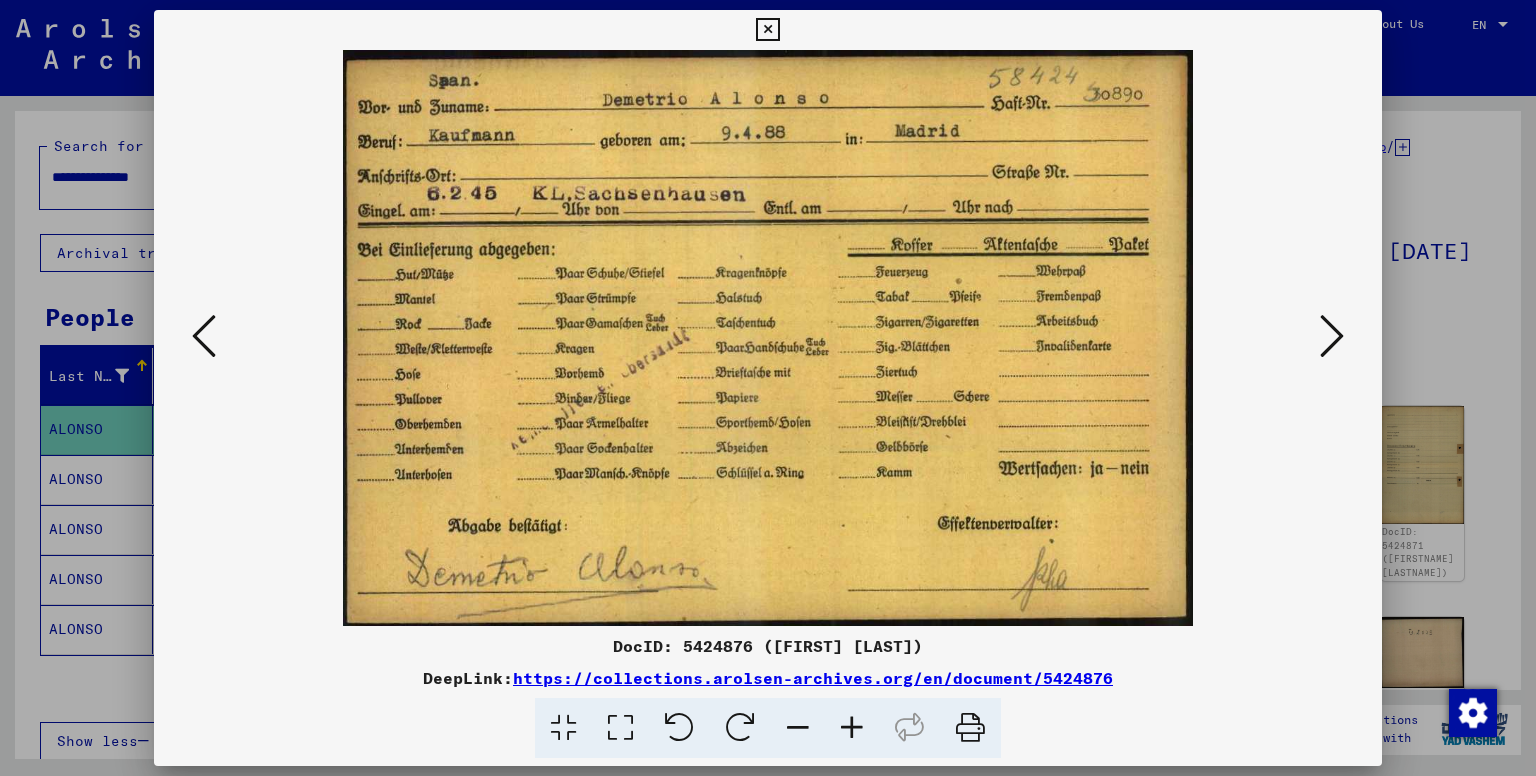 click at bounding box center (1332, 336) 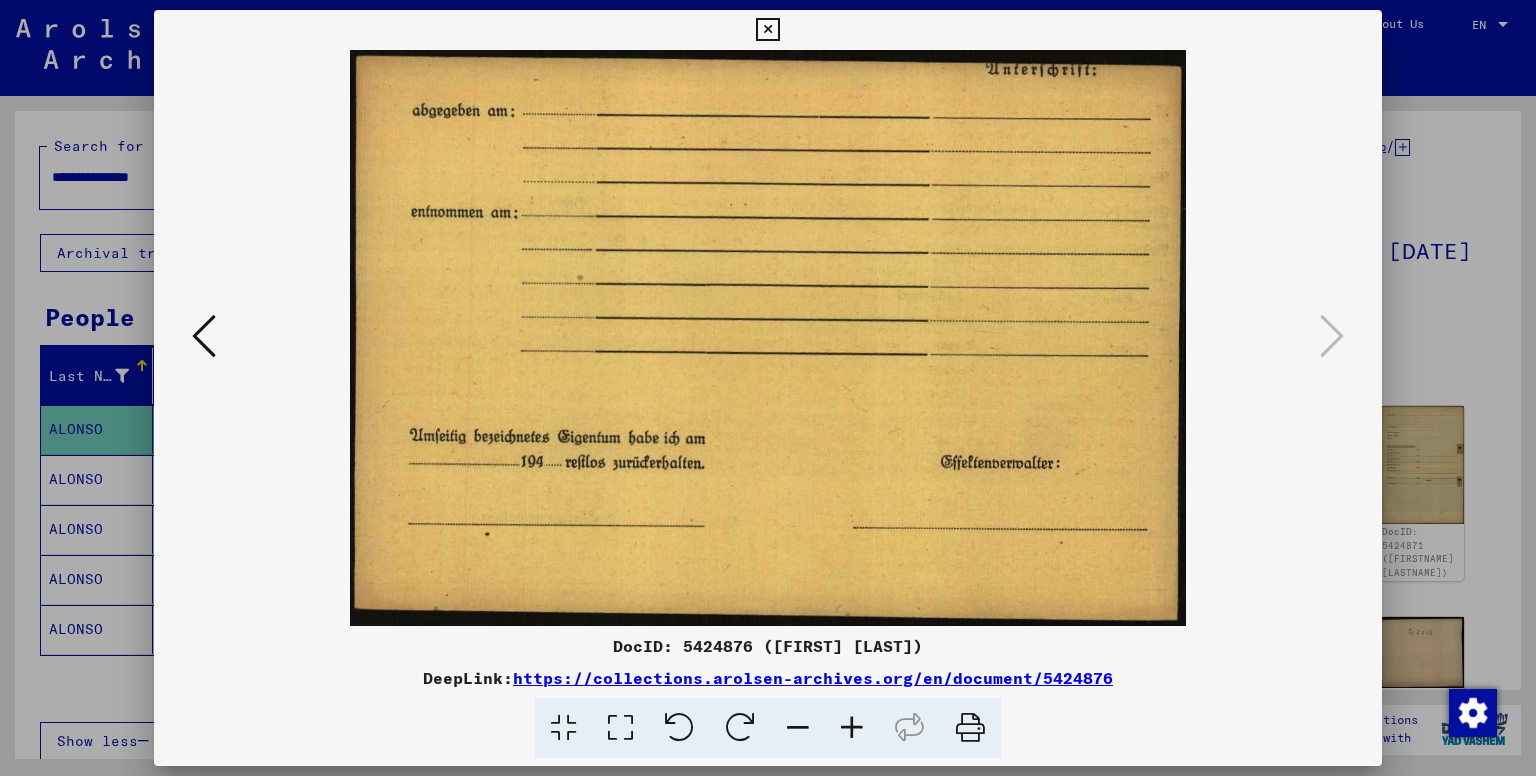 drag, startPoint x: 768, startPoint y: 27, endPoint x: 840, endPoint y: 70, distance: 83.86298 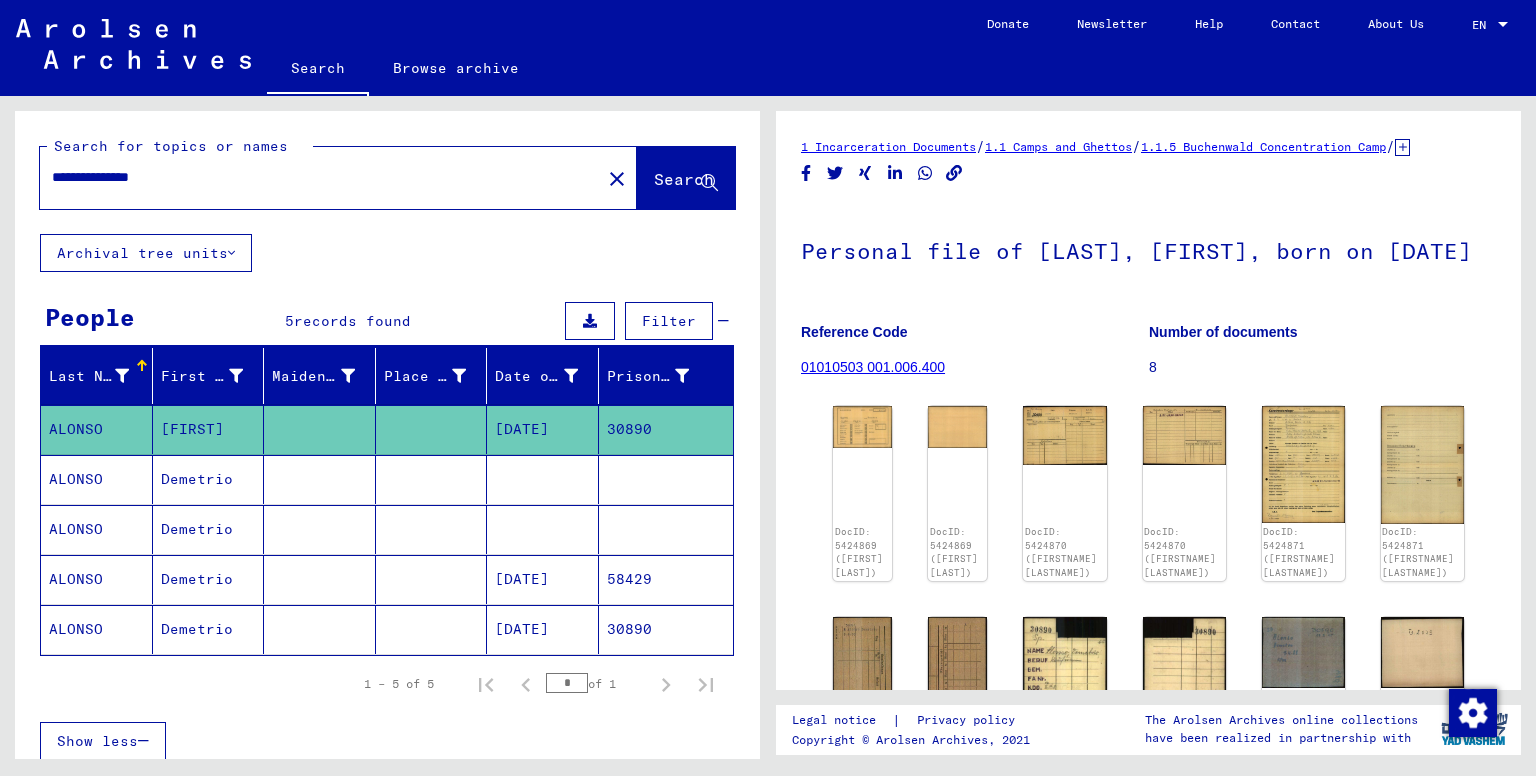 click on "Demetrio" at bounding box center [209, 529] 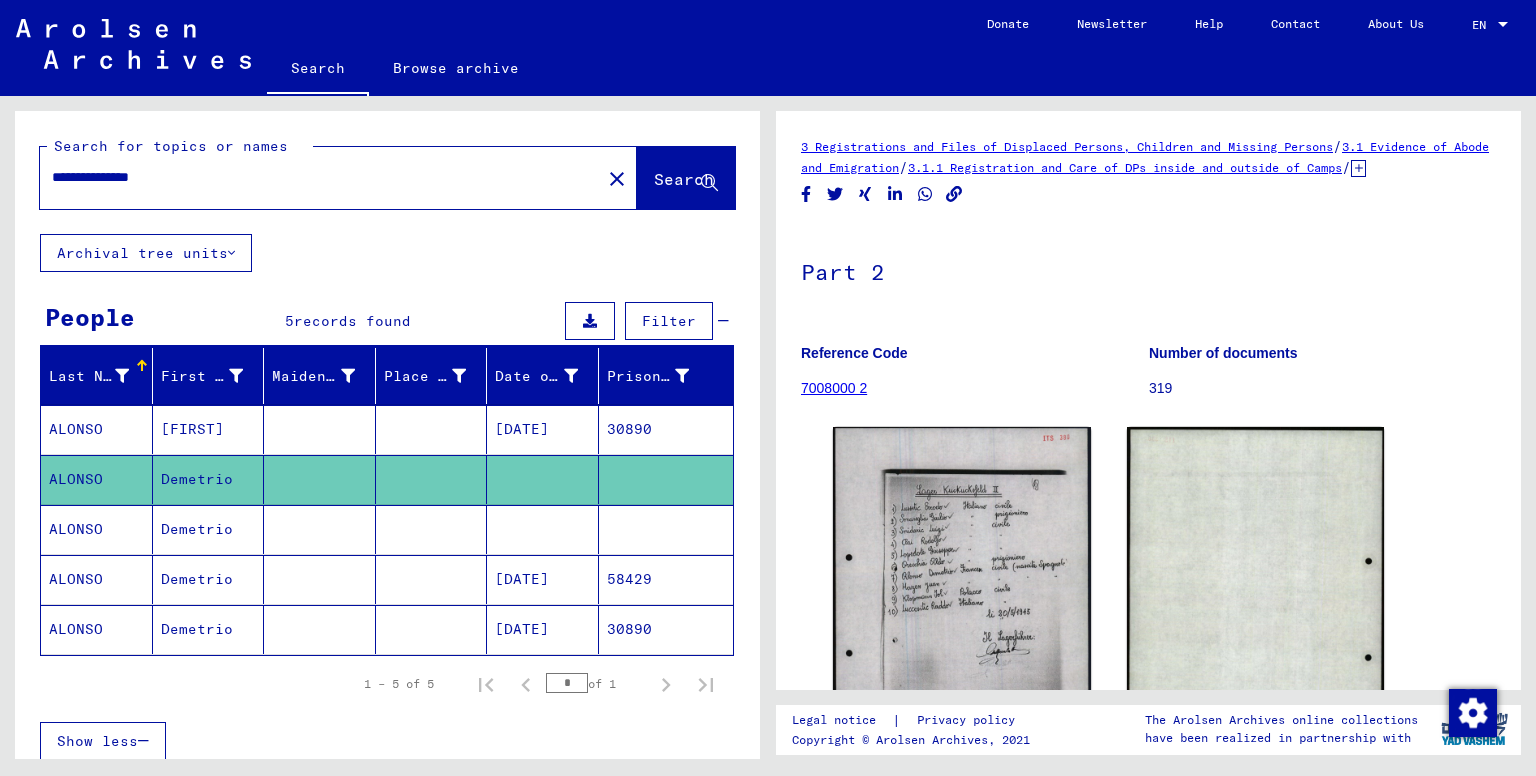 scroll, scrollTop: 0, scrollLeft: 0, axis: both 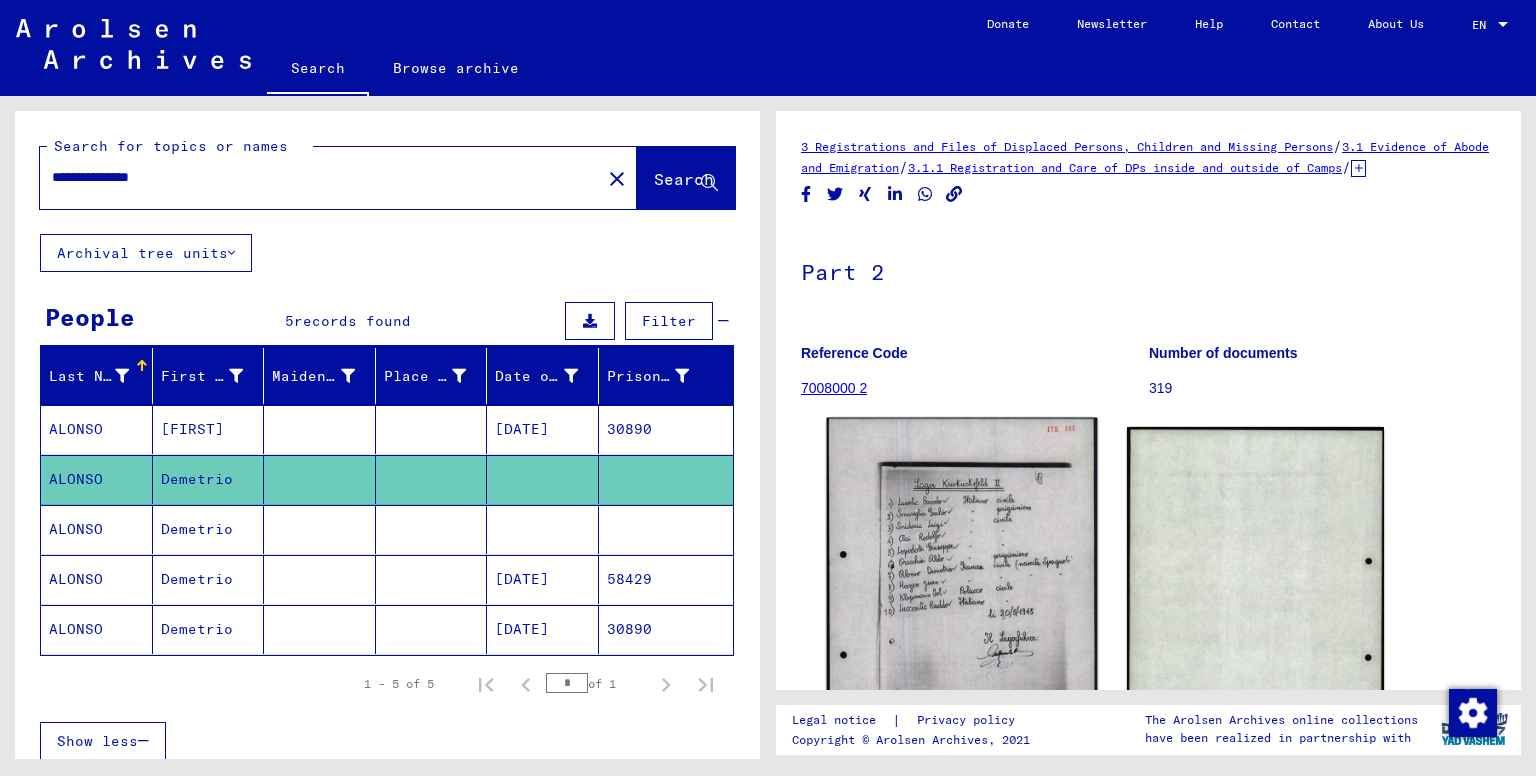 click 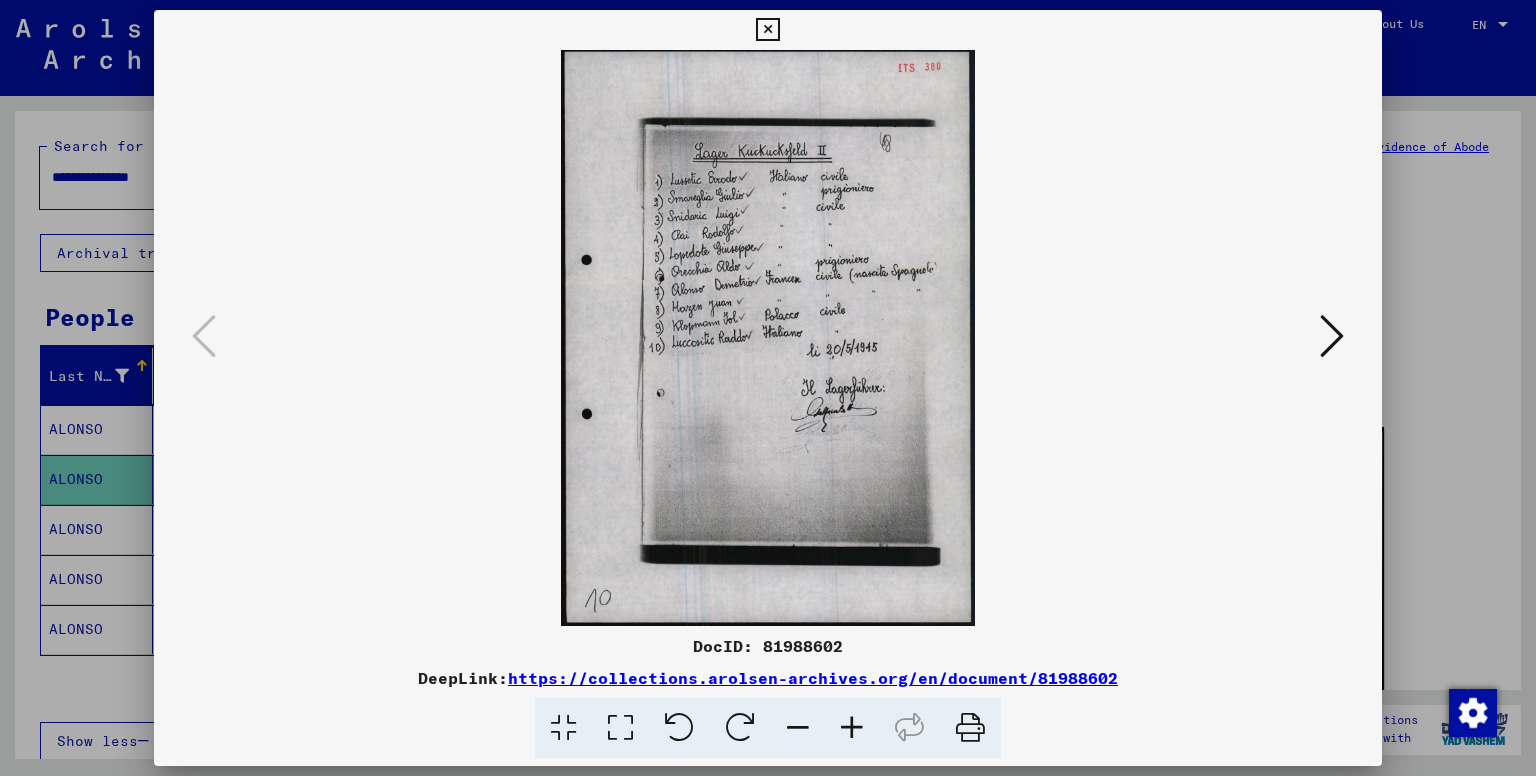 click at bounding box center (852, 728) 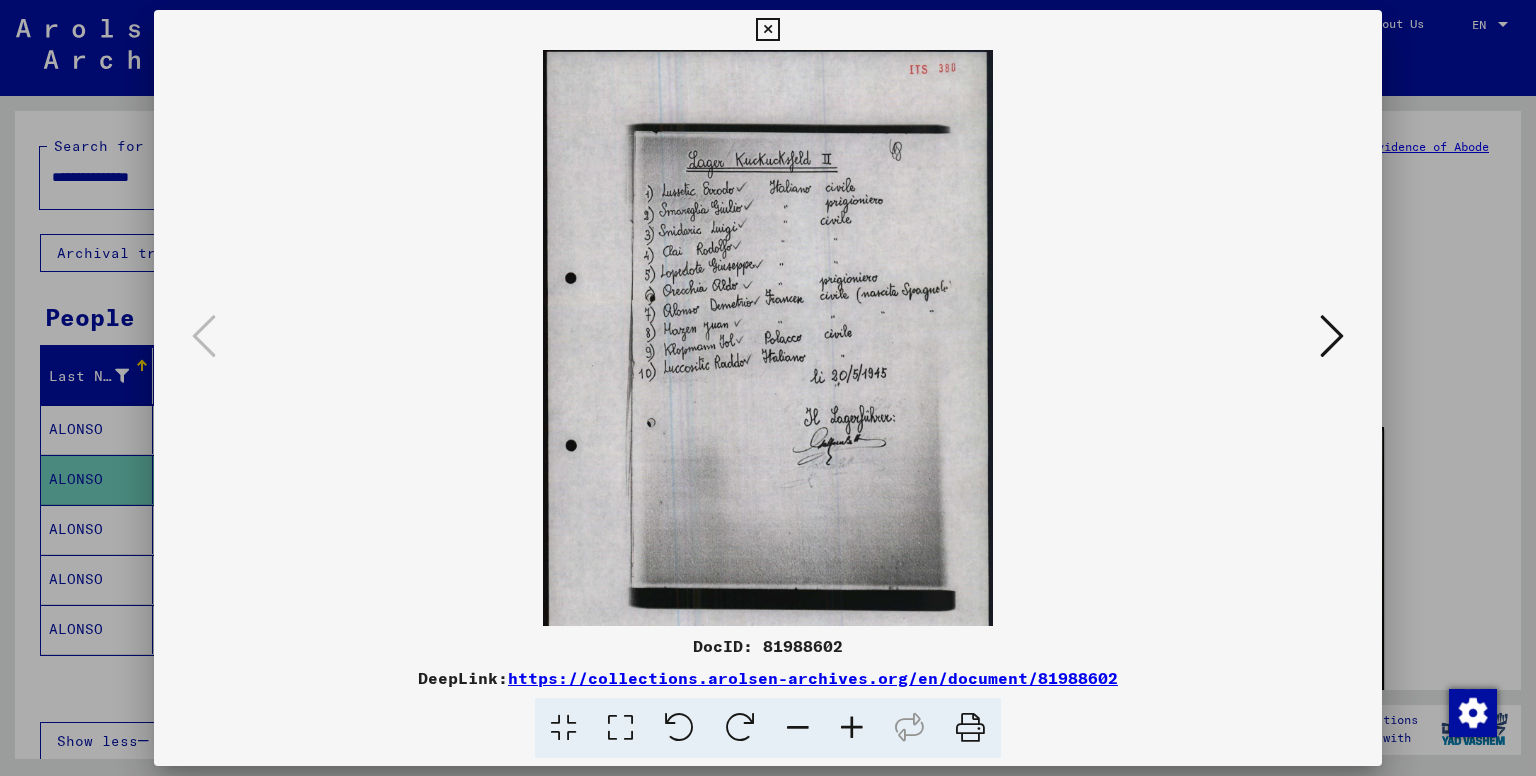 click at bounding box center (852, 728) 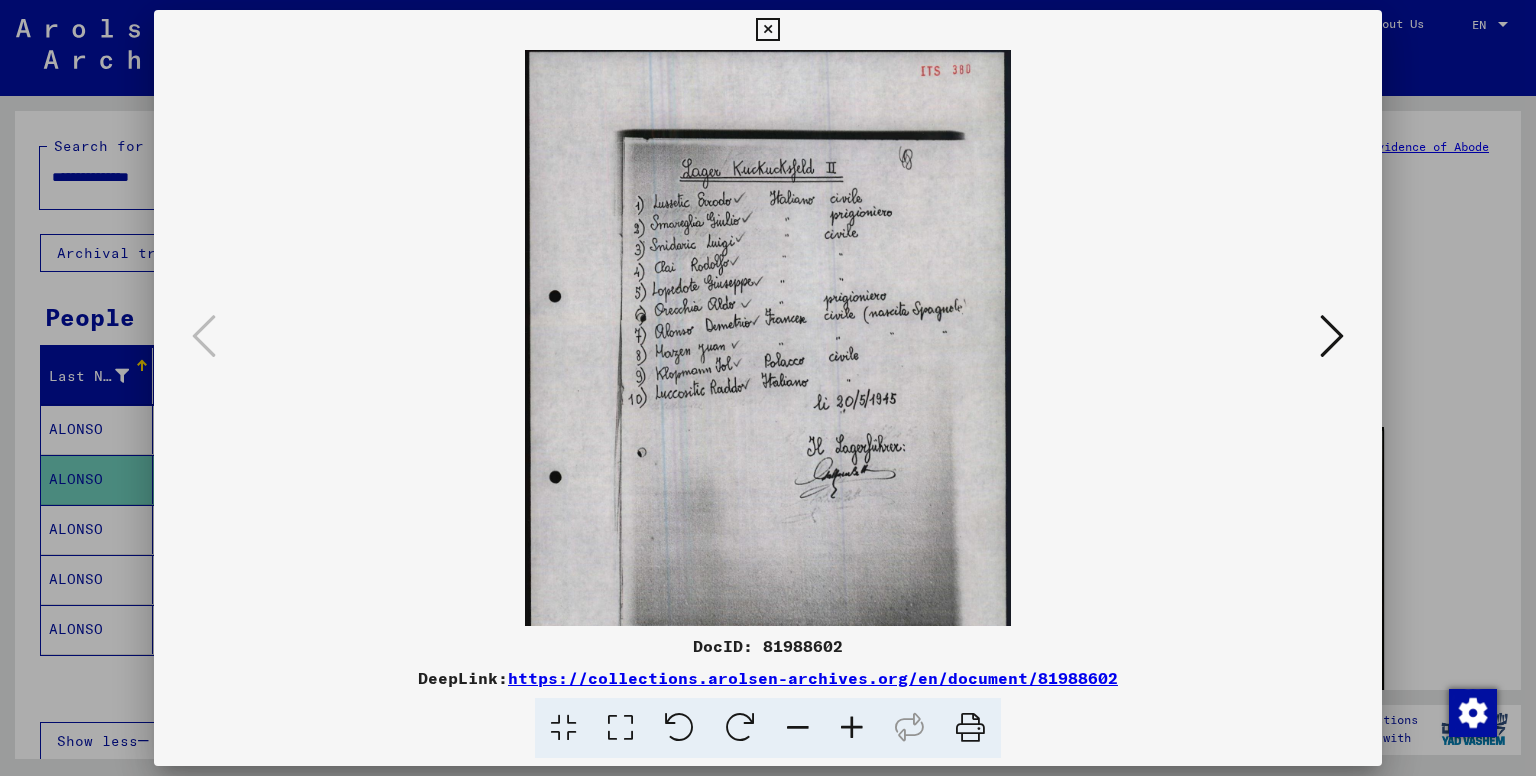click at bounding box center [852, 728] 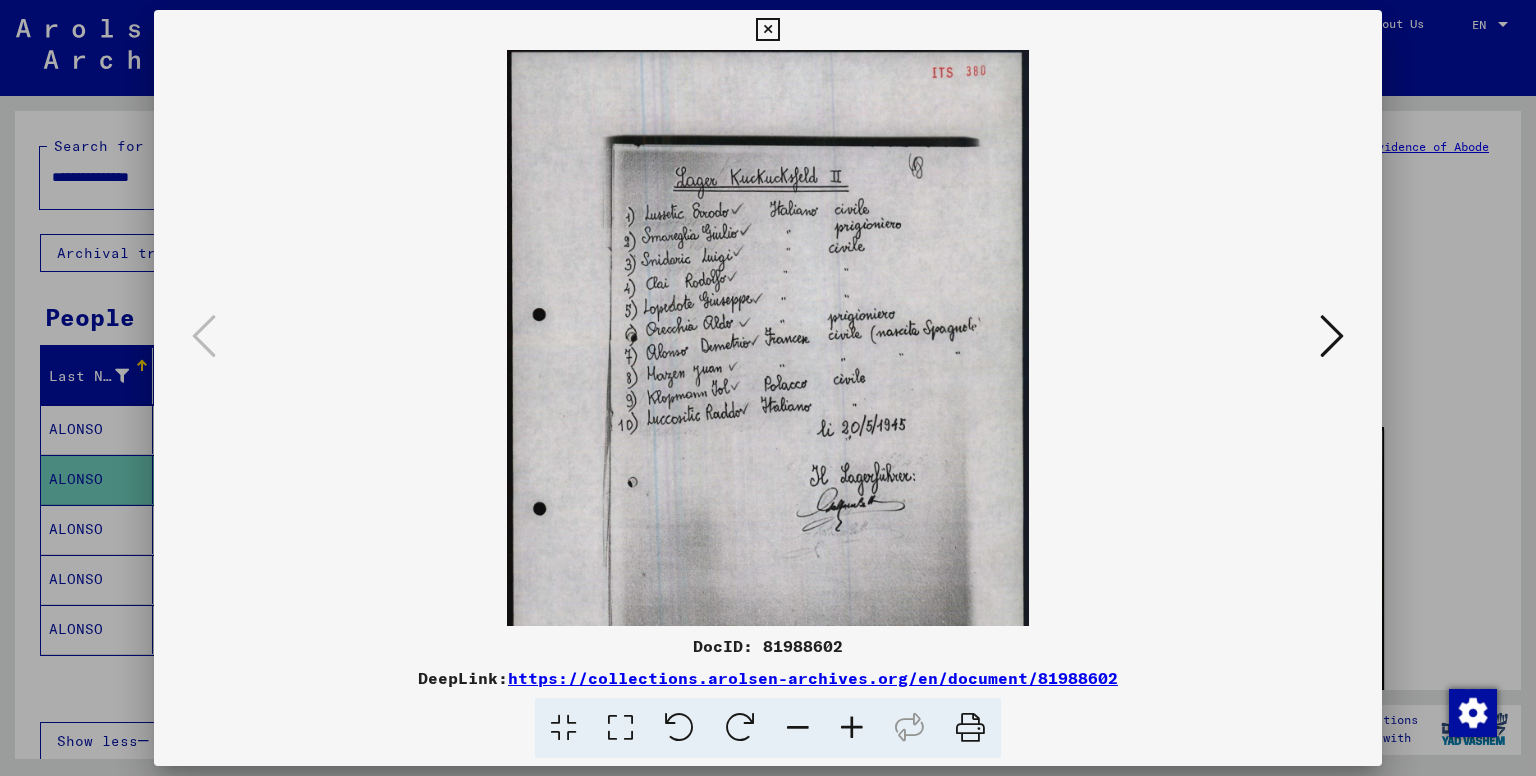 click at bounding box center [852, 728] 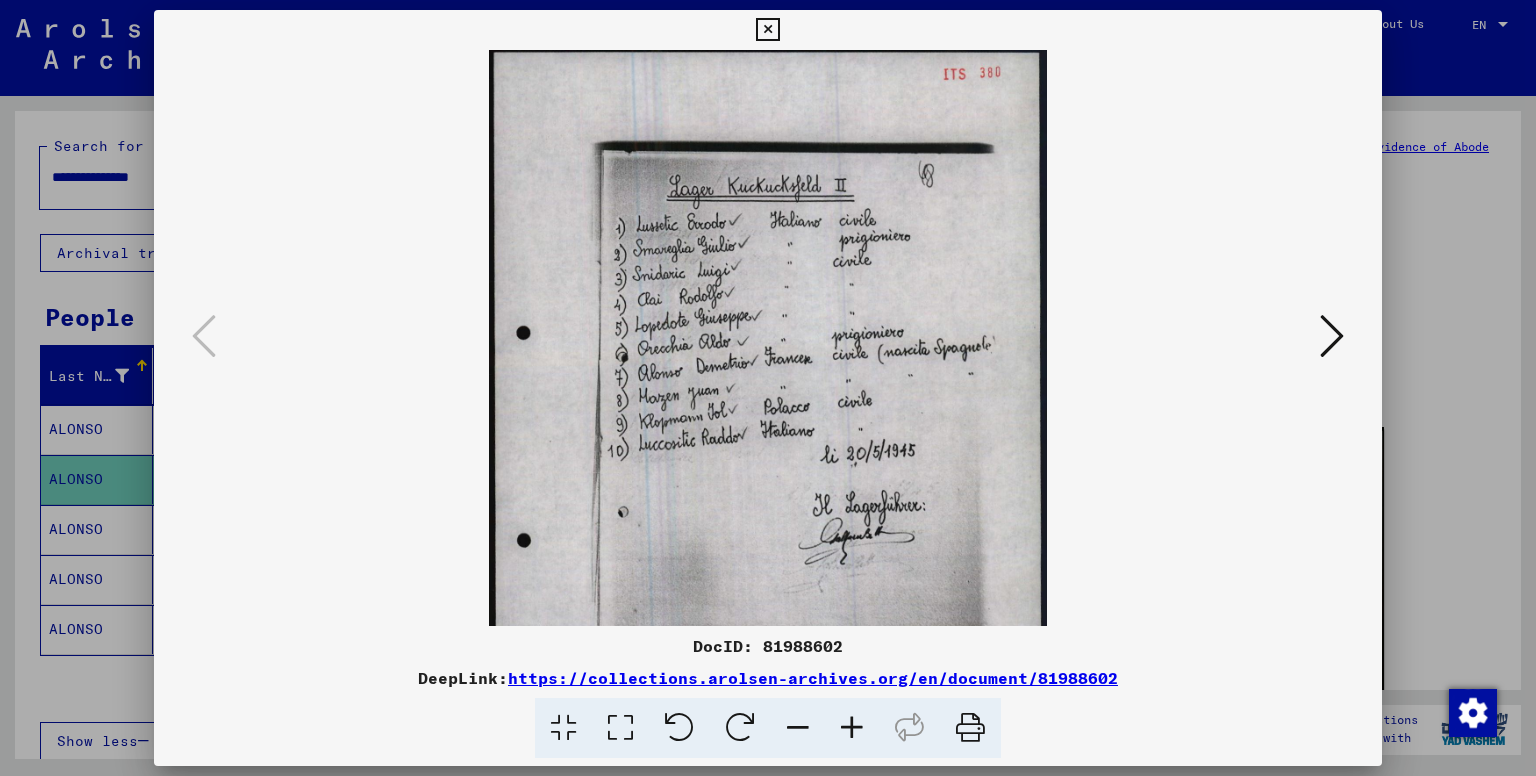 click at bounding box center (852, 728) 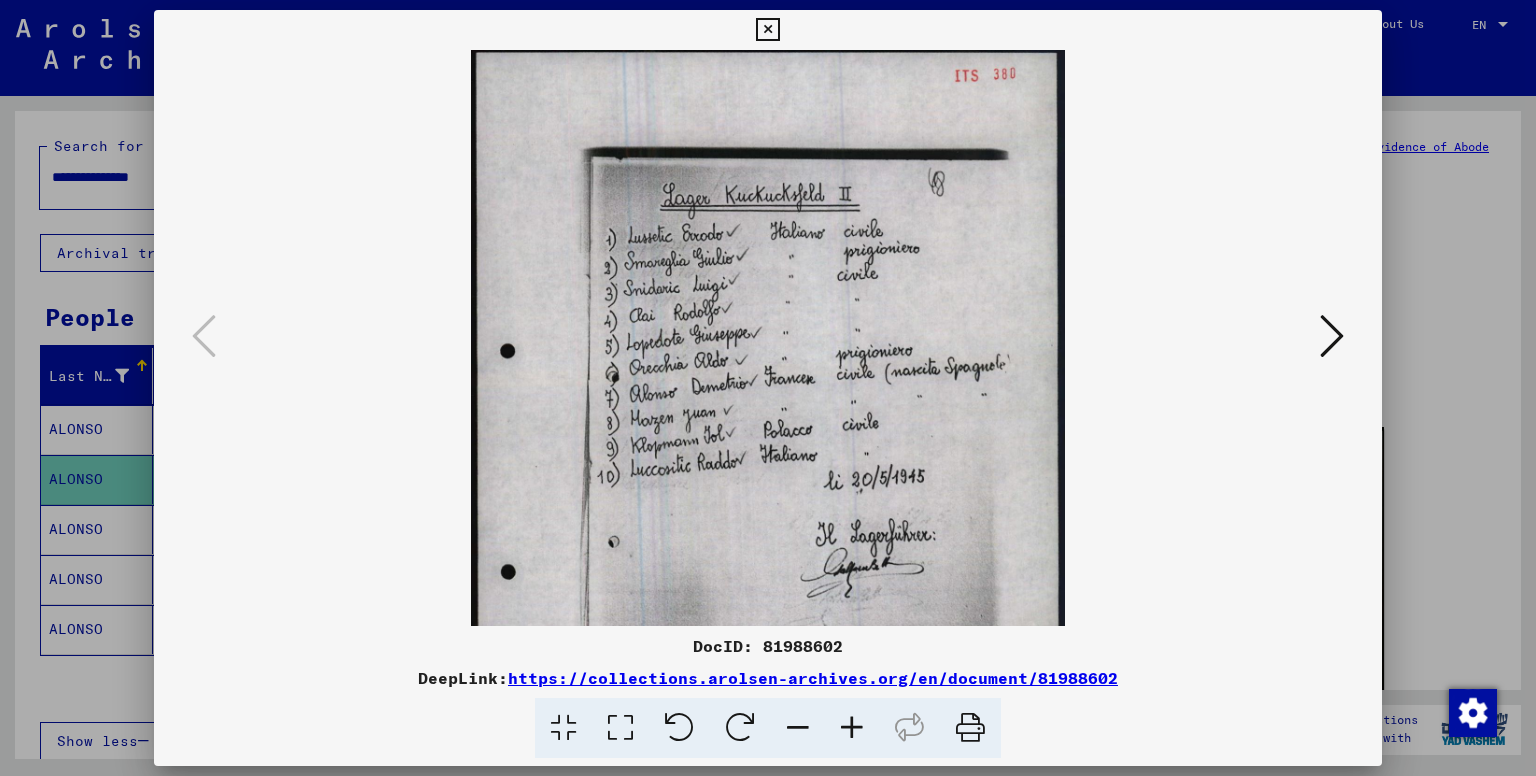click at bounding box center (852, 728) 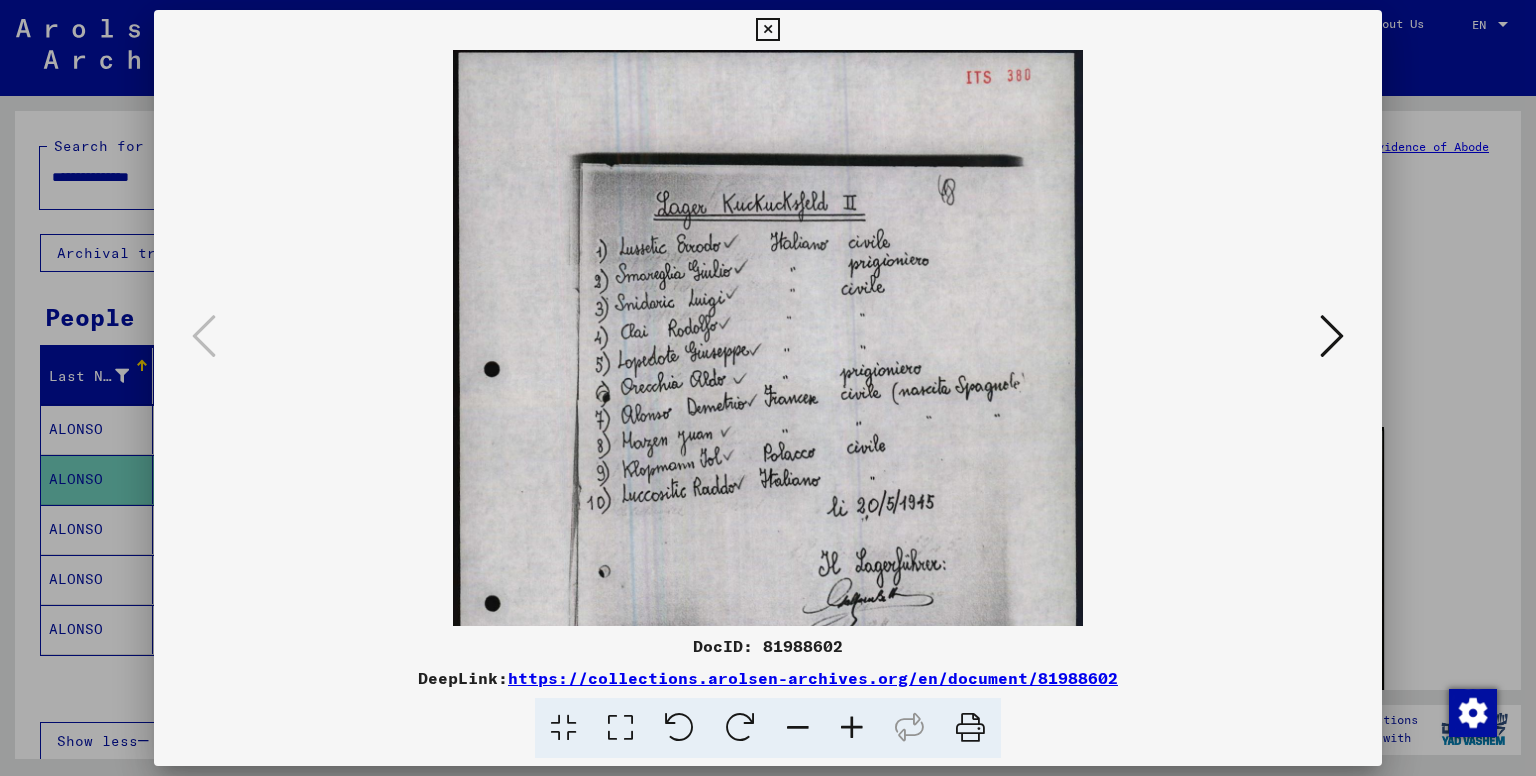 click at bounding box center (852, 728) 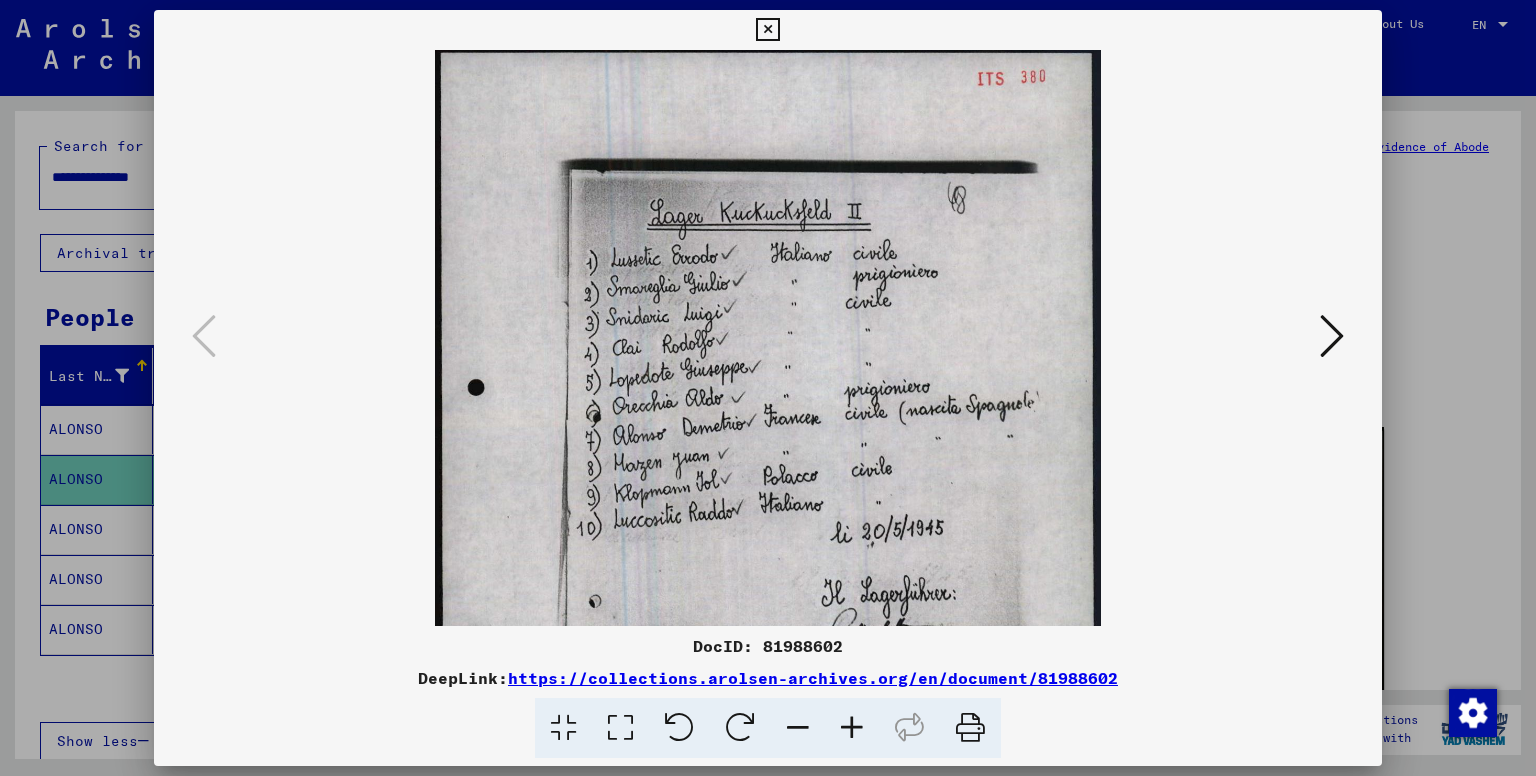 click at bounding box center [852, 728] 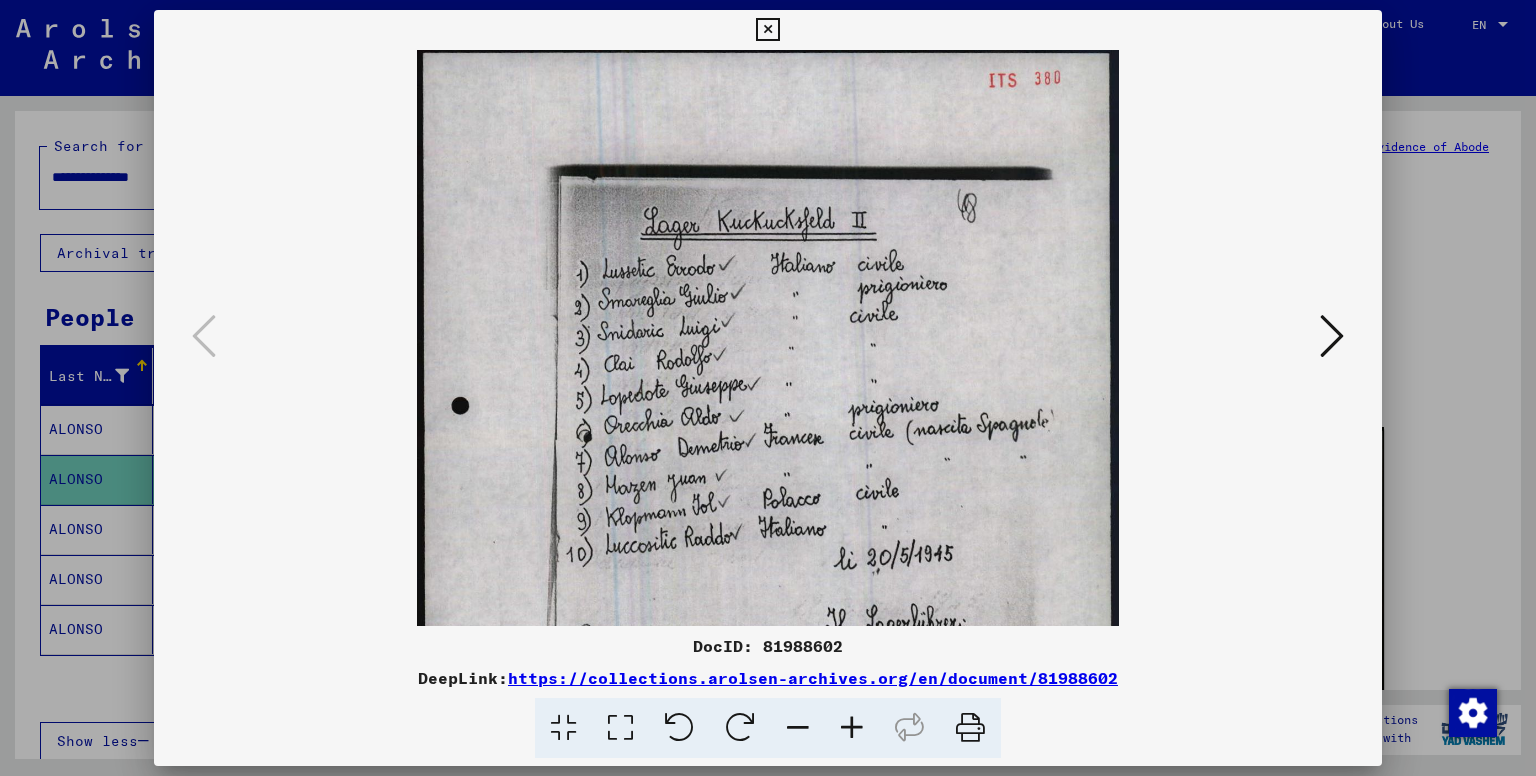 drag, startPoint x: 1328, startPoint y: 344, endPoint x: 1106, endPoint y: 250, distance: 241.0809 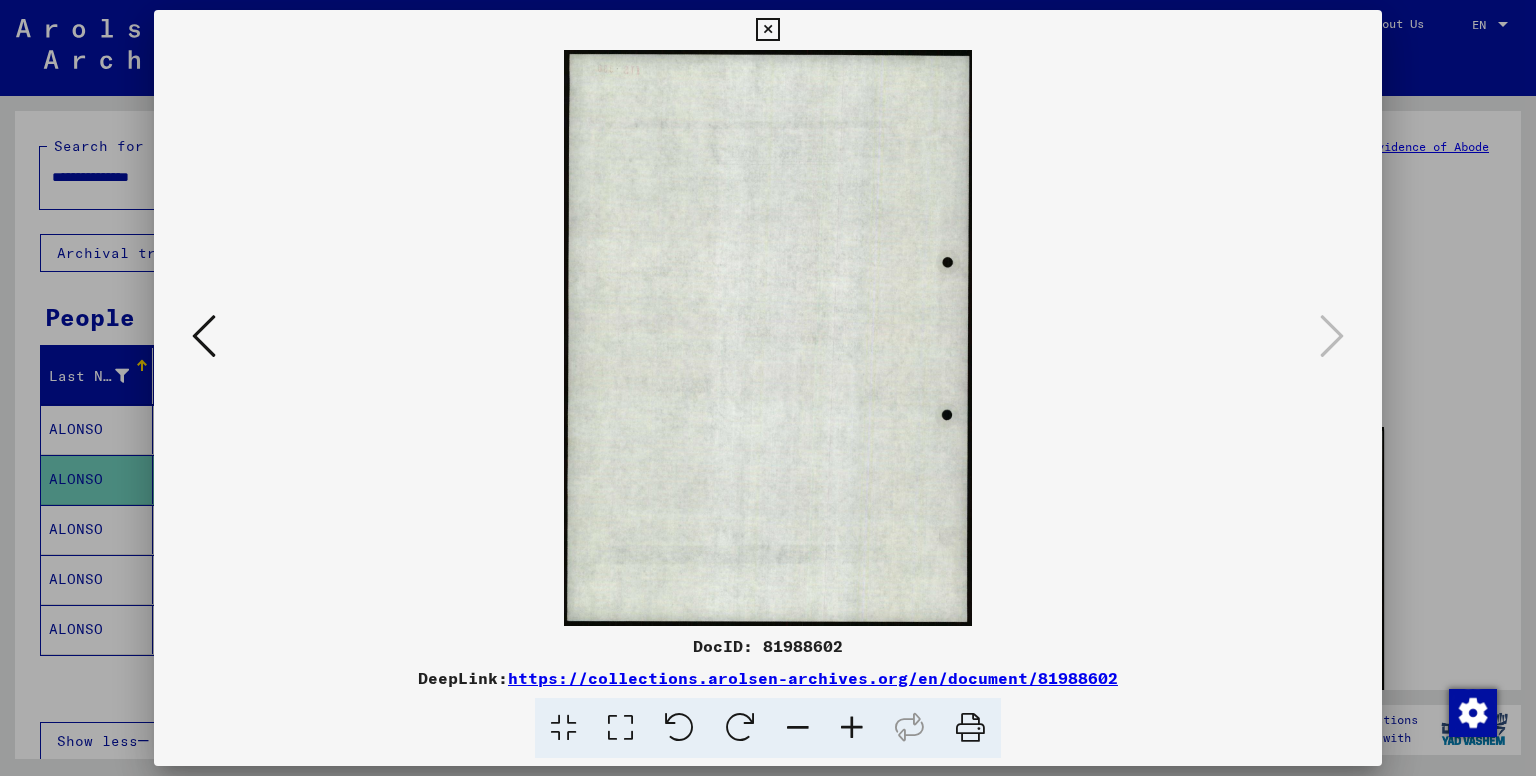 drag, startPoint x: 768, startPoint y: 26, endPoint x: 749, endPoint y: 80, distance: 57.245087 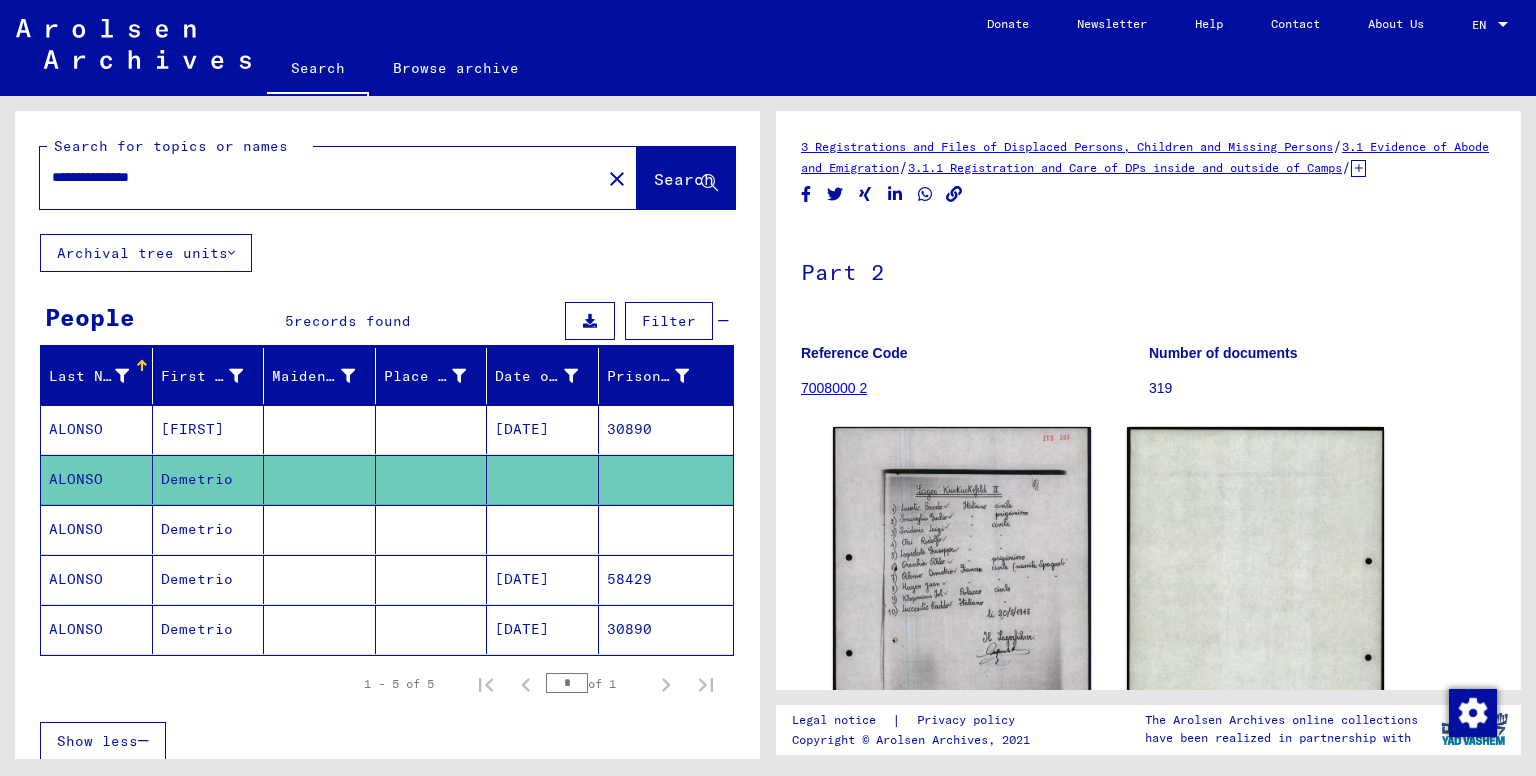 click on "Demetrio" at bounding box center [209, 579] 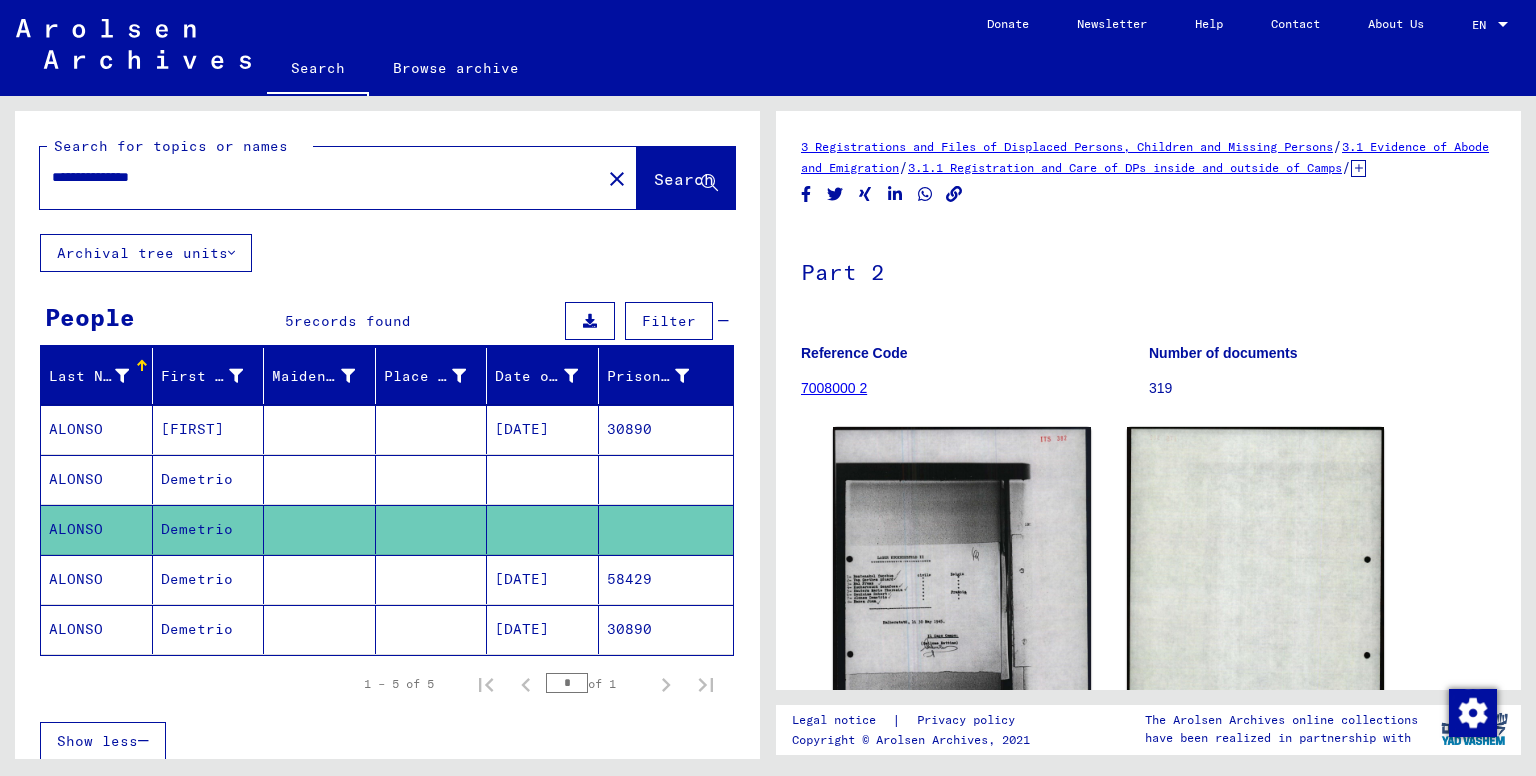 scroll, scrollTop: 0, scrollLeft: 0, axis: both 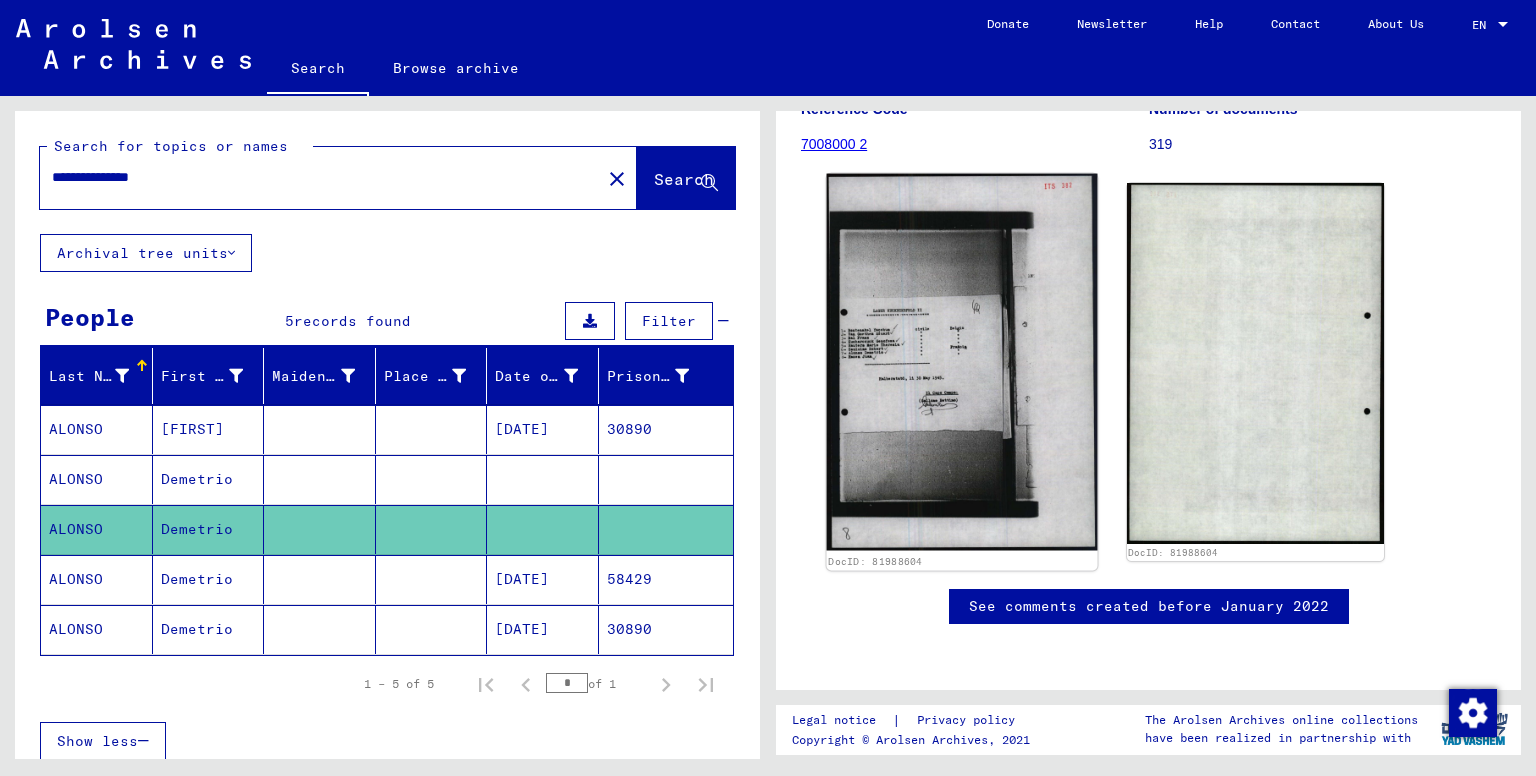 click 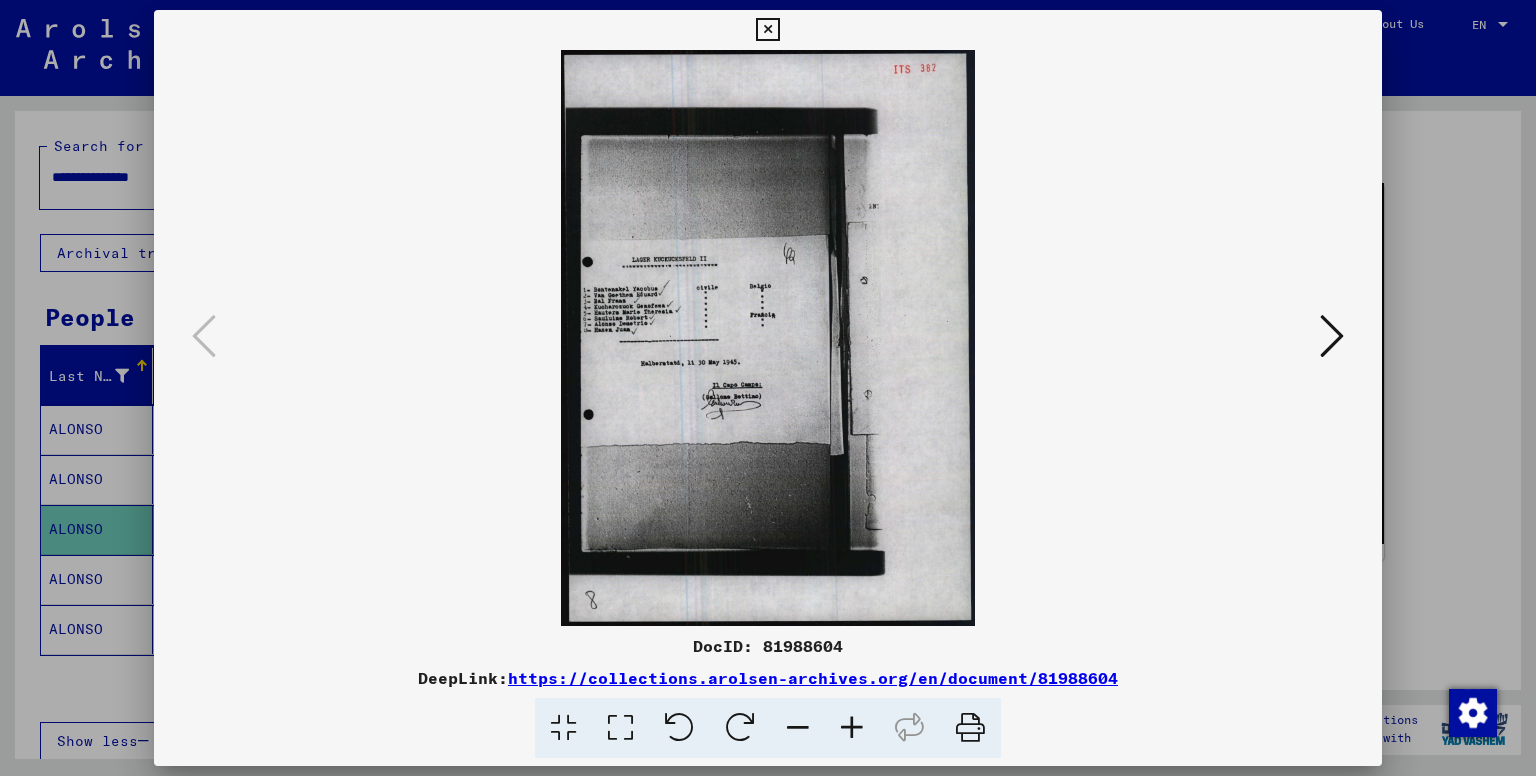 click at bounding box center [852, 728] 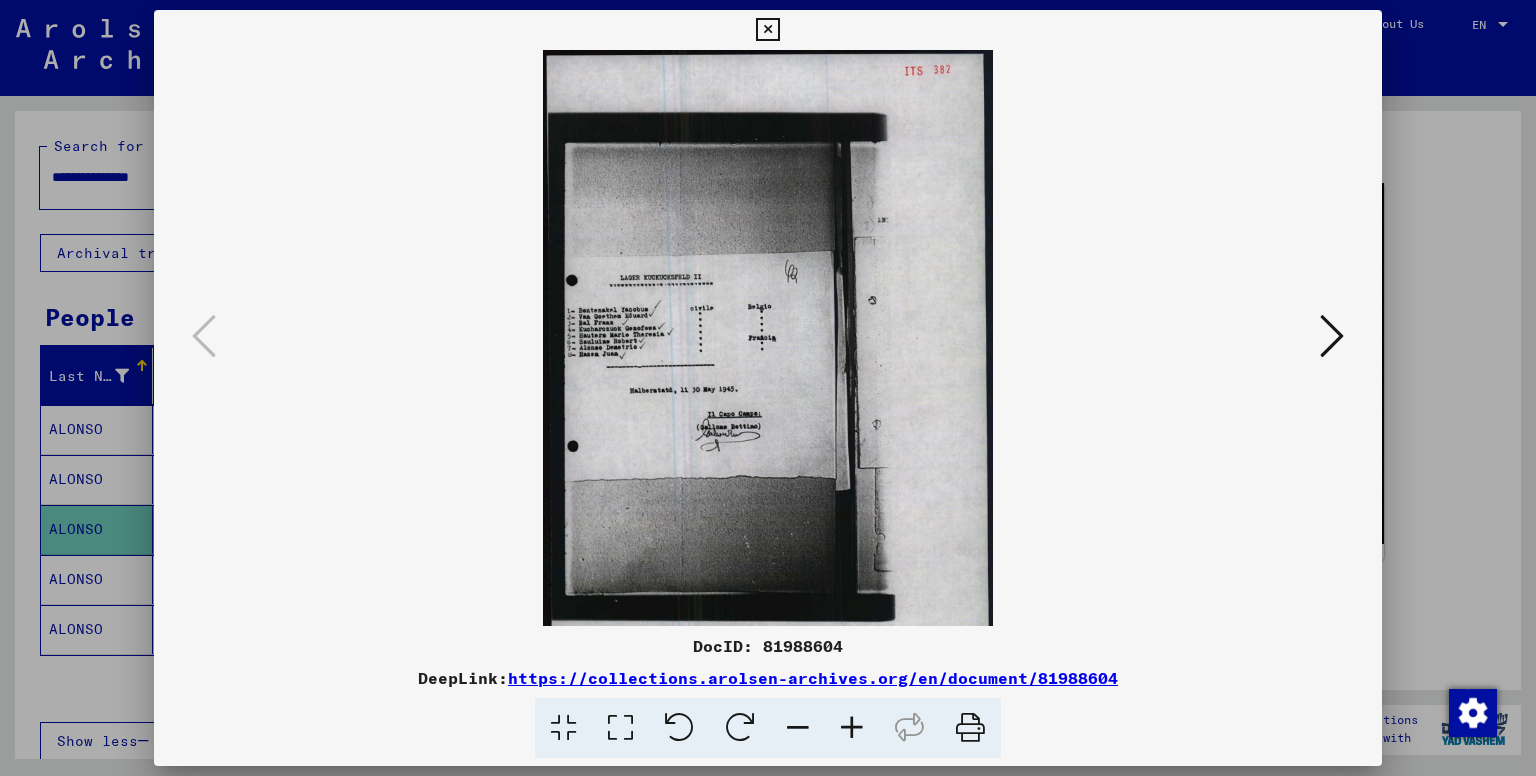 click at bounding box center (852, 728) 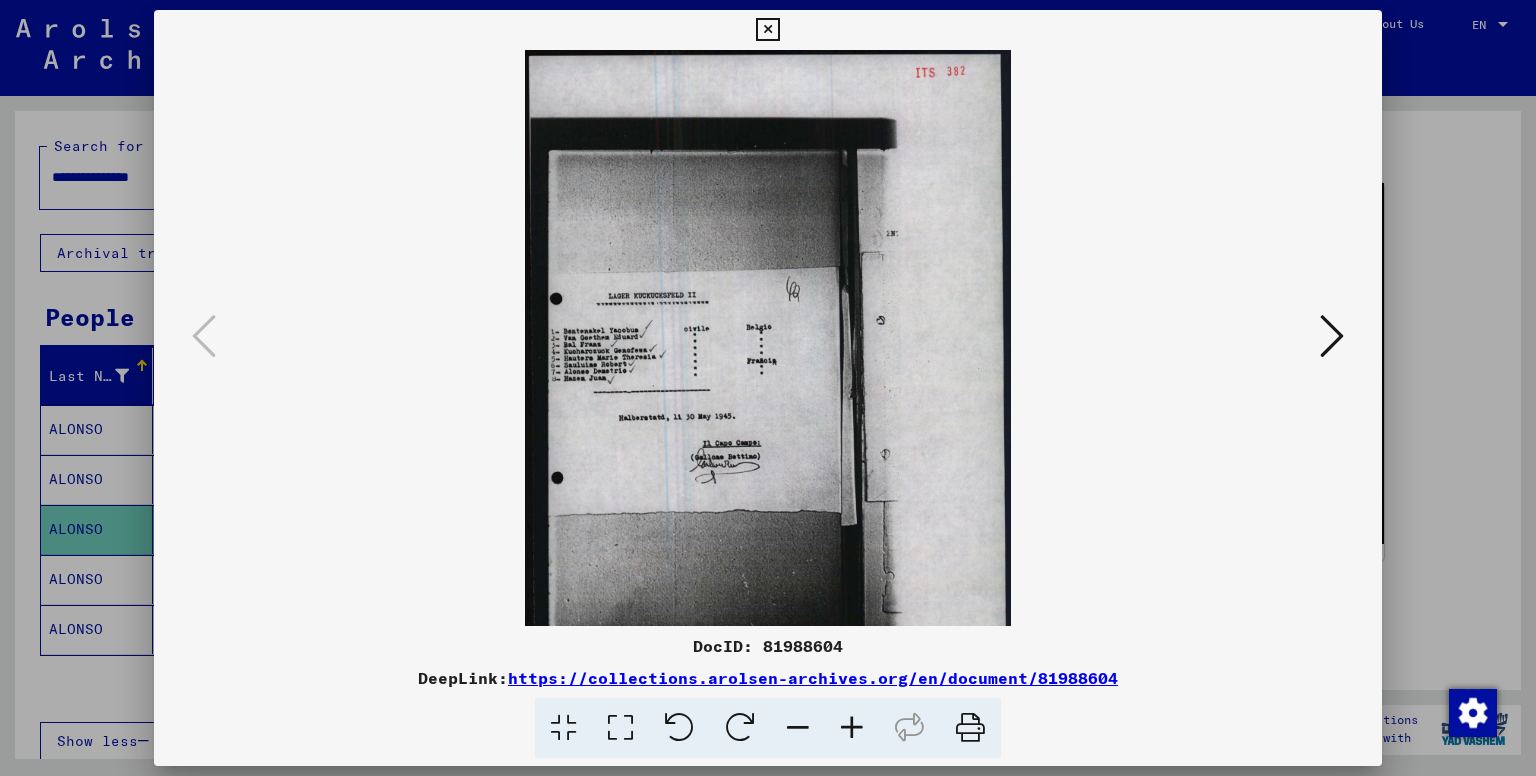 click at bounding box center [852, 728] 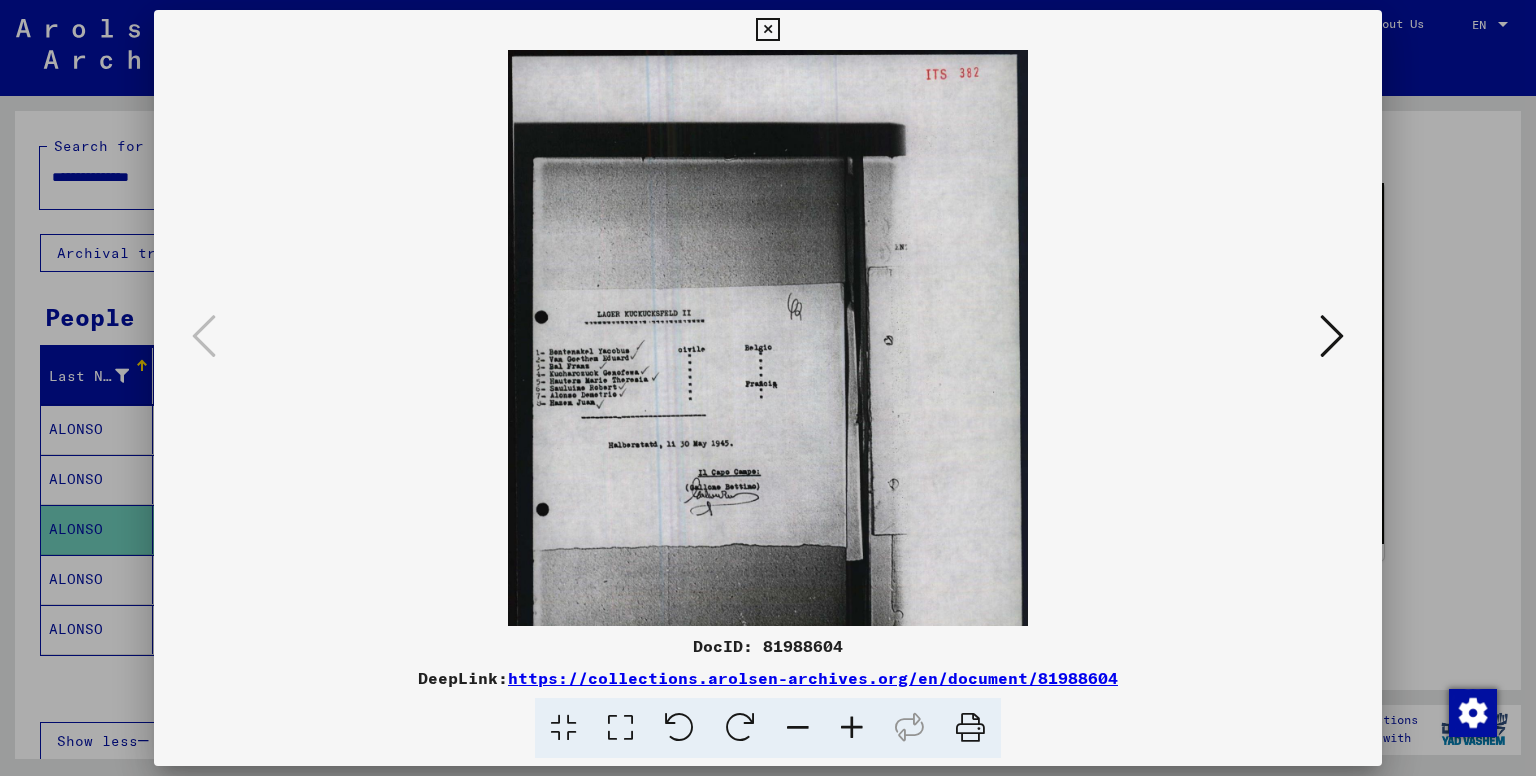 click at bounding box center (852, 728) 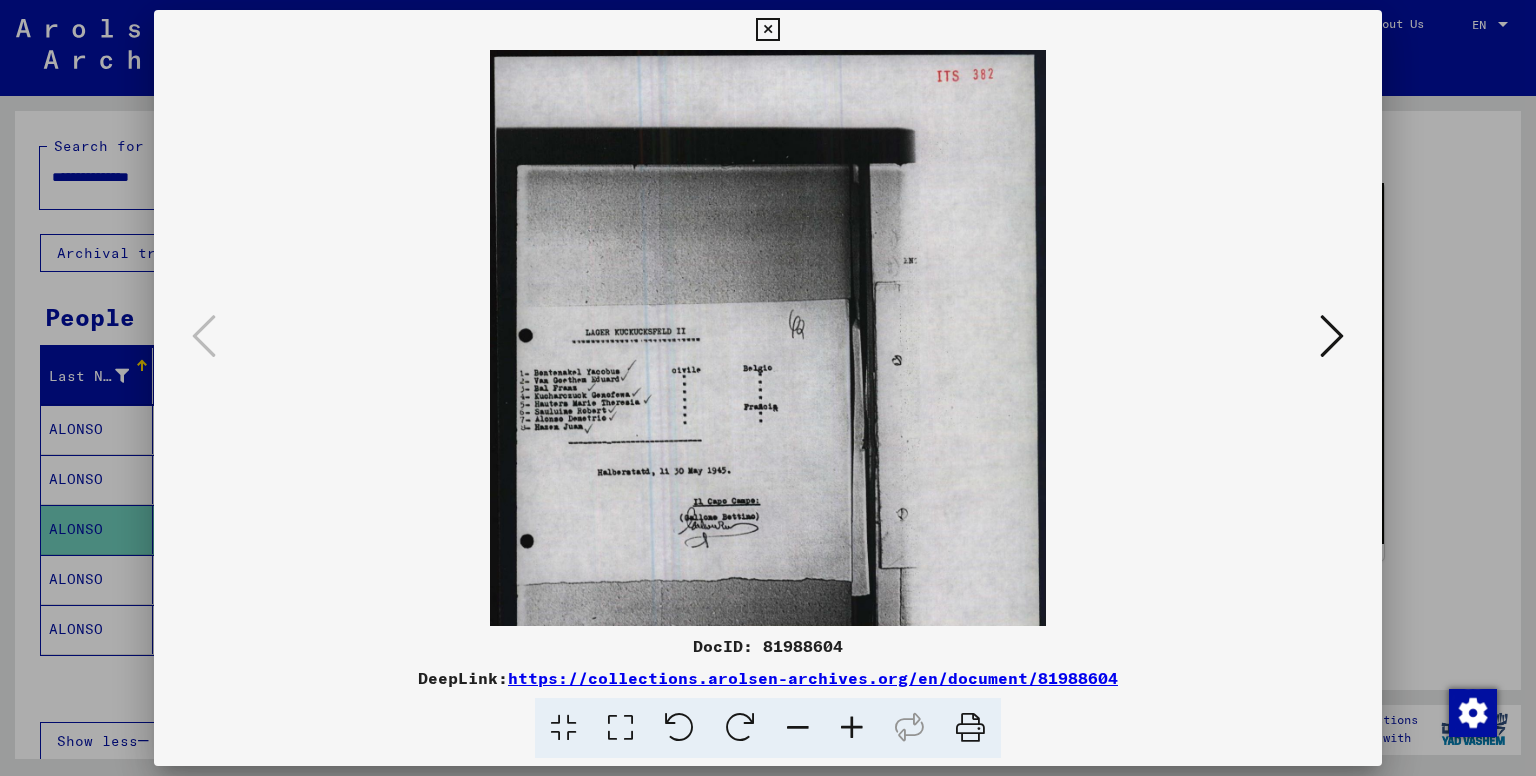 click at bounding box center [852, 728] 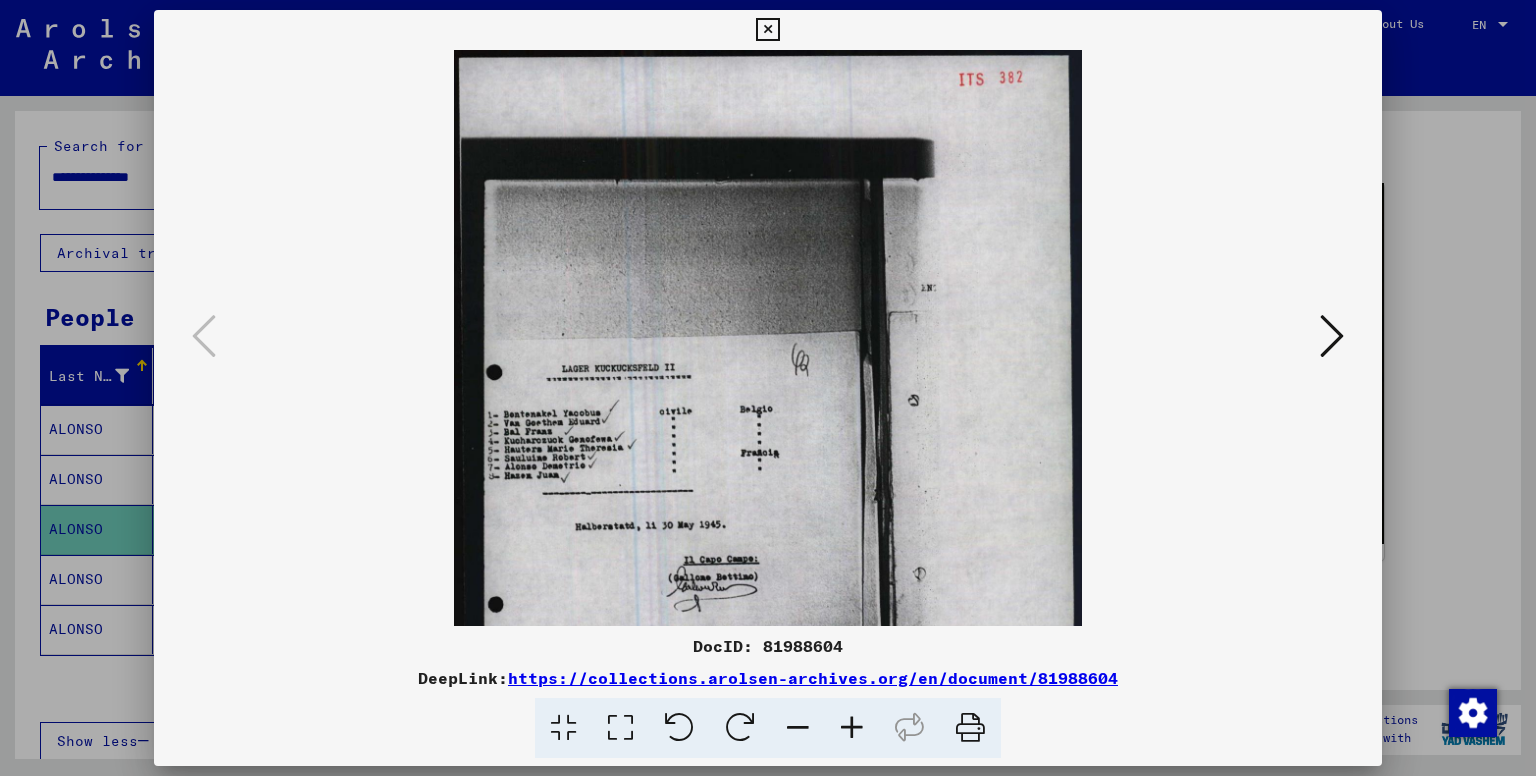 click at bounding box center (852, 728) 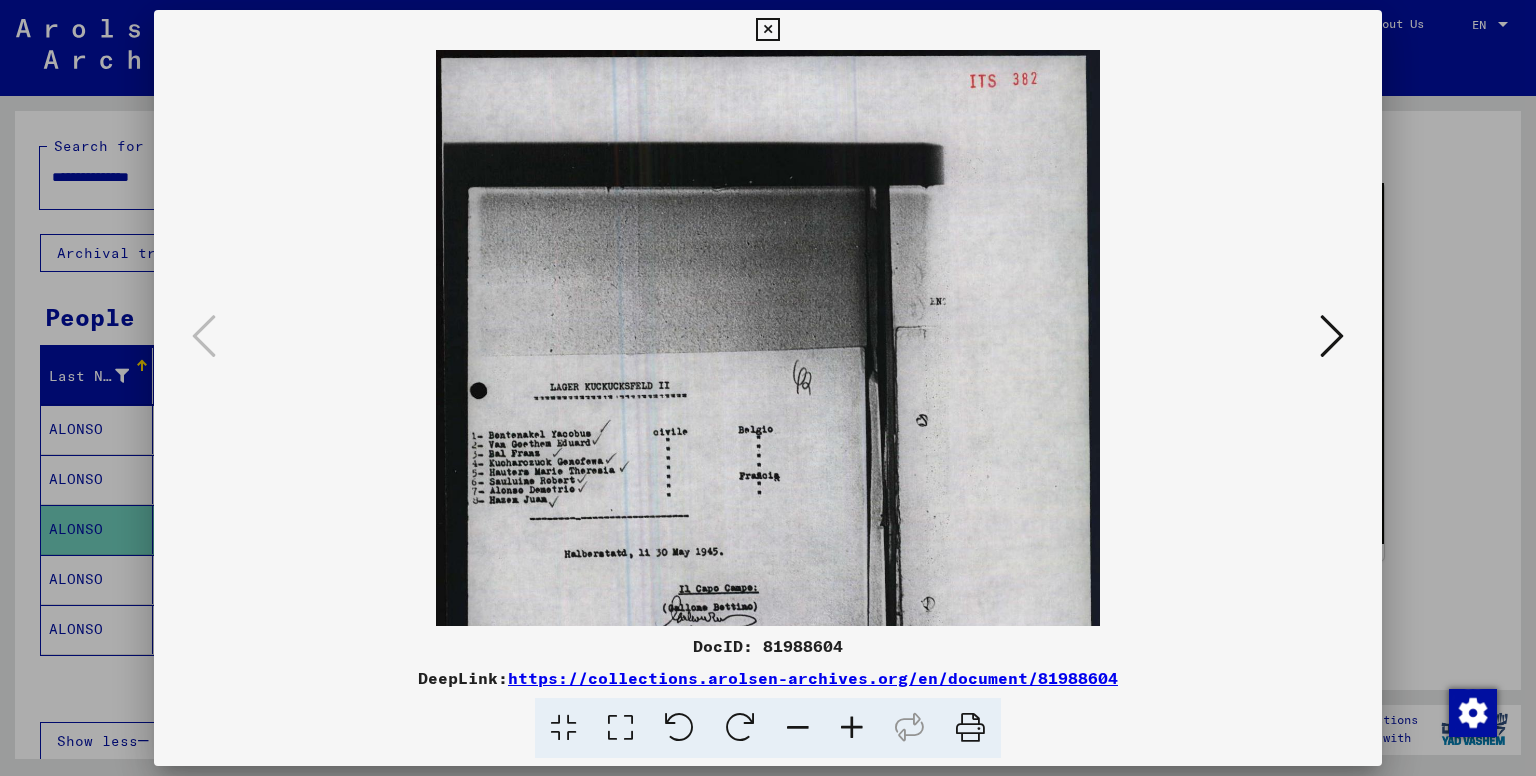 click at bounding box center (852, 728) 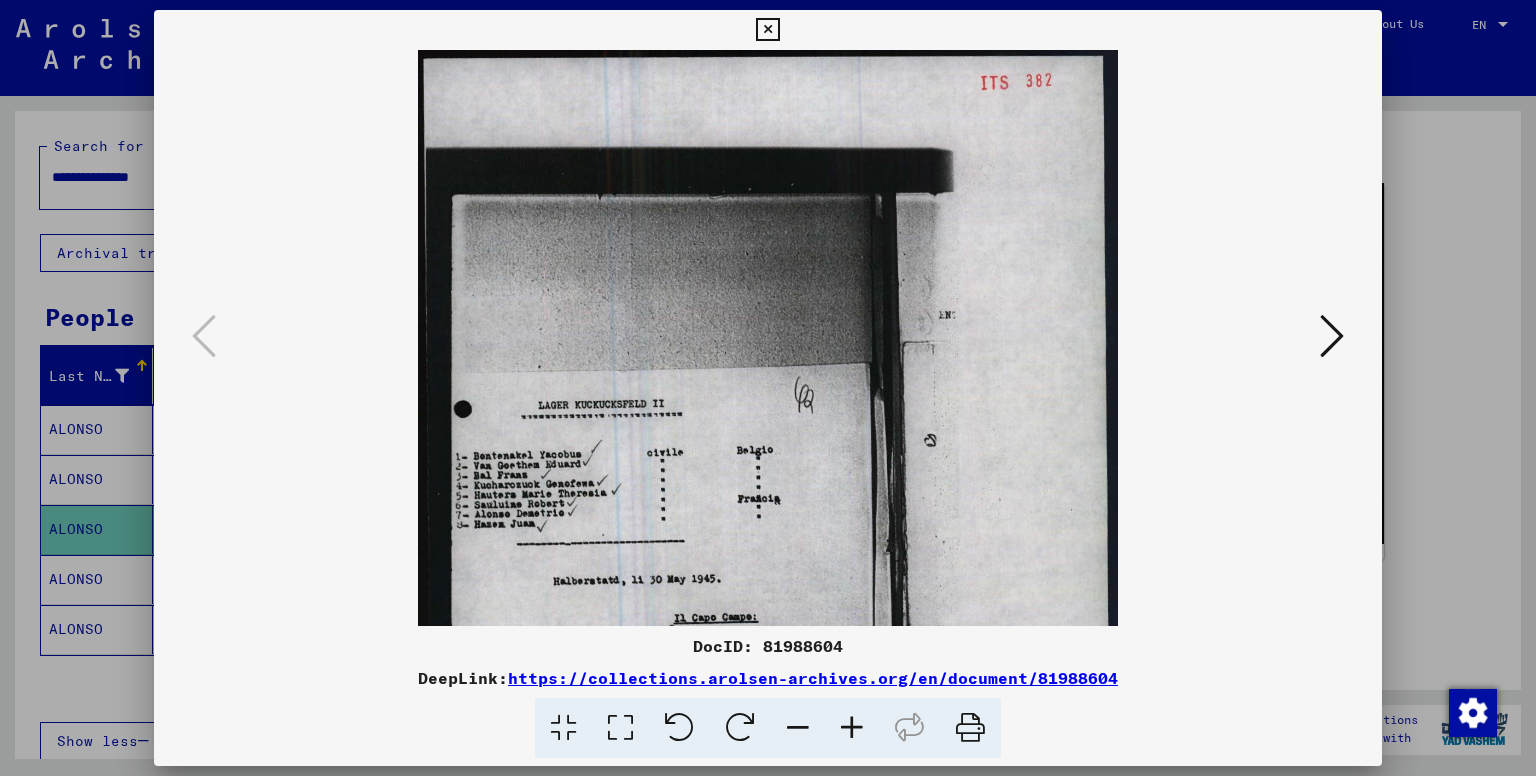 click at bounding box center [852, 728] 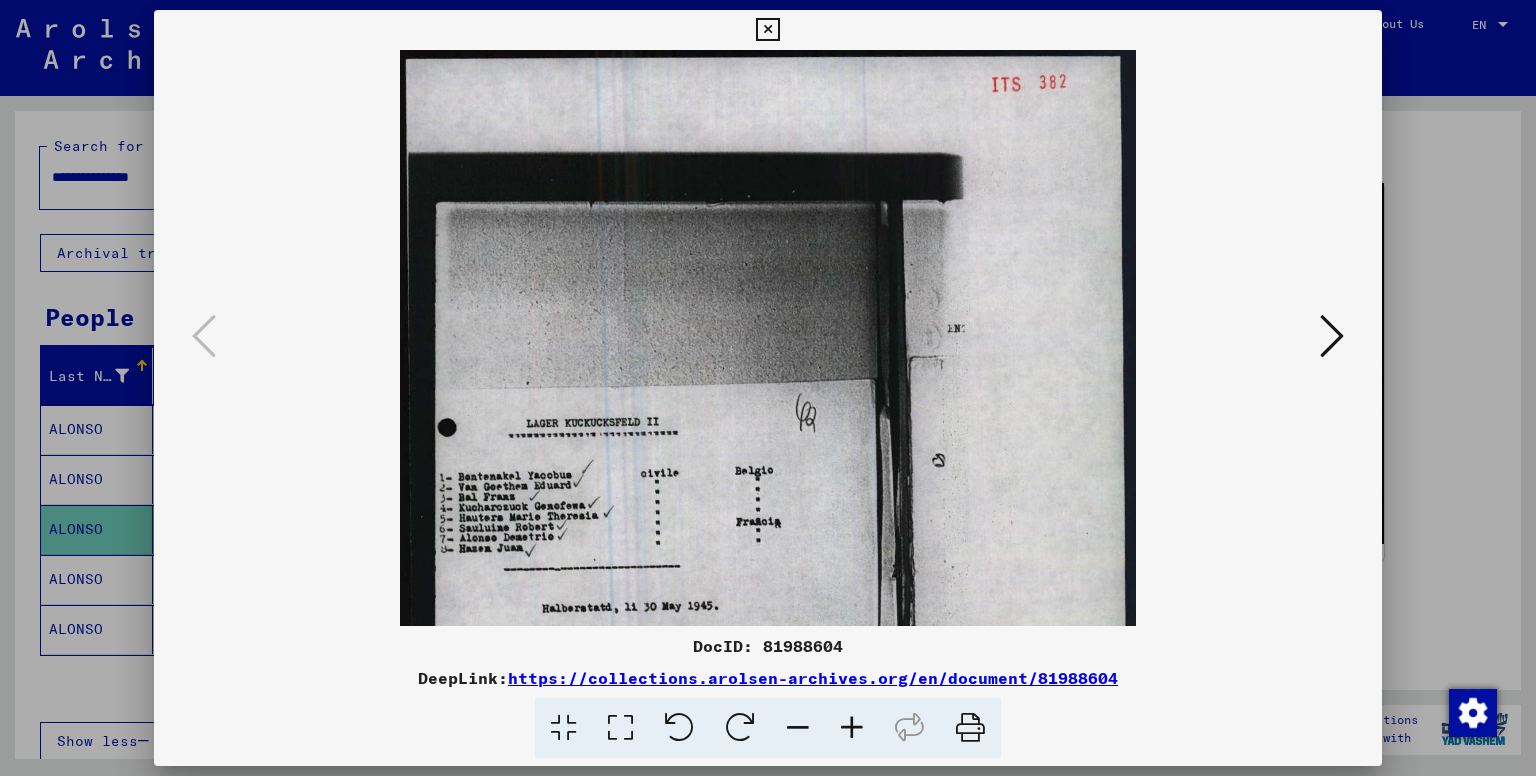 click at bounding box center (852, 728) 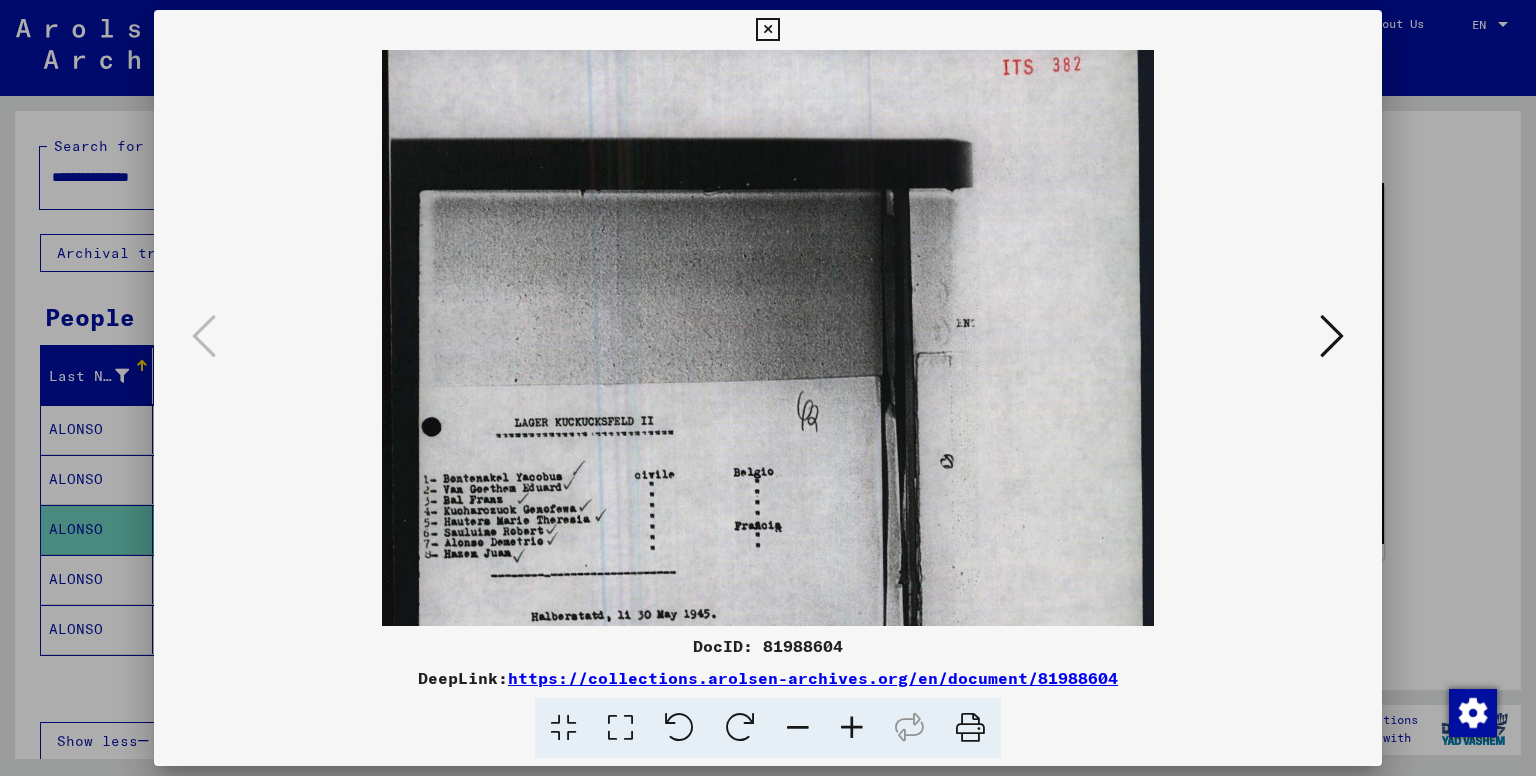 scroll, scrollTop: 29, scrollLeft: 0, axis: vertical 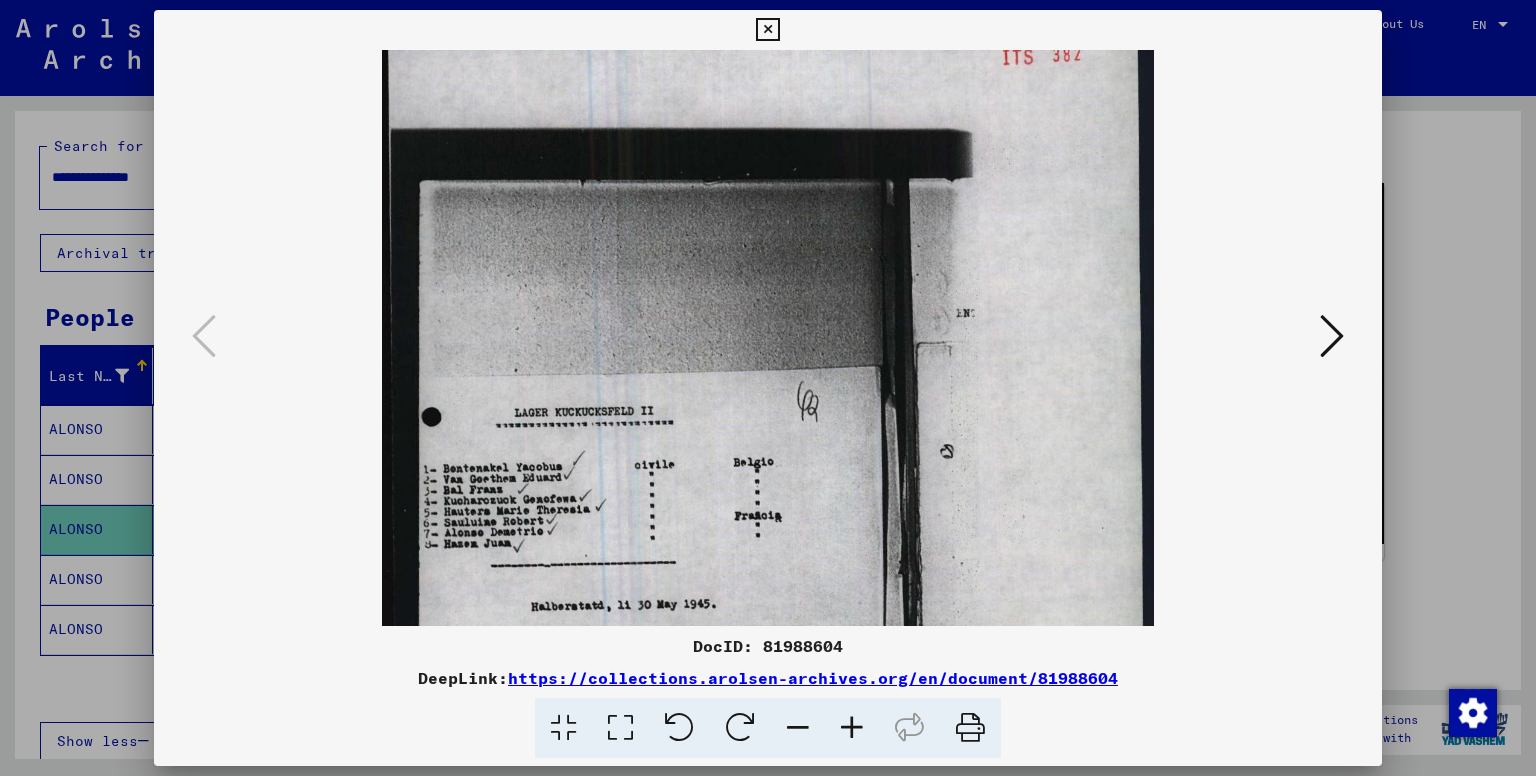 drag, startPoint x: 572, startPoint y: 373, endPoint x: 570, endPoint y: 345, distance: 28.071337 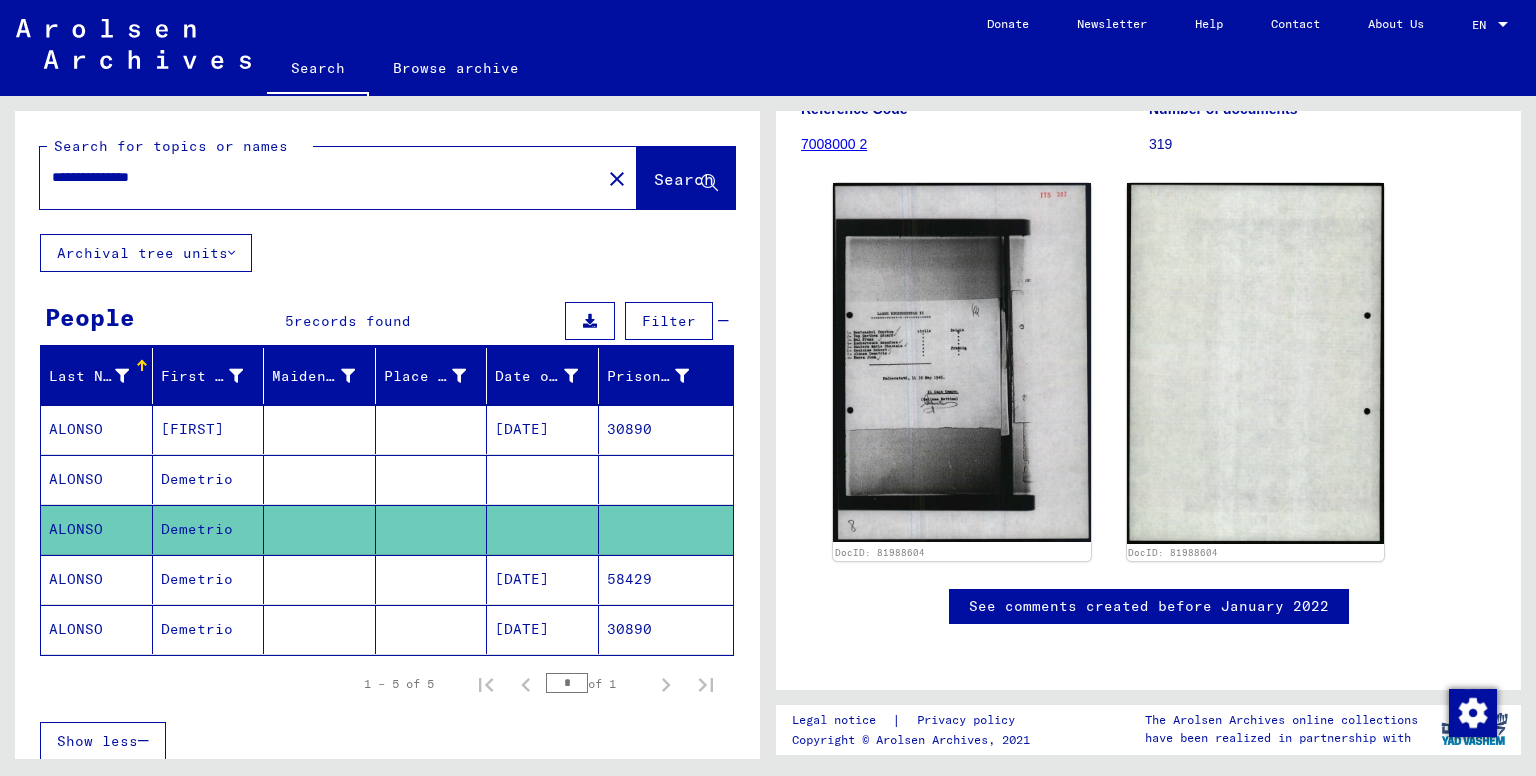 click on "Demetrio" at bounding box center [209, 629] 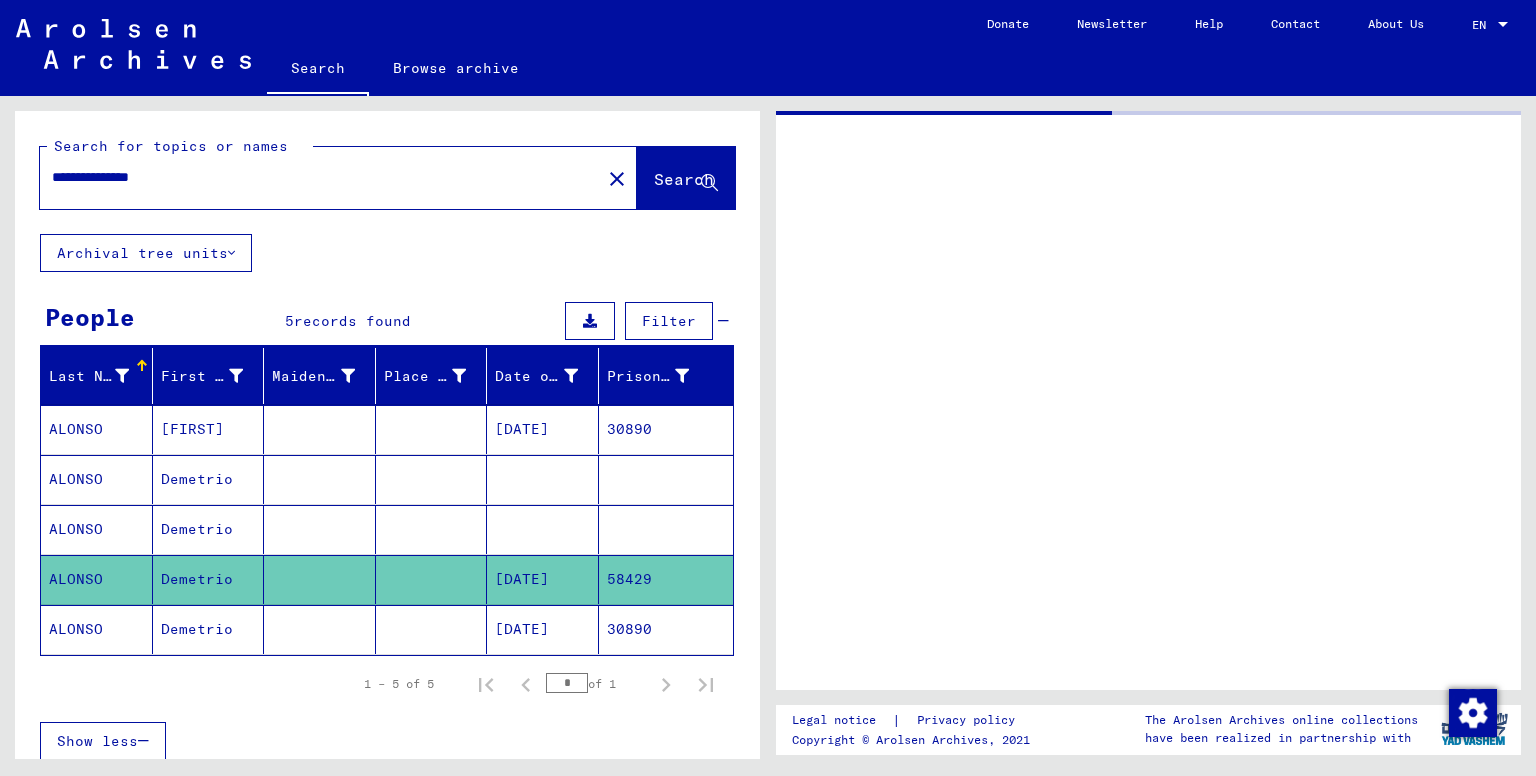 scroll, scrollTop: 0, scrollLeft: 0, axis: both 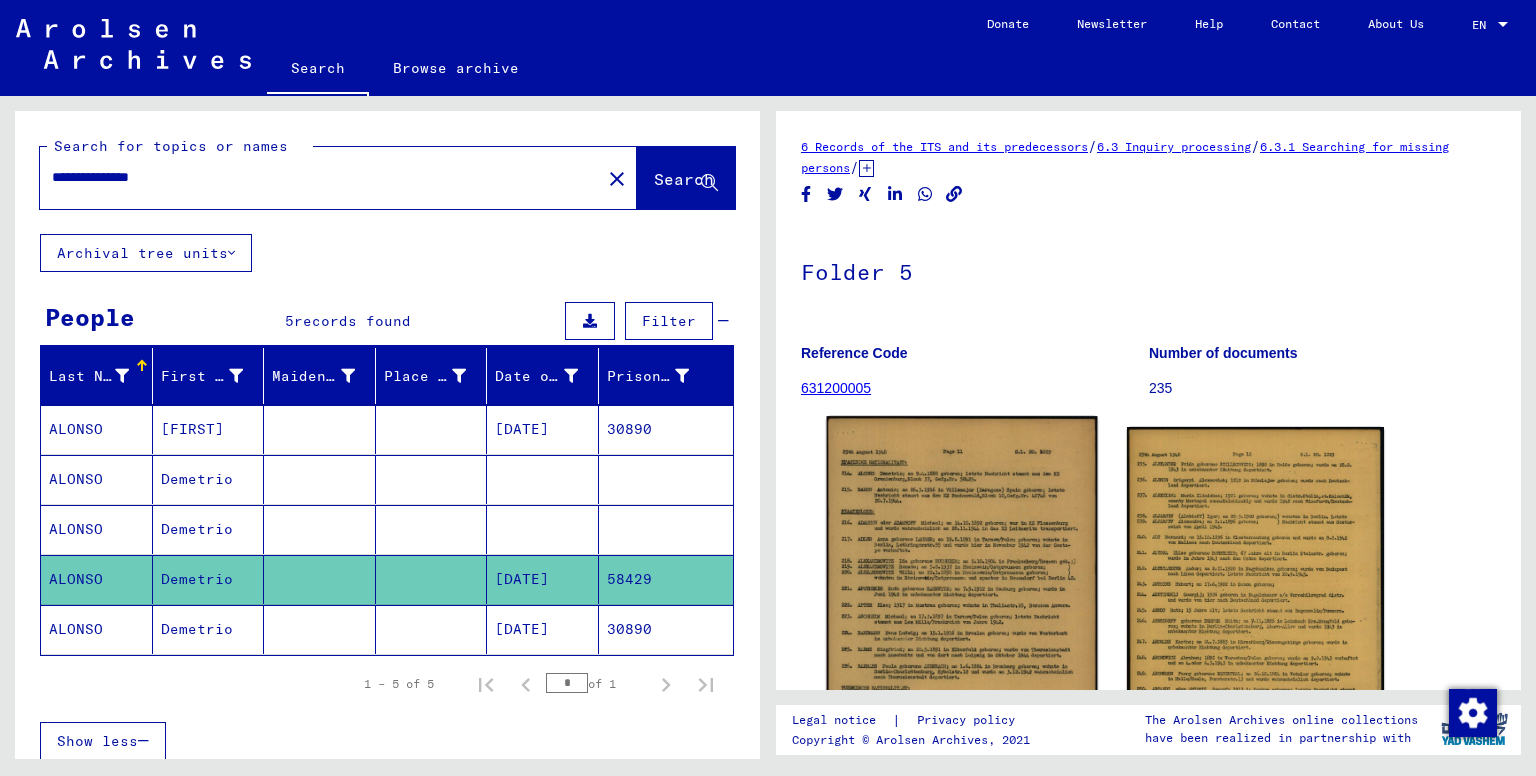 click 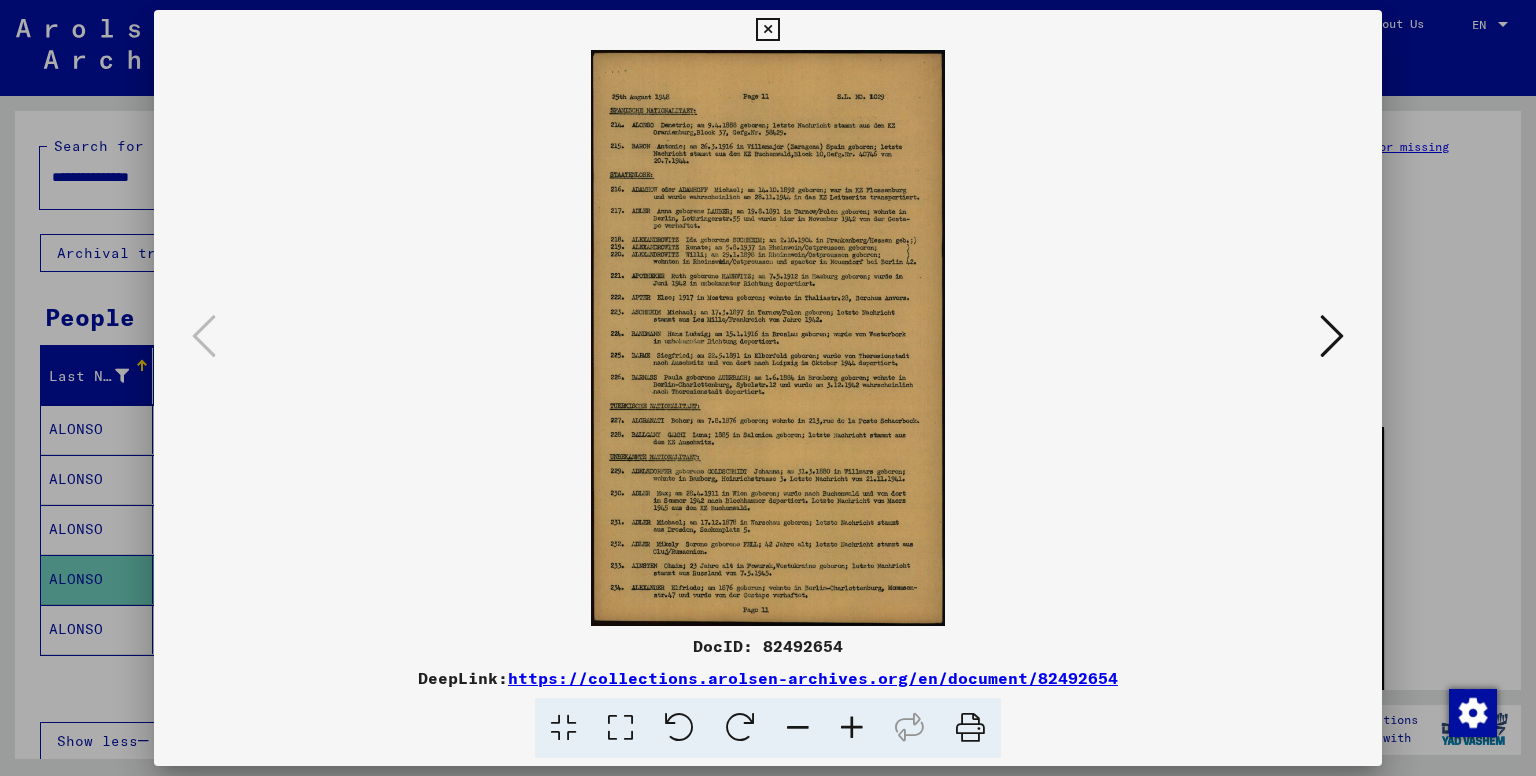 click at bounding box center (852, 728) 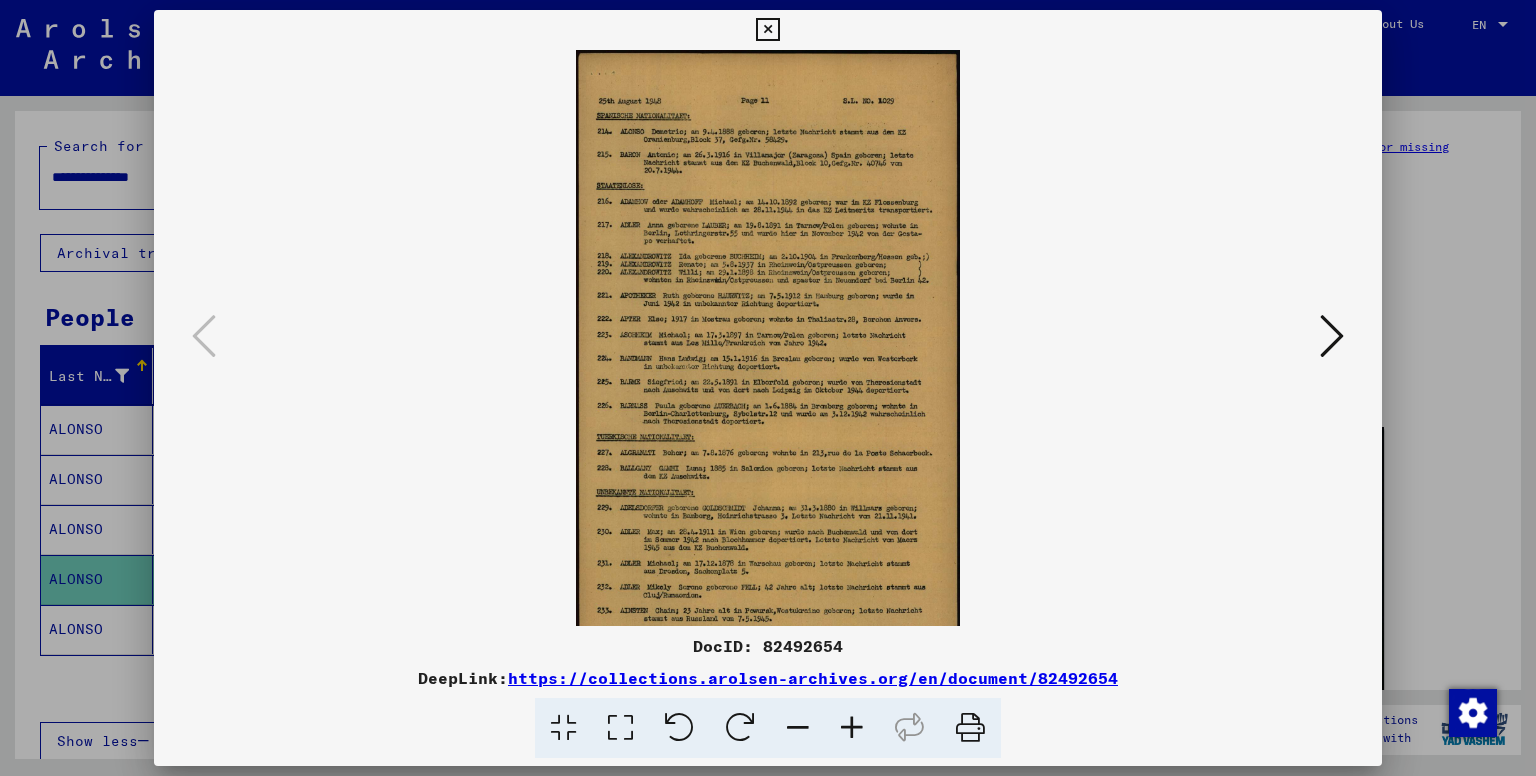 click at bounding box center [852, 728] 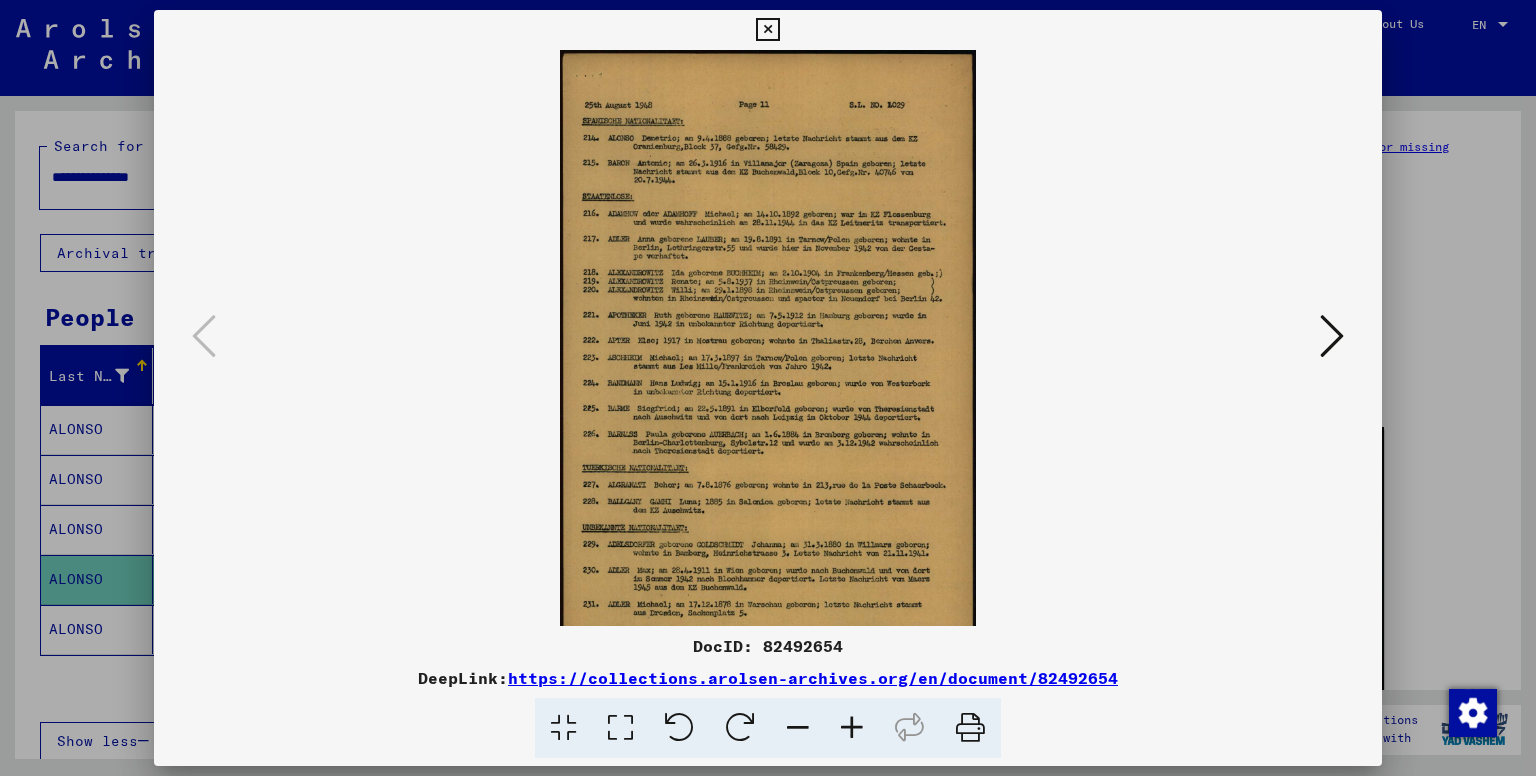 click at bounding box center (852, 728) 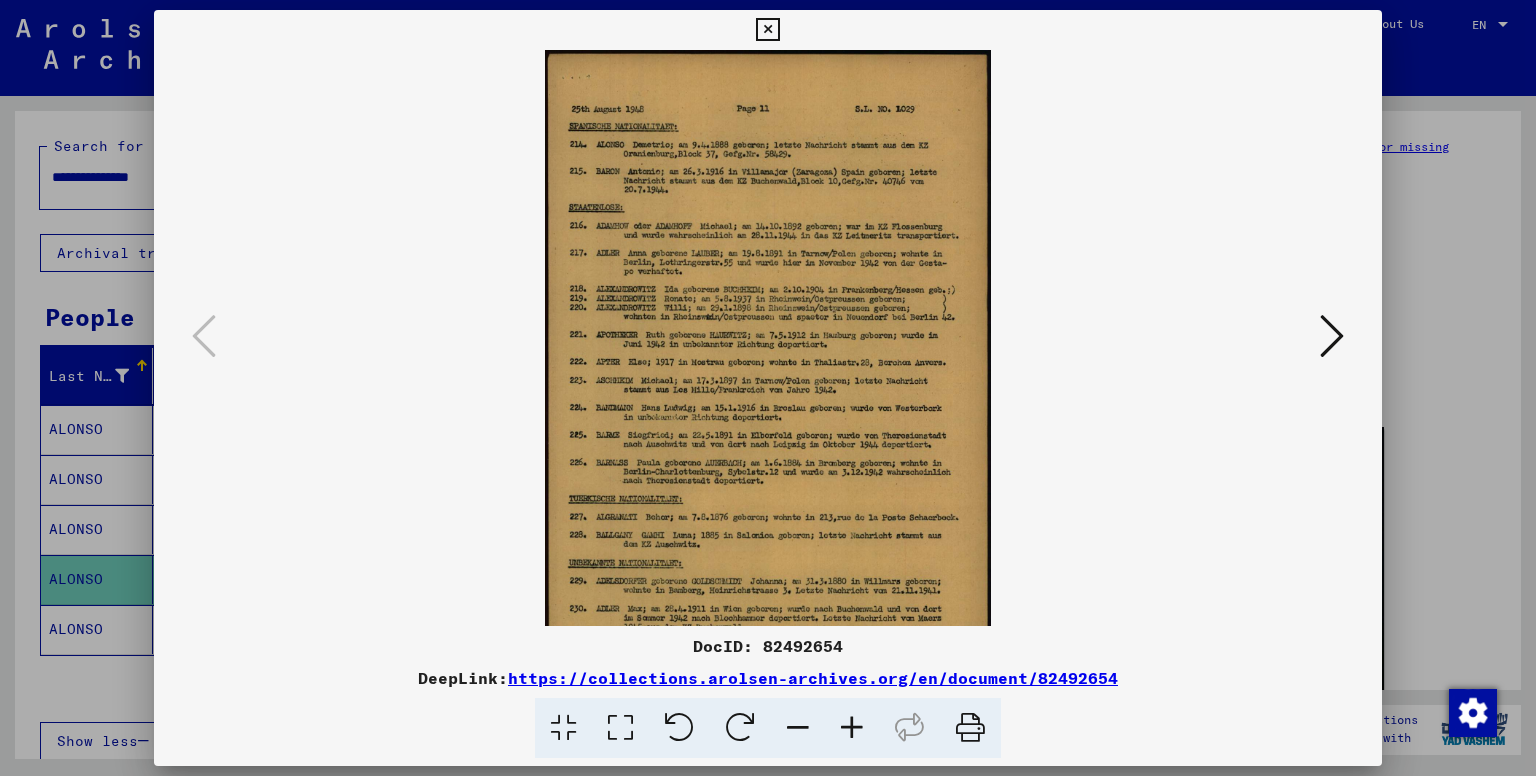 click at bounding box center (852, 728) 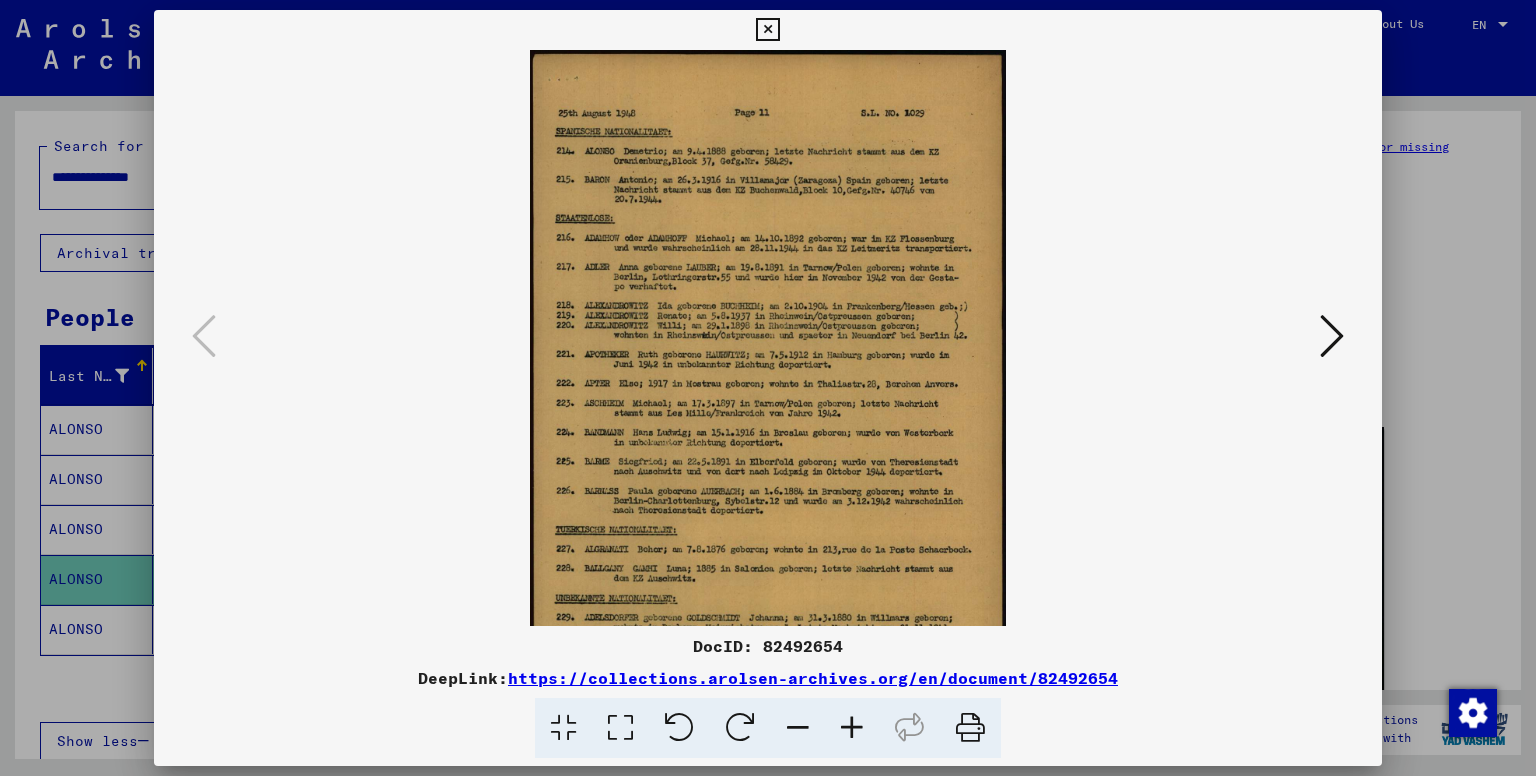 click at bounding box center [852, 728] 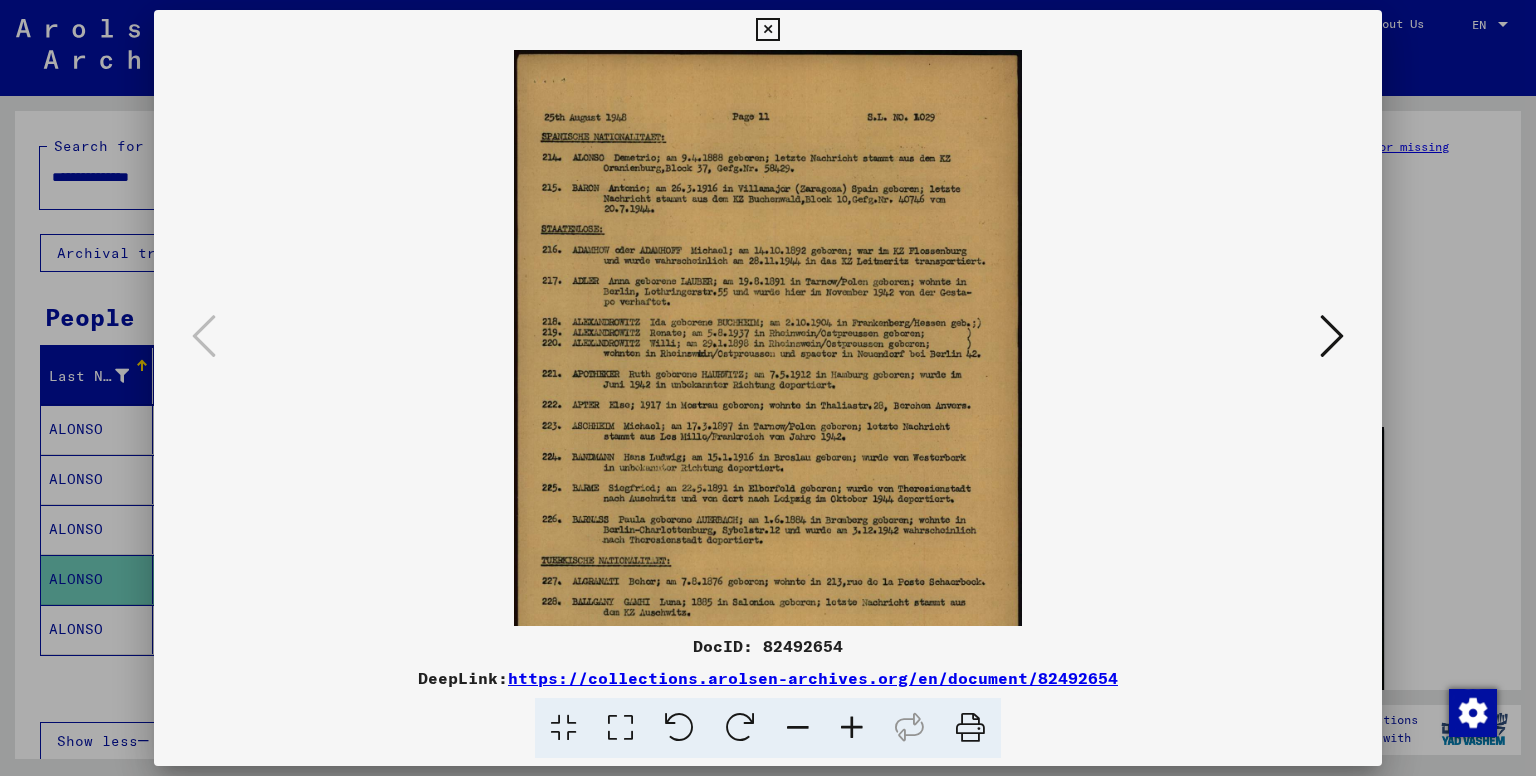 click at bounding box center (852, 728) 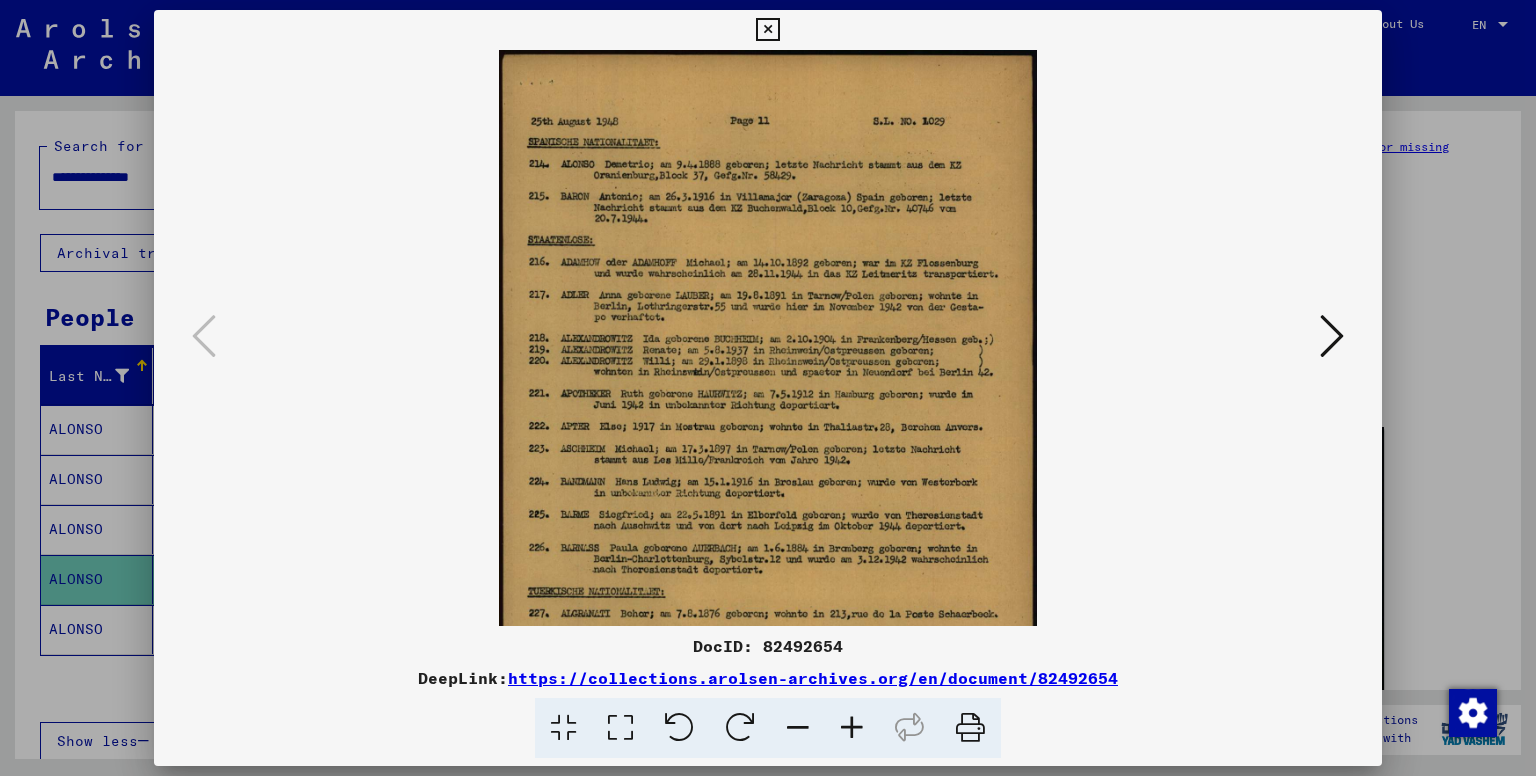 click at bounding box center (852, 728) 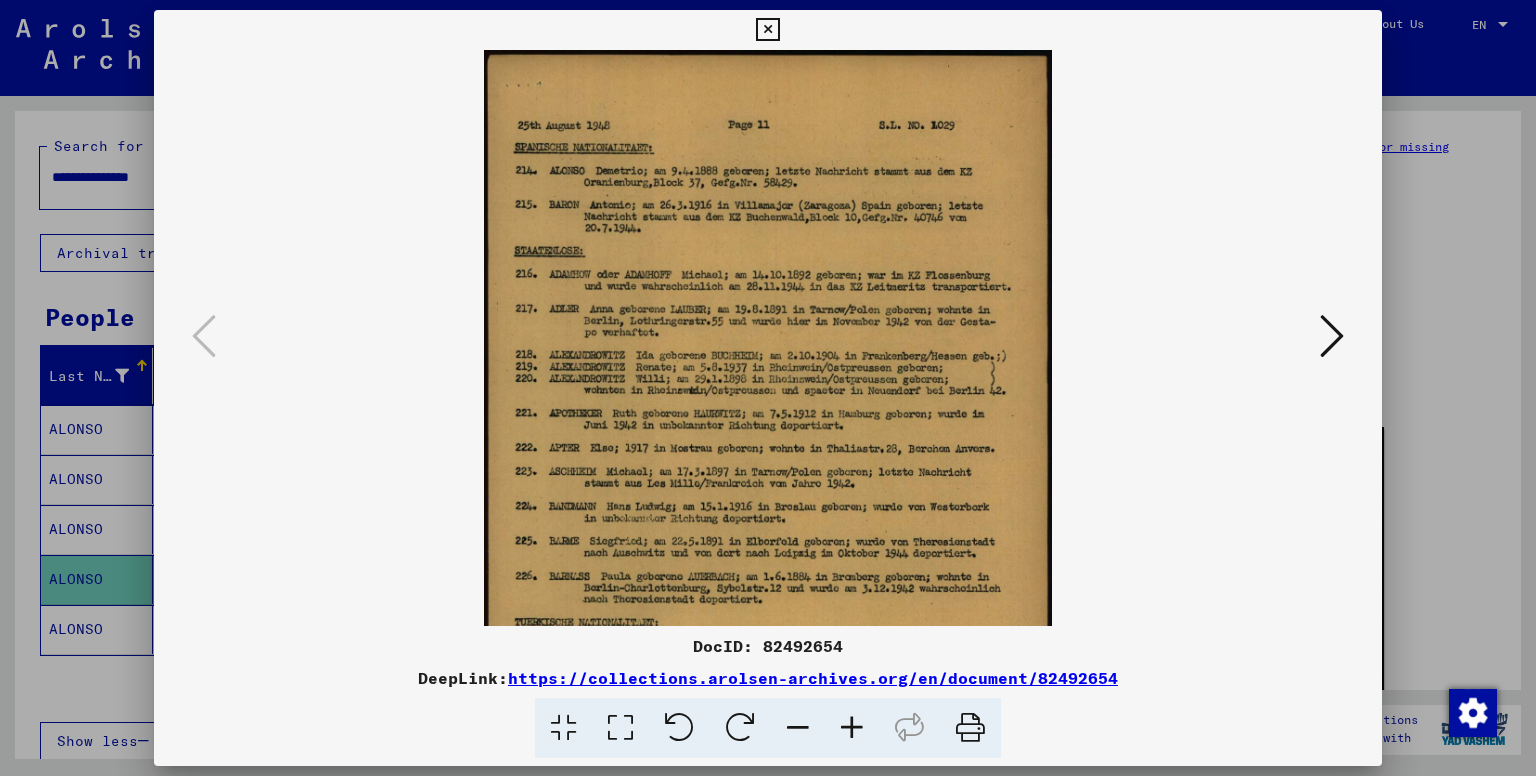 click at bounding box center [852, 728] 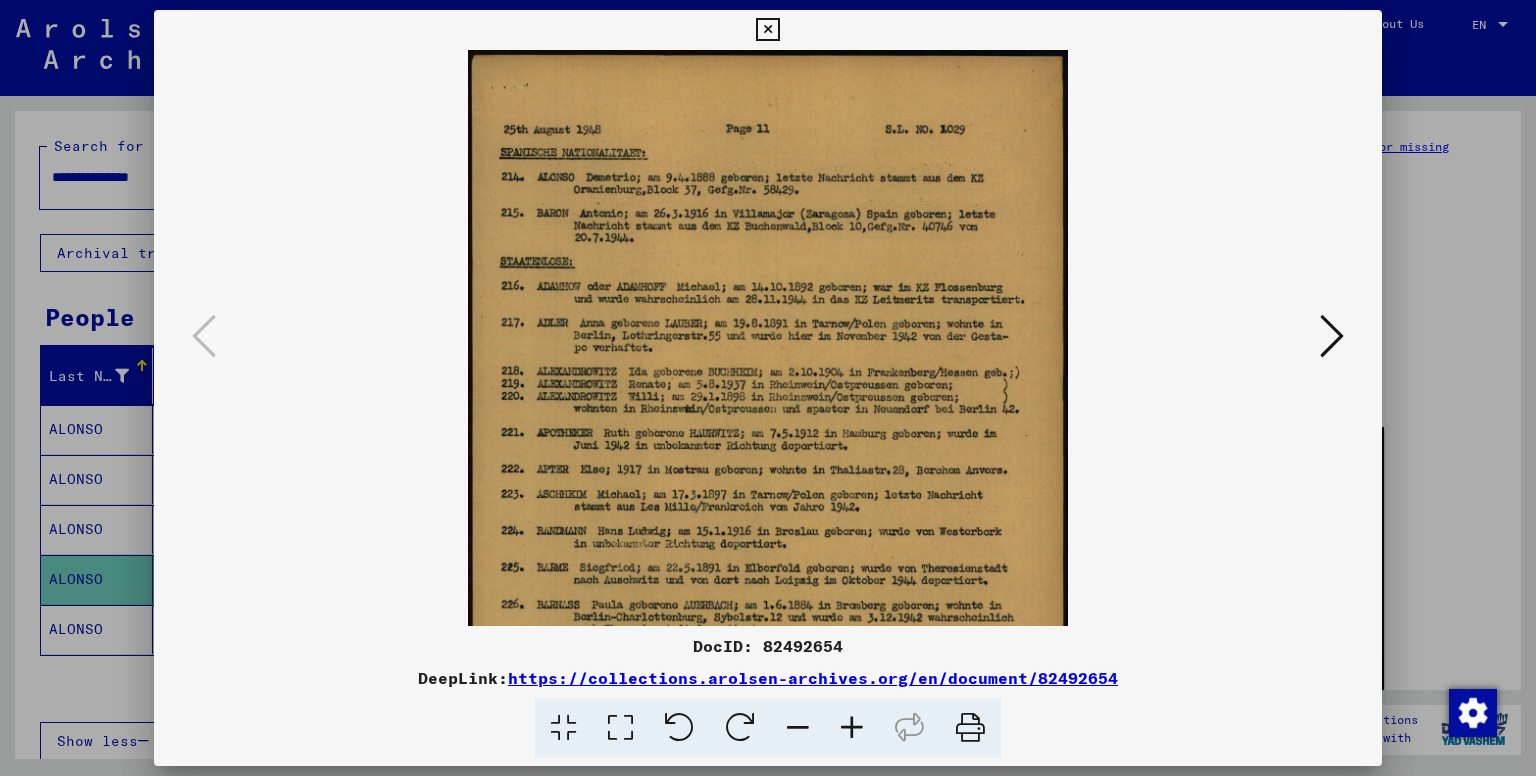 click at bounding box center [852, 728] 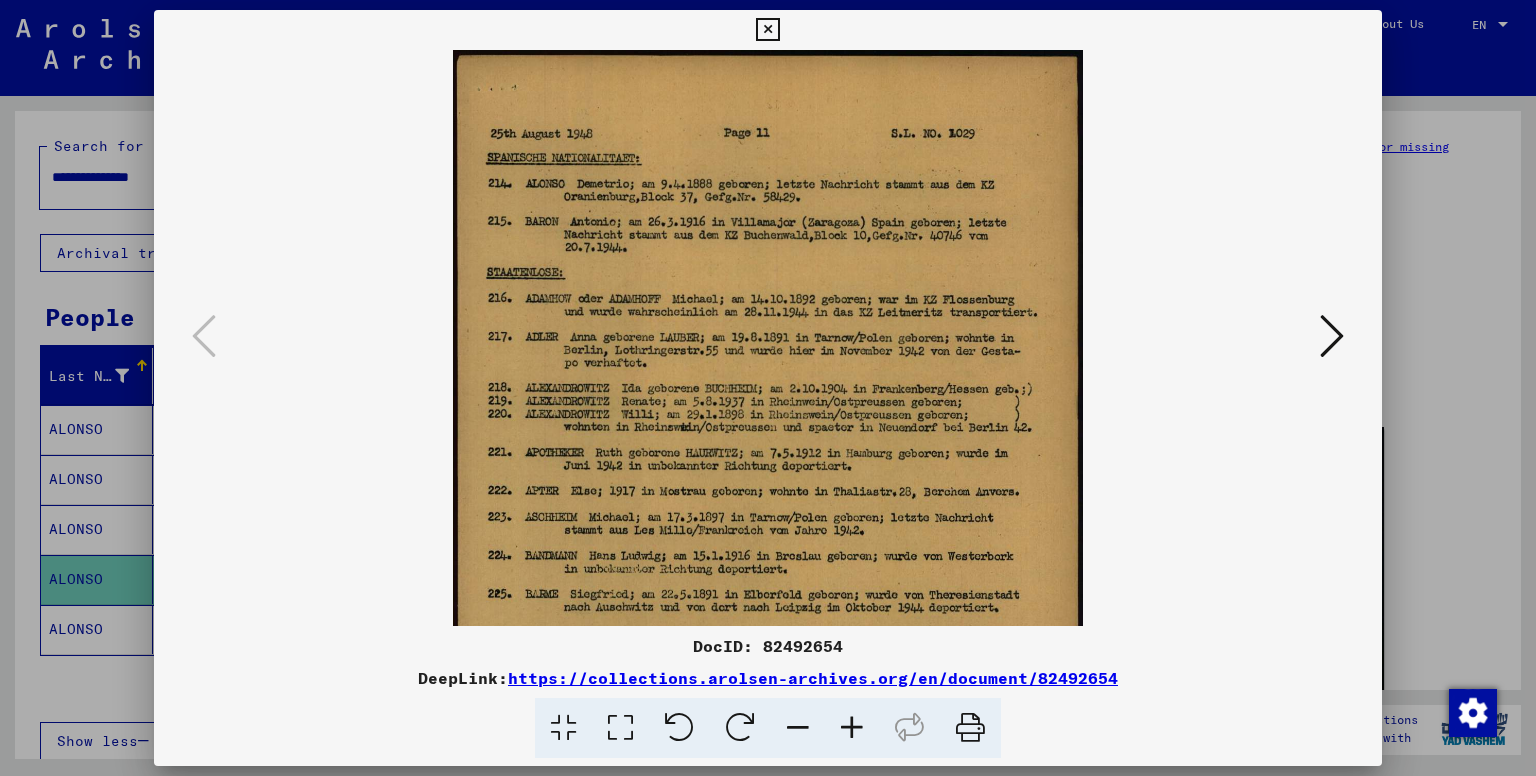 click at bounding box center (852, 728) 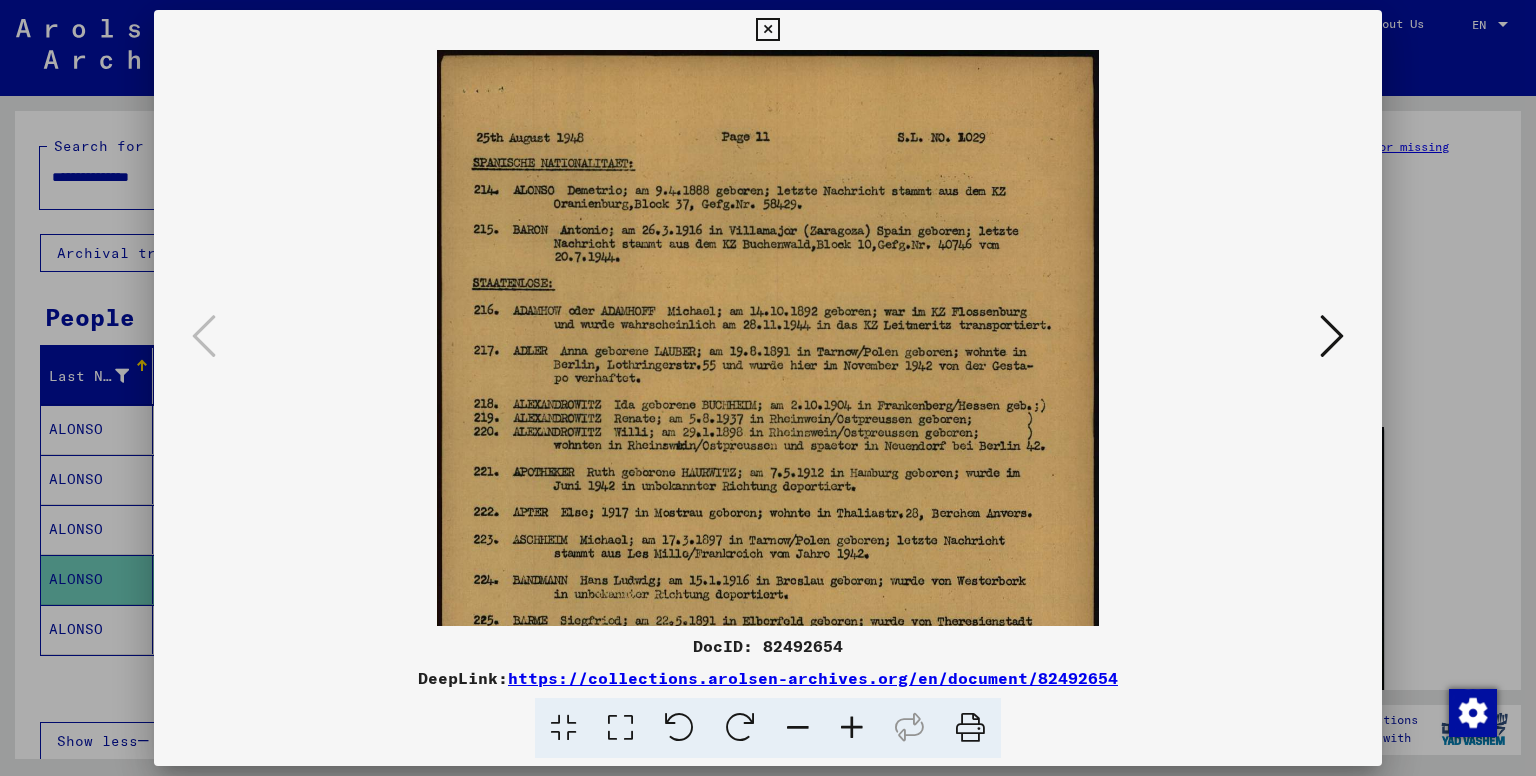 click at bounding box center [852, 728] 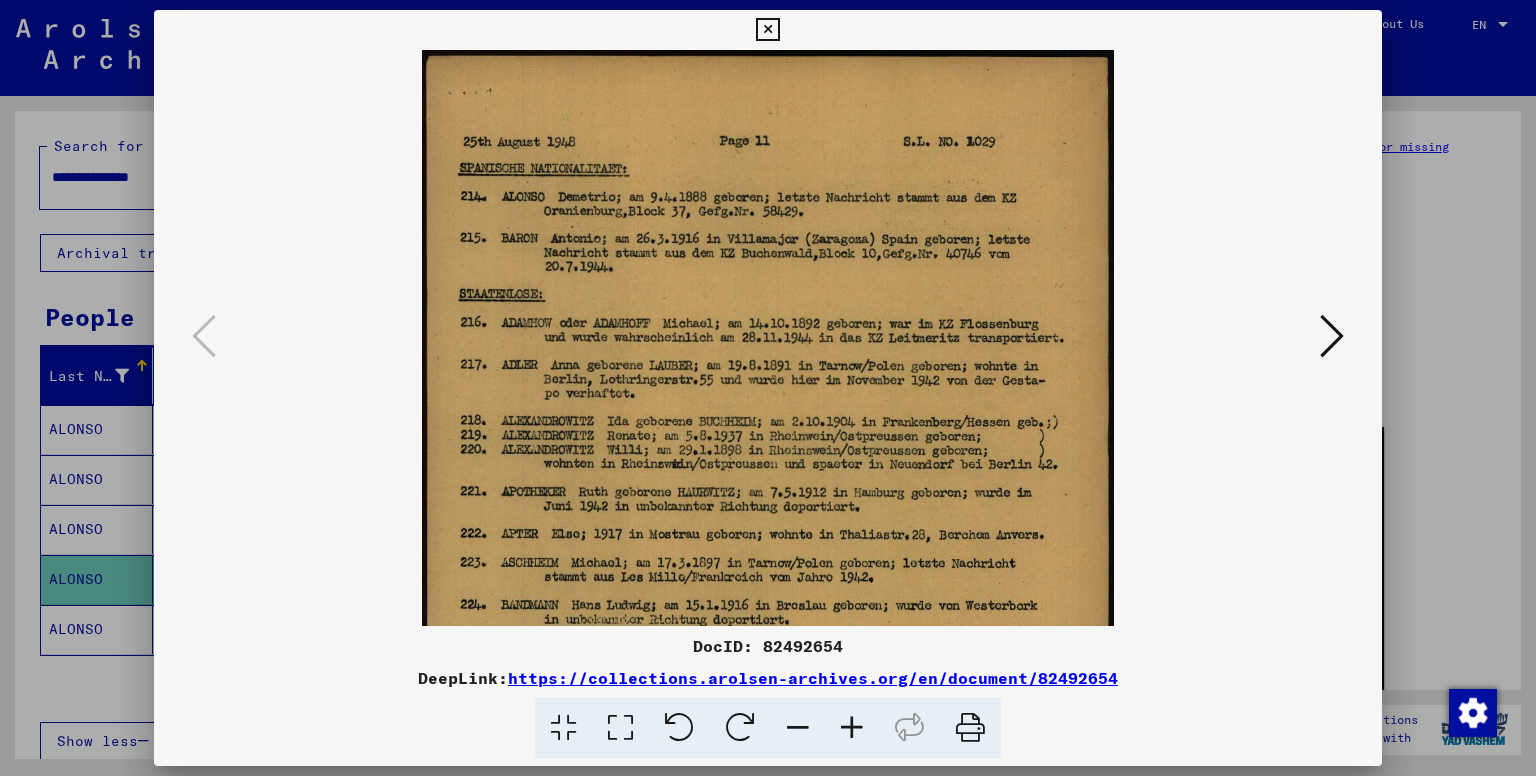 click at bounding box center [852, 728] 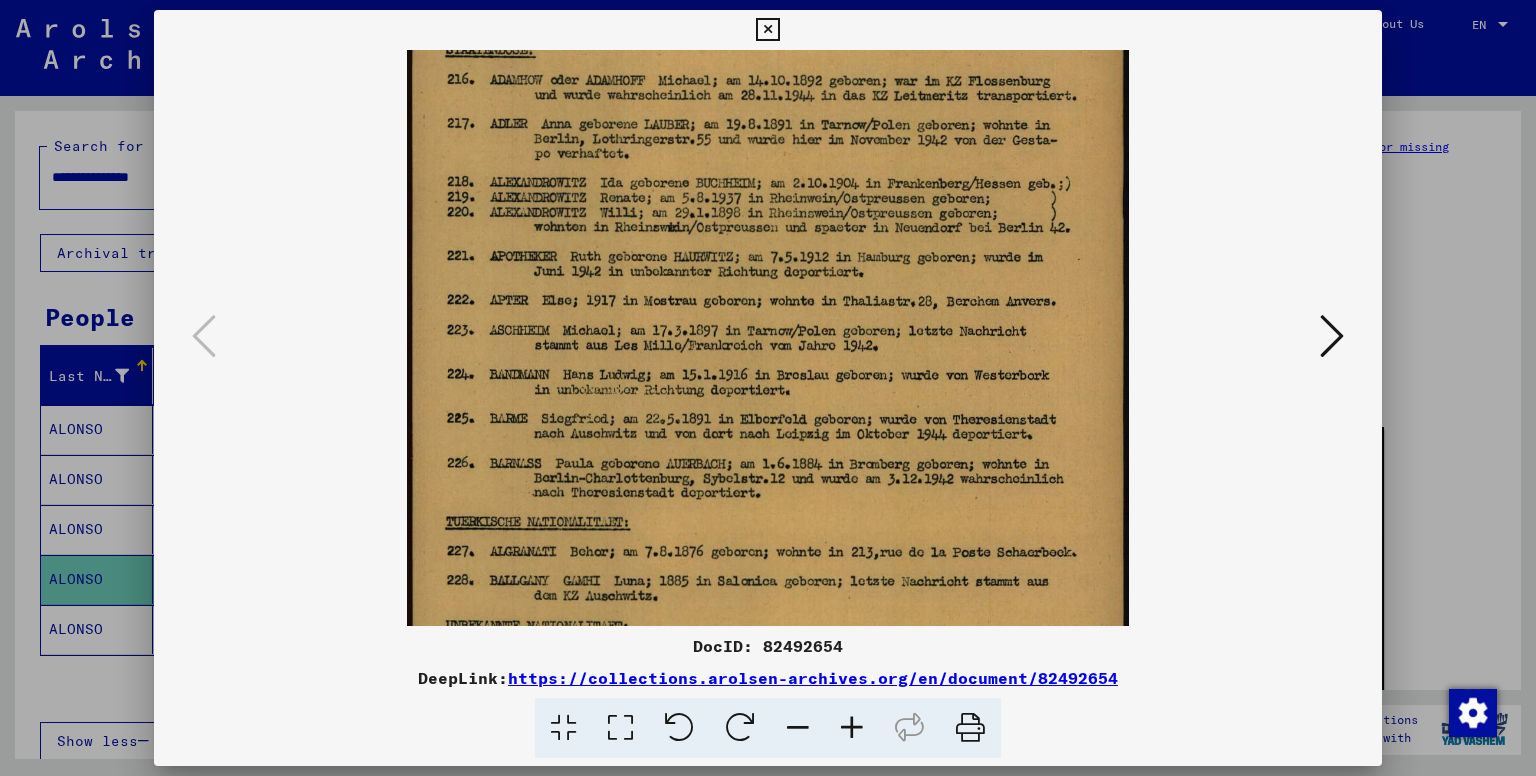 scroll, scrollTop: 358, scrollLeft: 0, axis: vertical 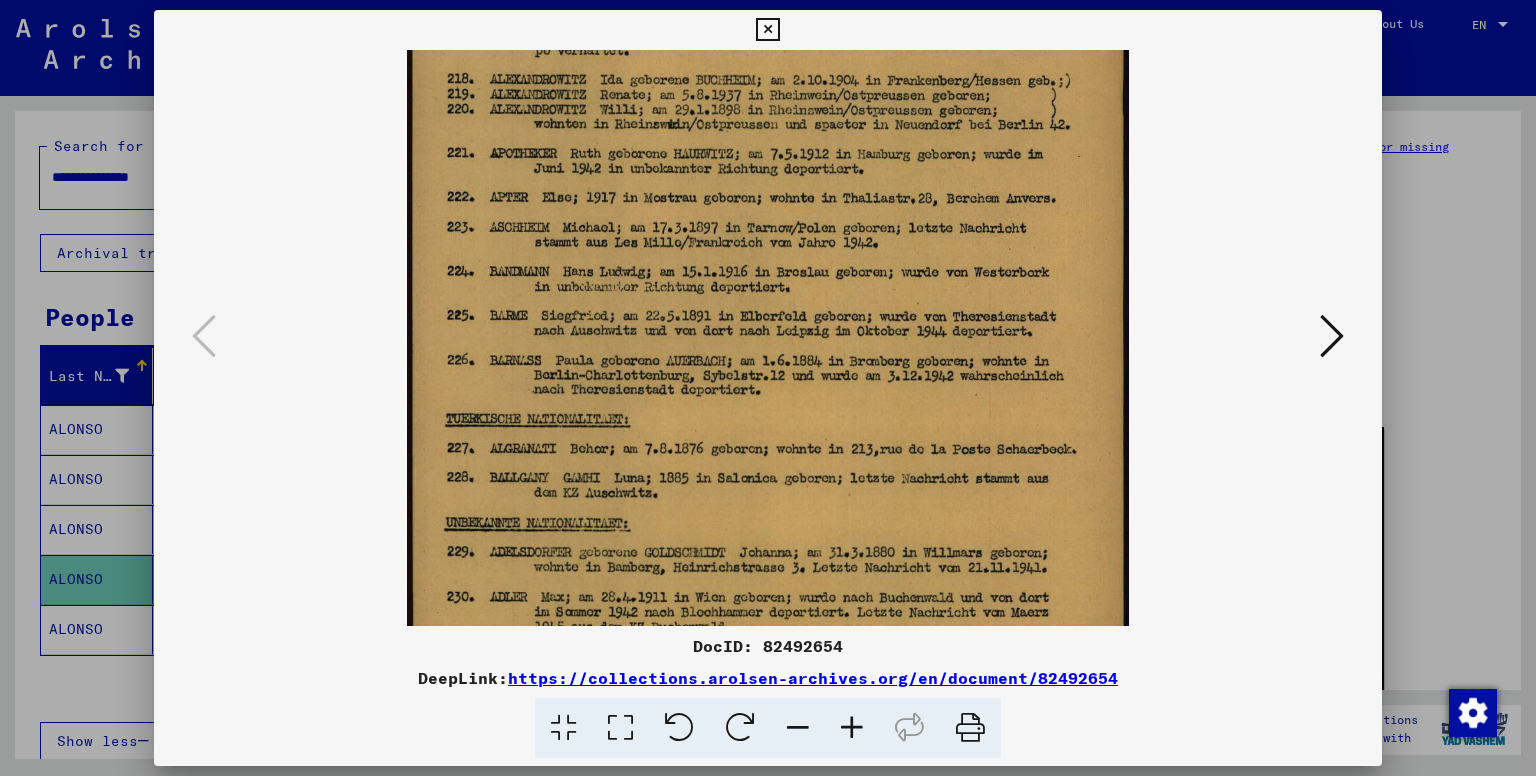 drag, startPoint x: 608, startPoint y: 465, endPoint x: 616, endPoint y: 112, distance: 353.09064 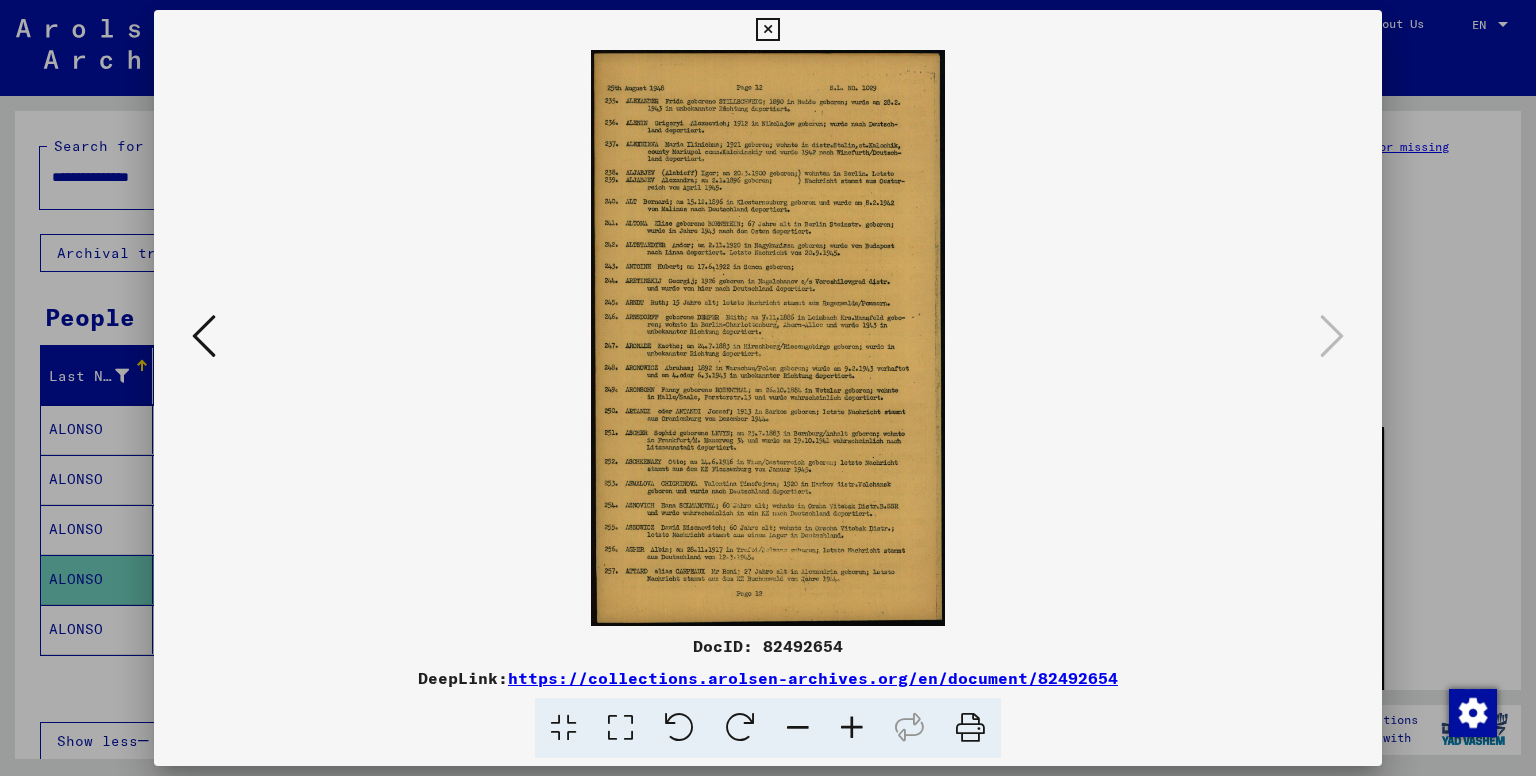 drag, startPoint x: 675, startPoint y: 381, endPoint x: 774, endPoint y: 481, distance: 140.71602 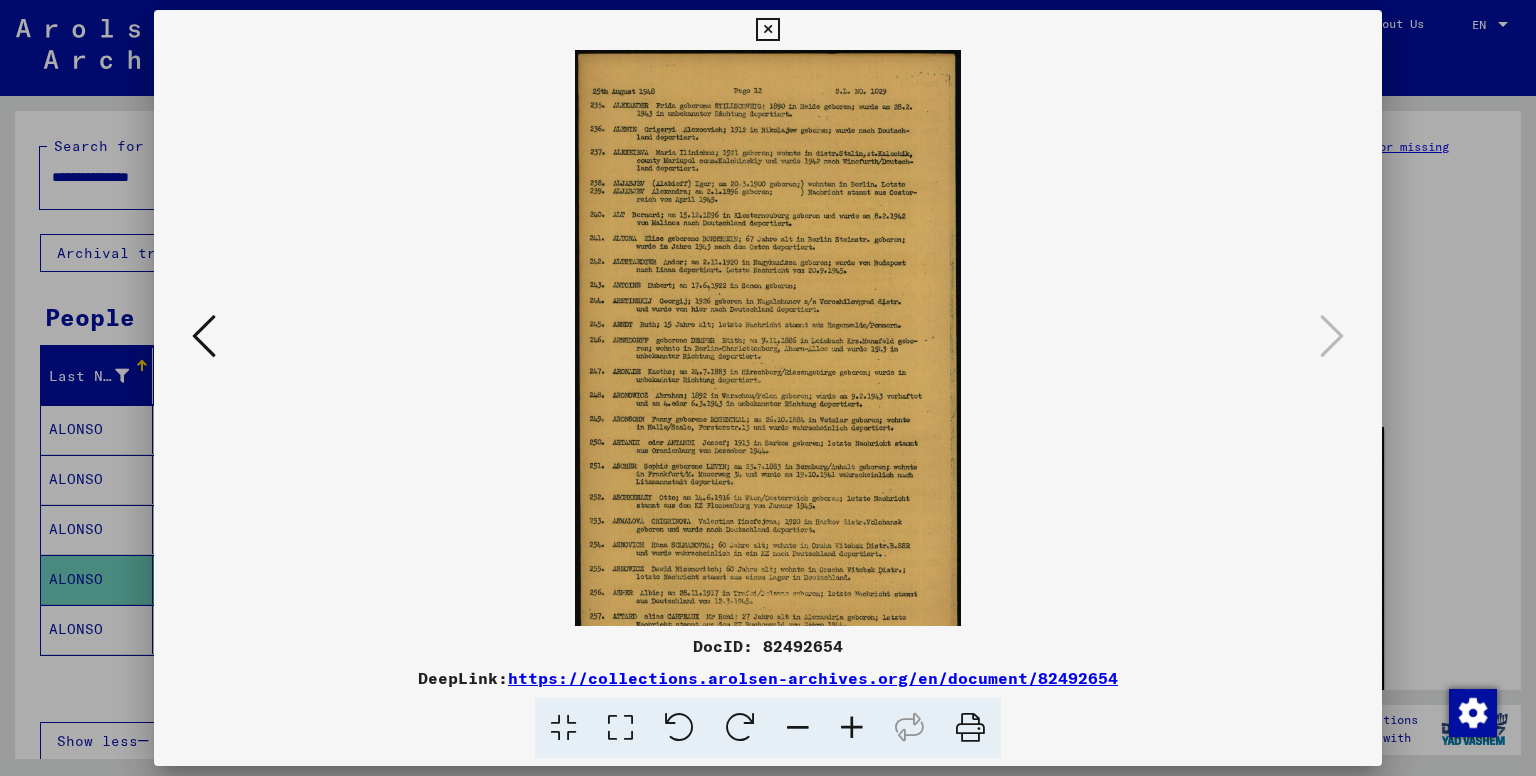 click at bounding box center [852, 728] 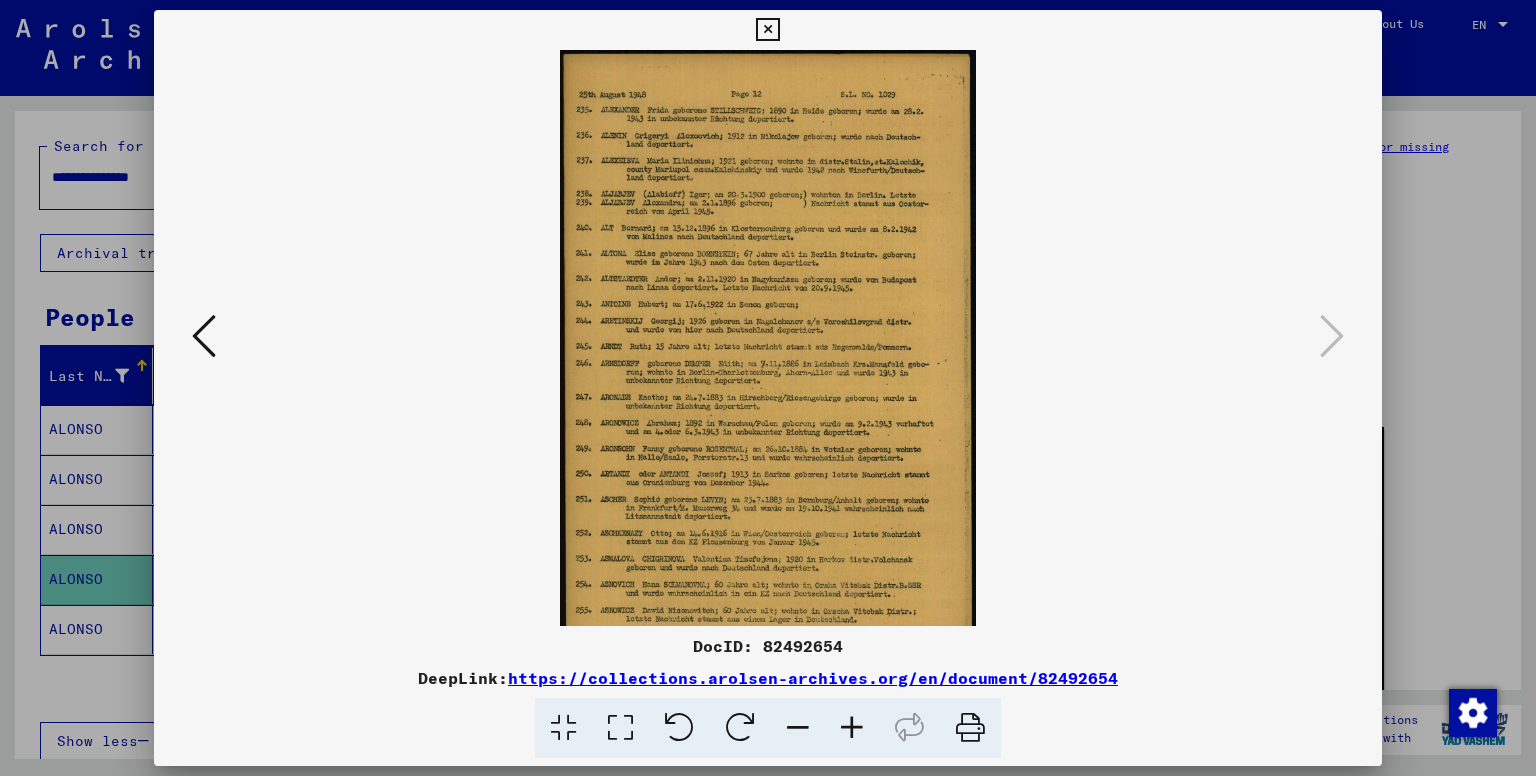 click at bounding box center (852, 728) 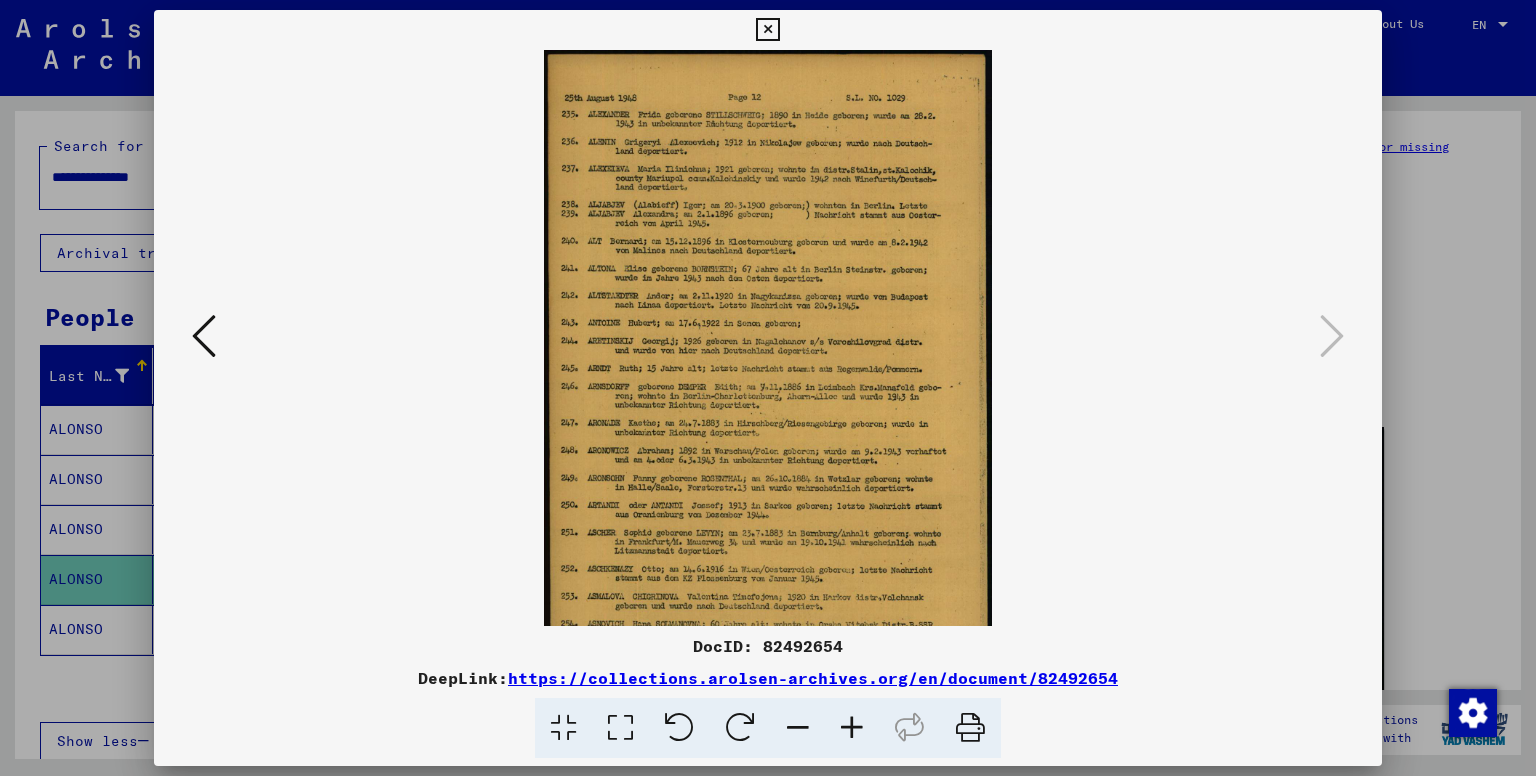 click at bounding box center [852, 728] 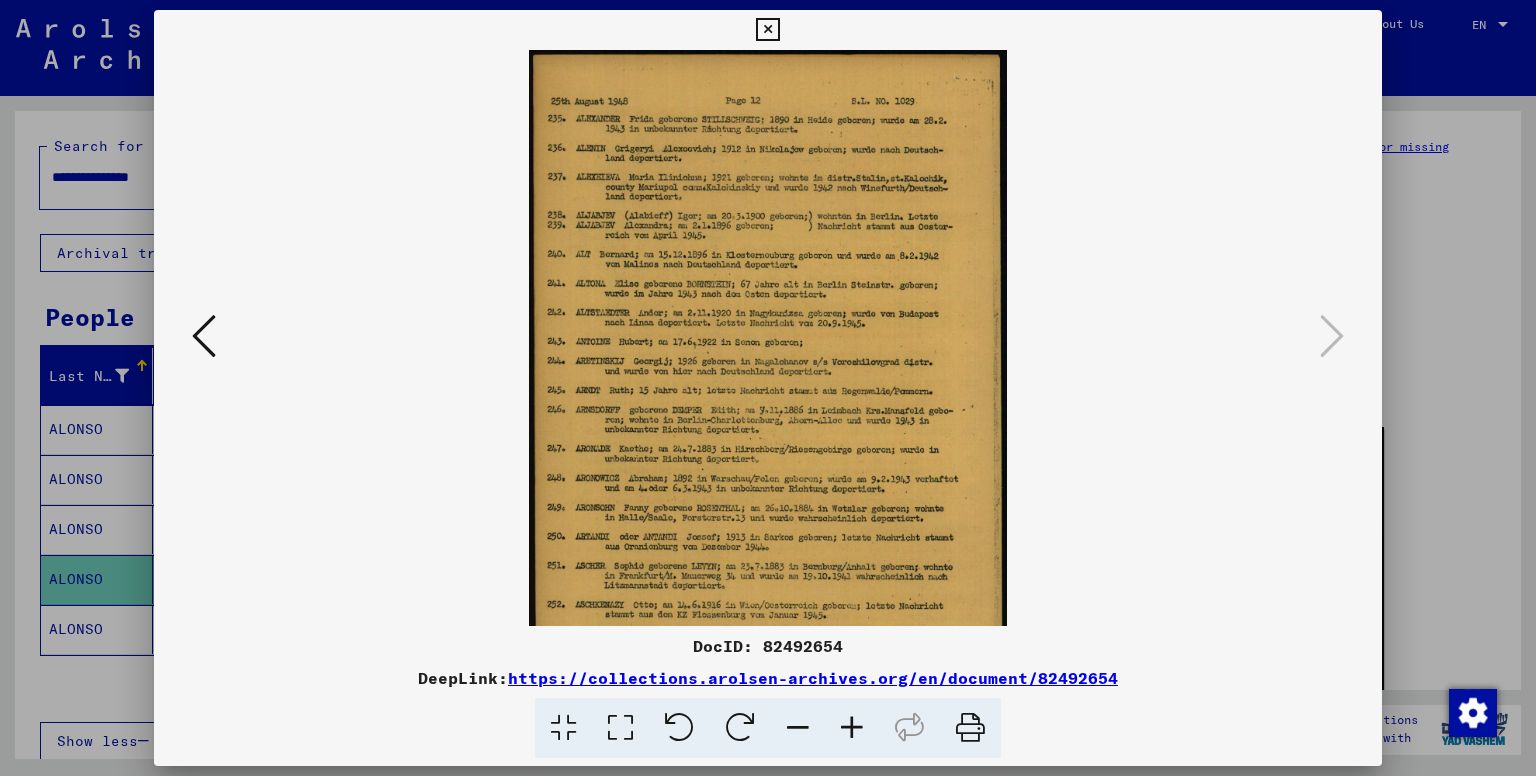 click at bounding box center [852, 728] 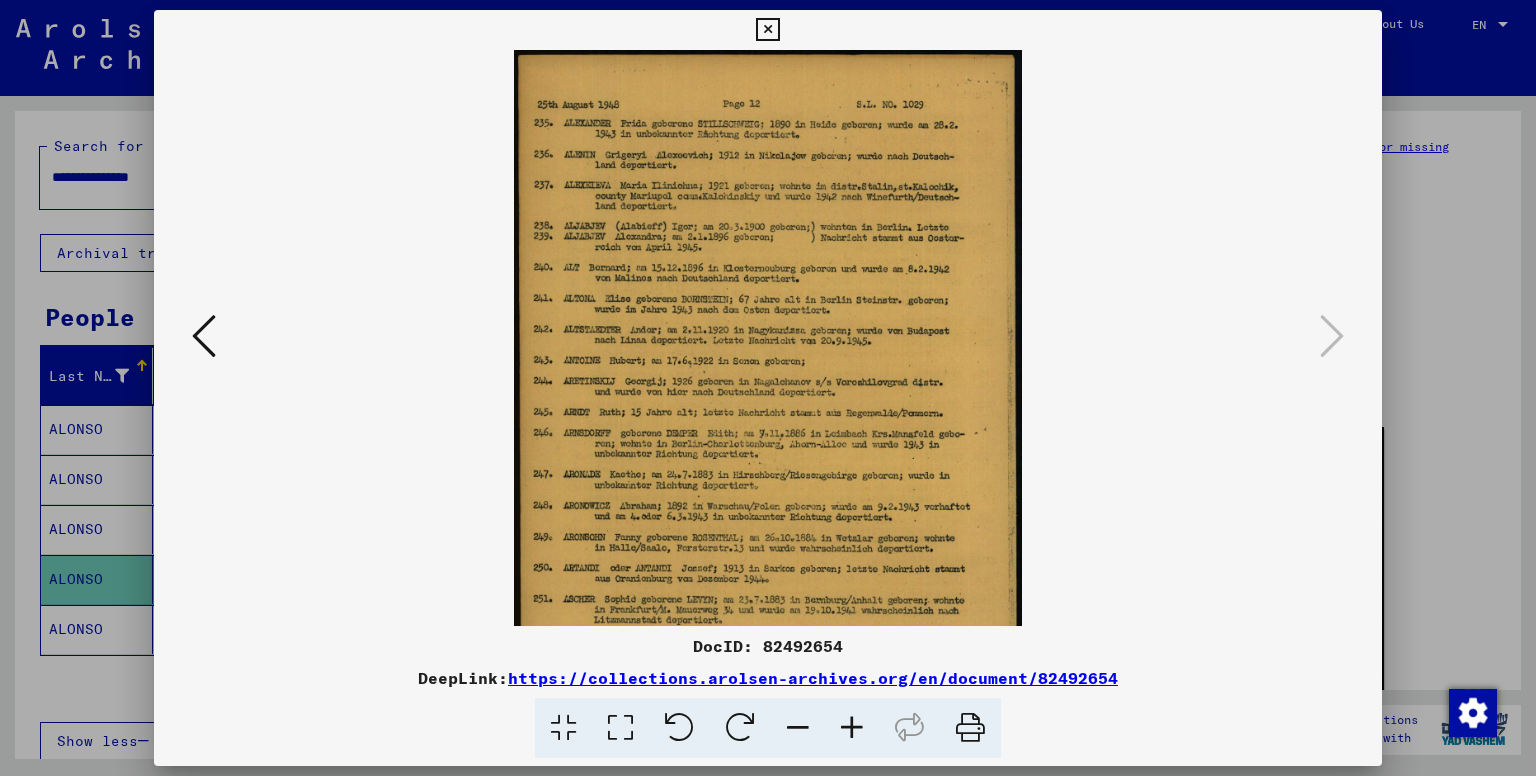click at bounding box center [852, 728] 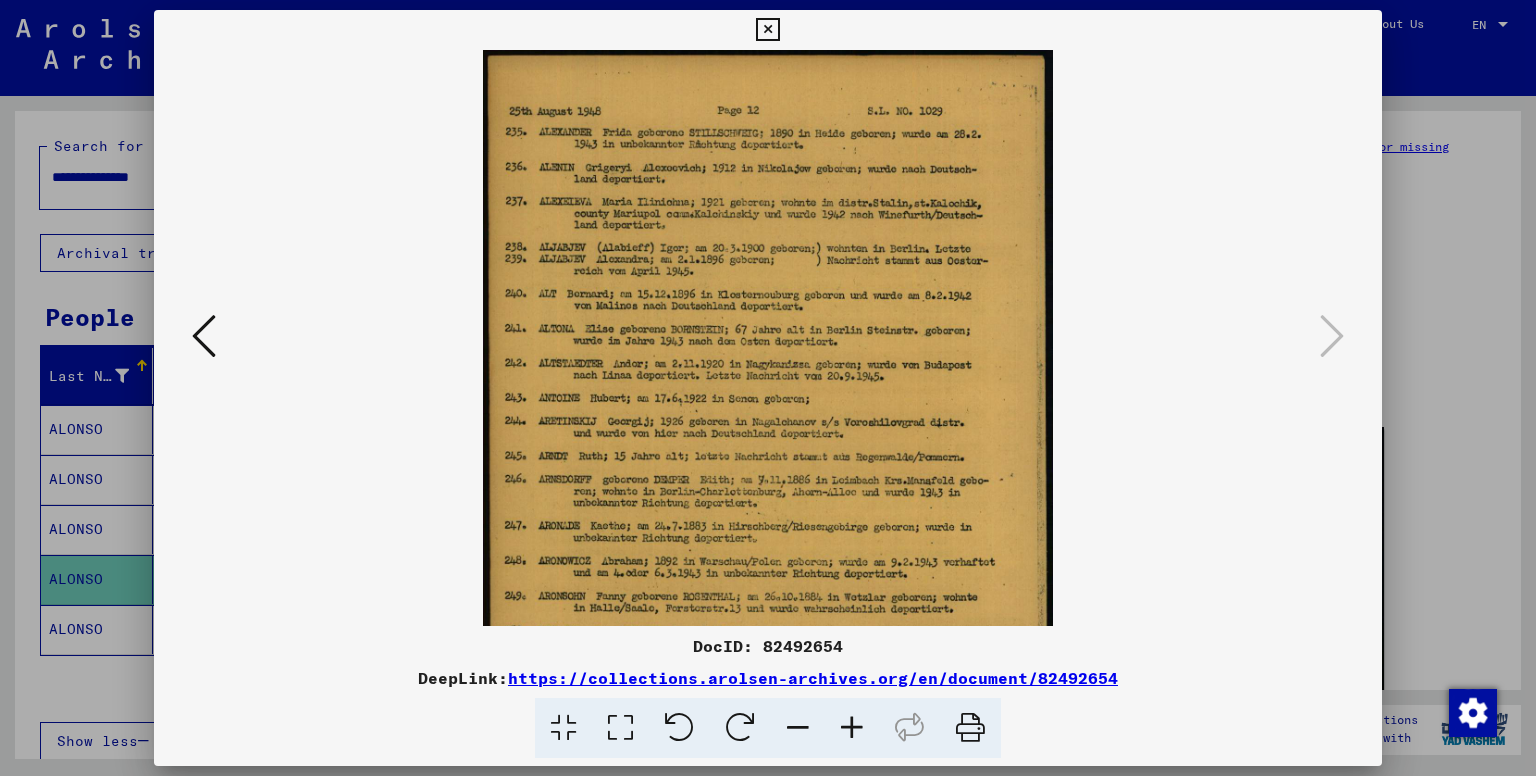 click at bounding box center (852, 728) 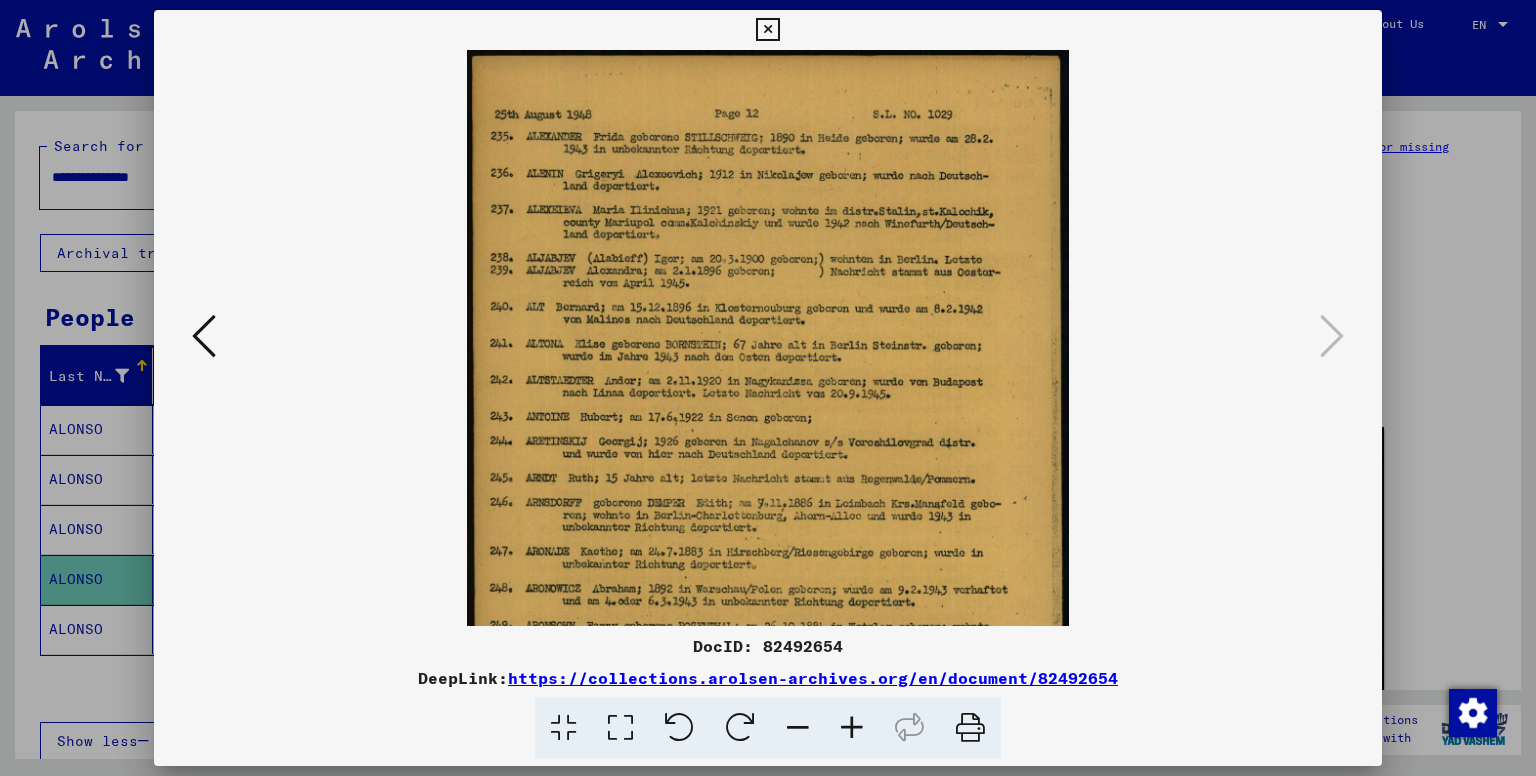 click at bounding box center (852, 728) 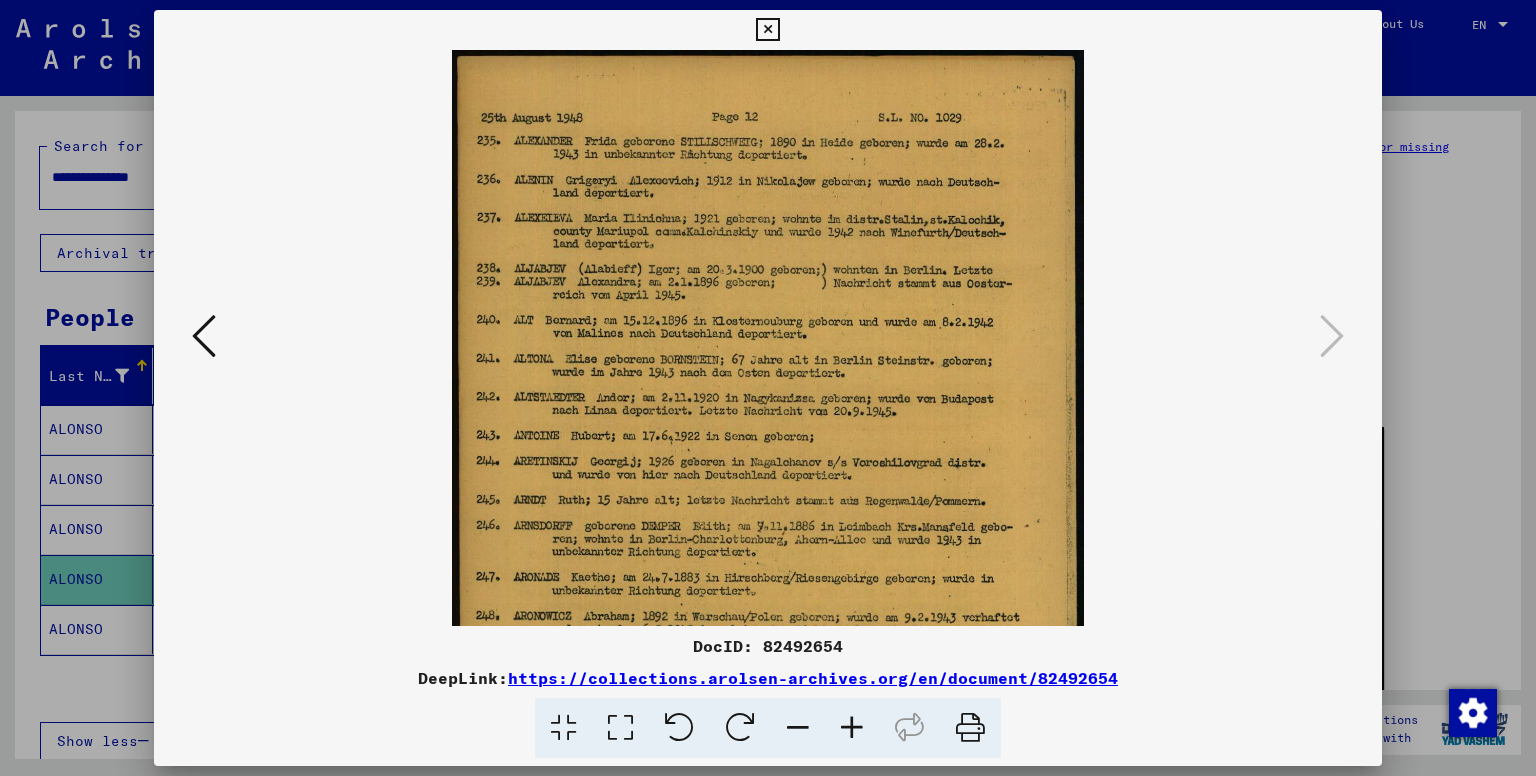 click at bounding box center (852, 728) 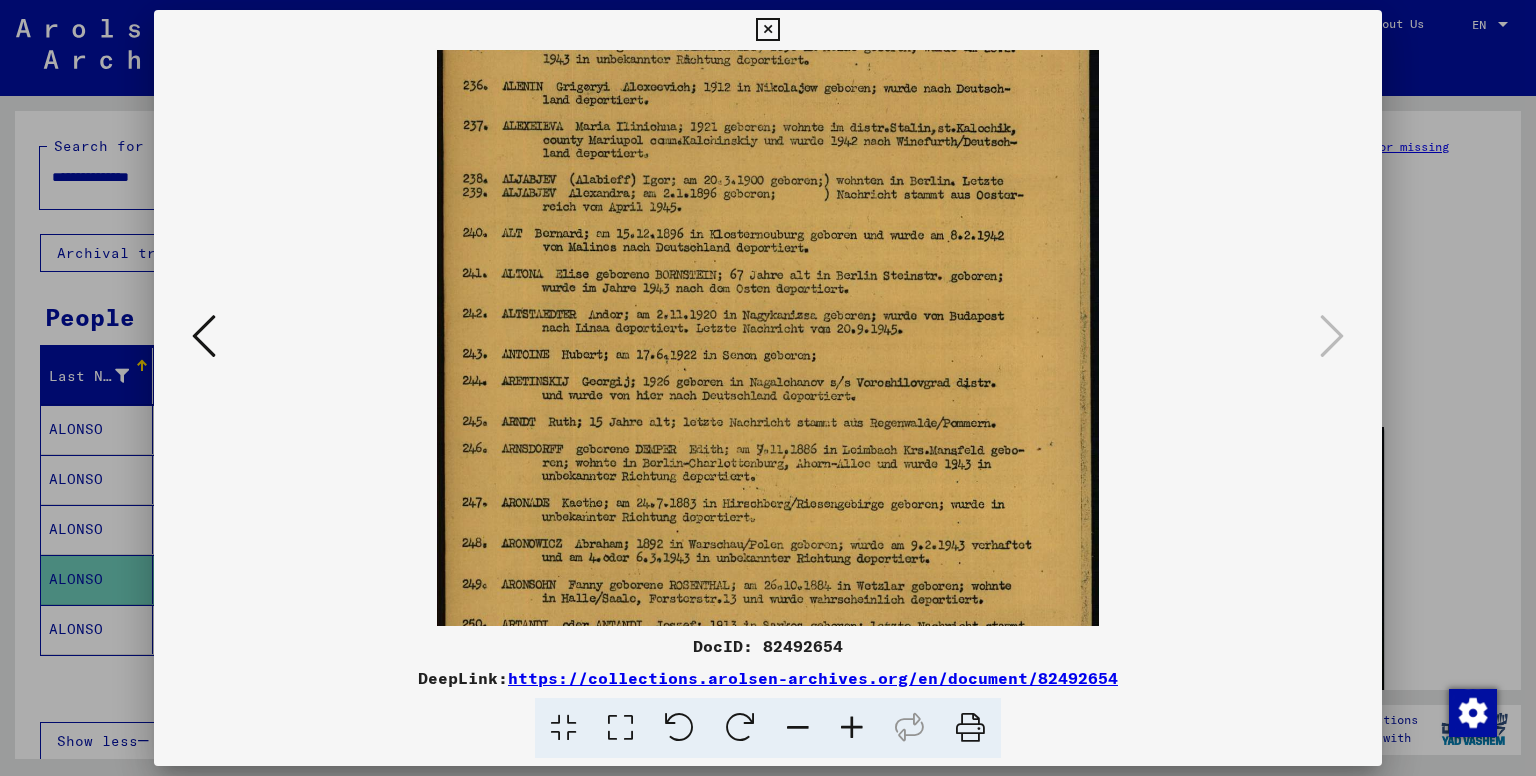 drag, startPoint x: 630, startPoint y: 282, endPoint x: 600, endPoint y: 138, distance: 147.09181 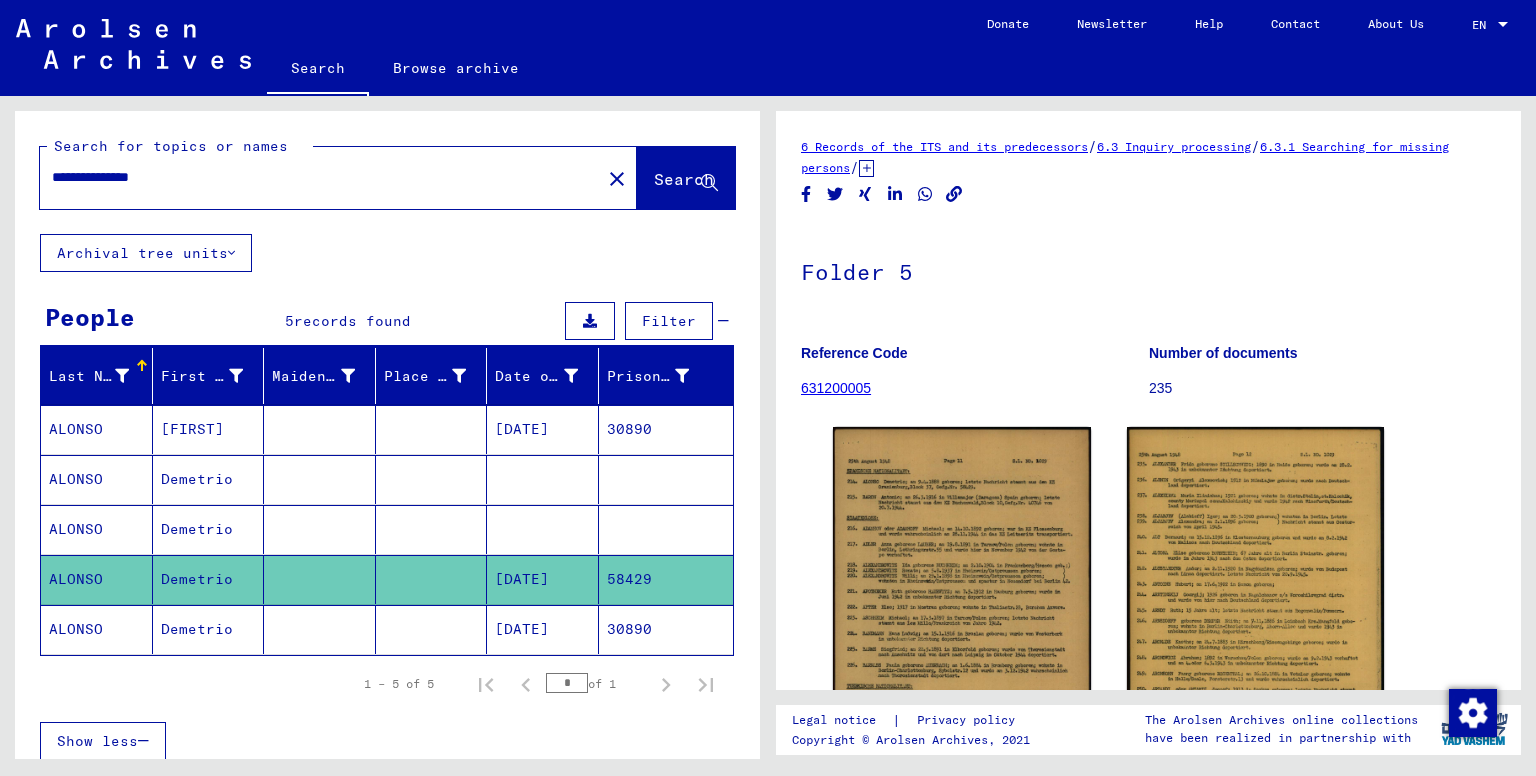 click on "Demetrio" 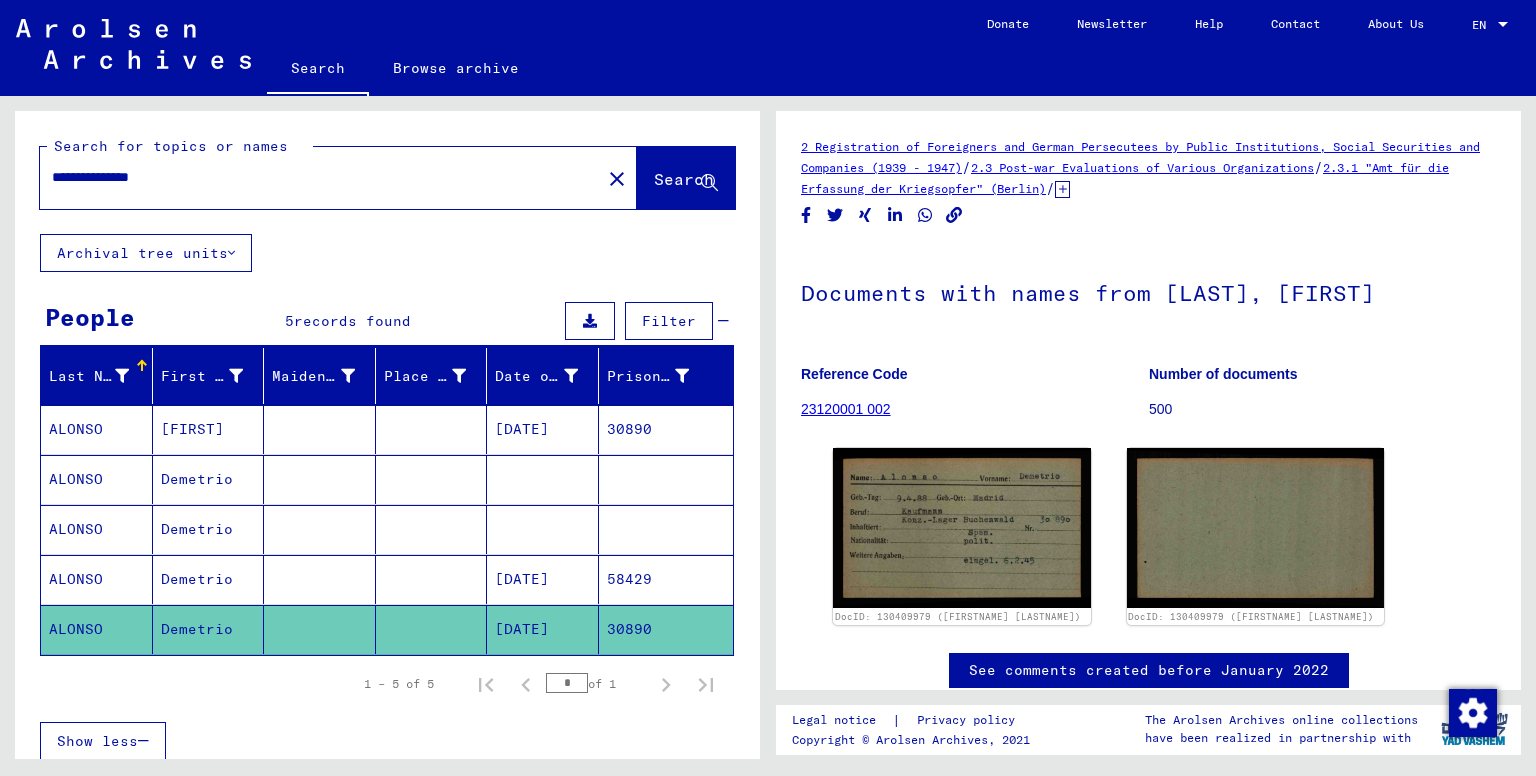 scroll, scrollTop: 0, scrollLeft: 0, axis: both 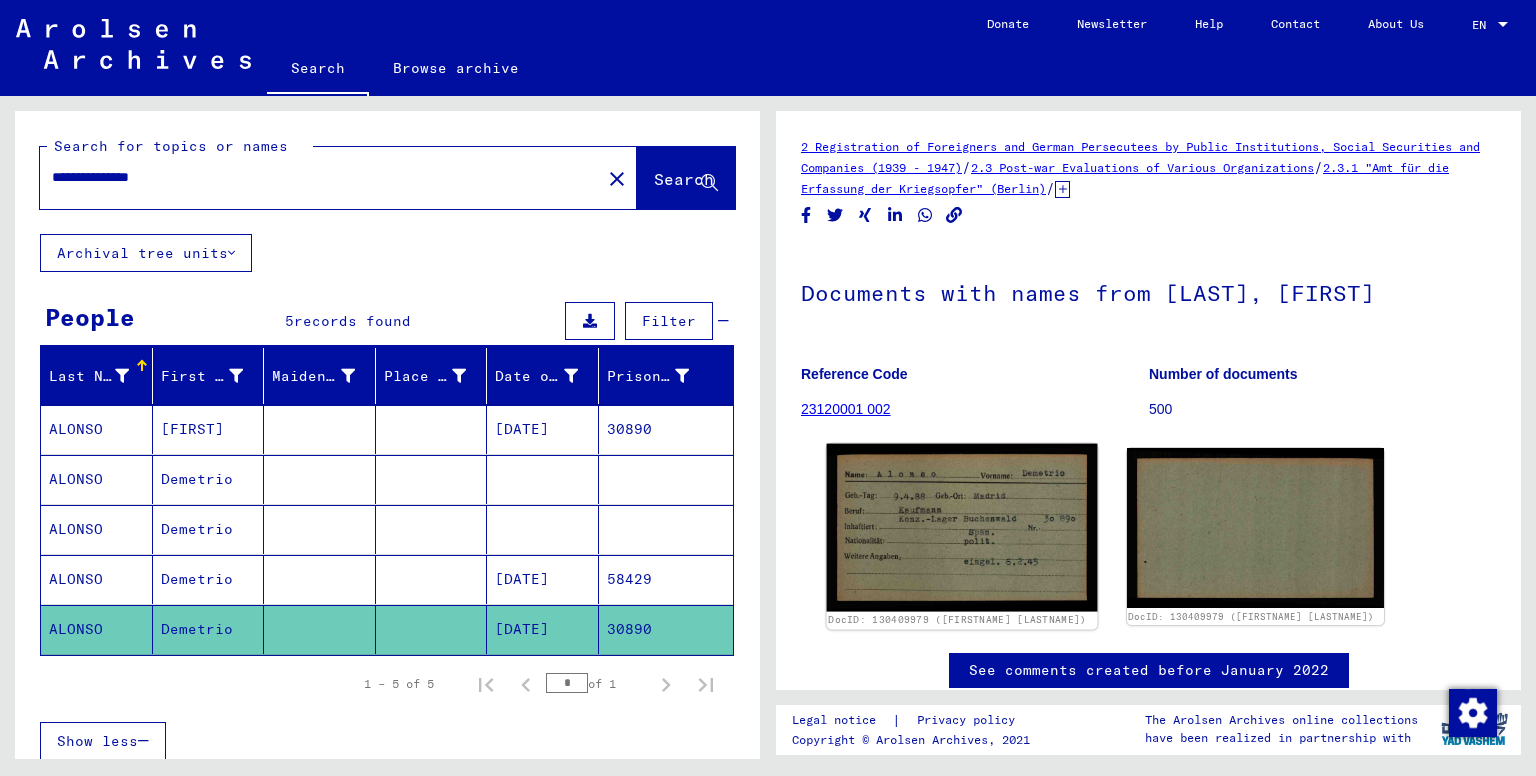 click 